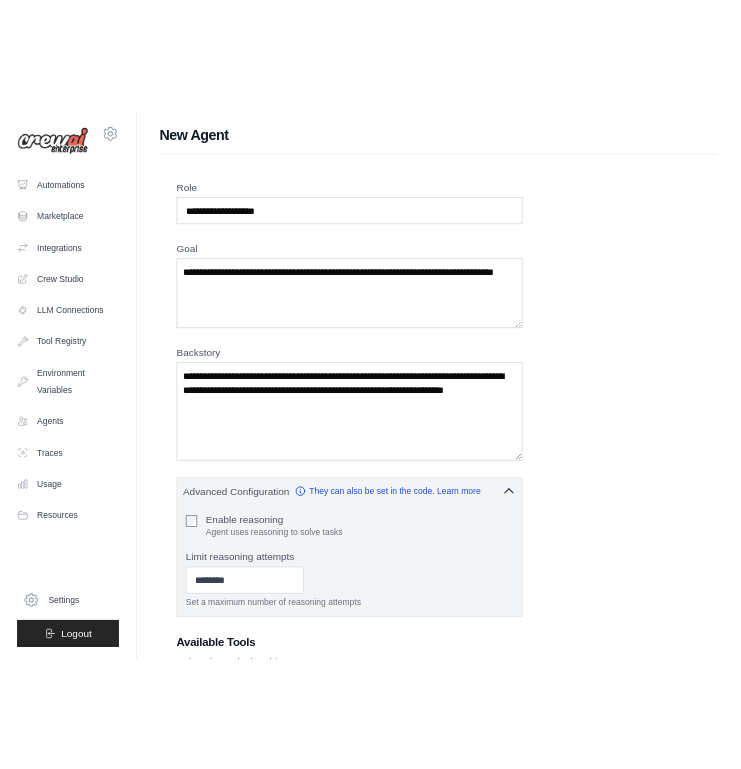 scroll, scrollTop: 0, scrollLeft: 0, axis: both 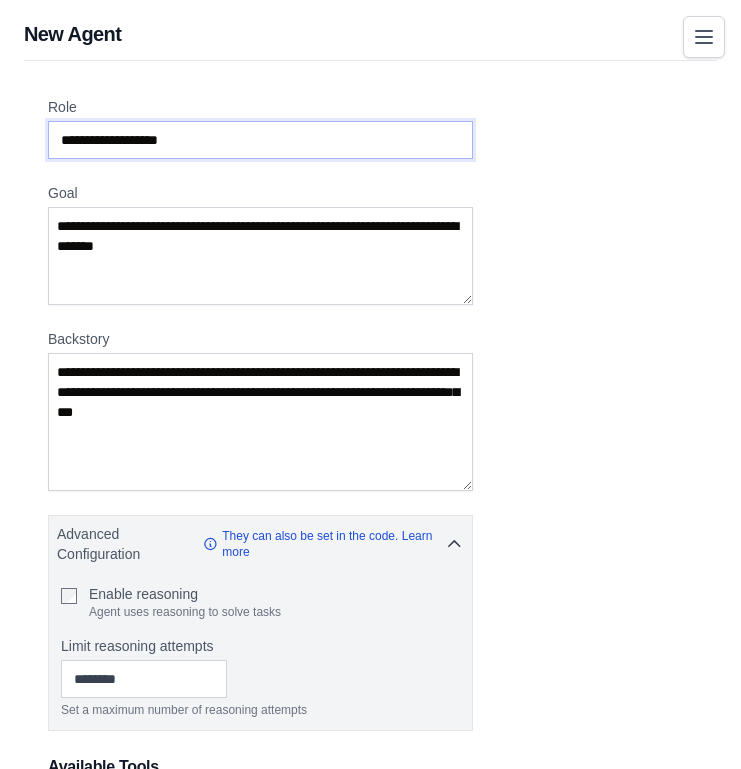 click on "**********" at bounding box center (260, 140) 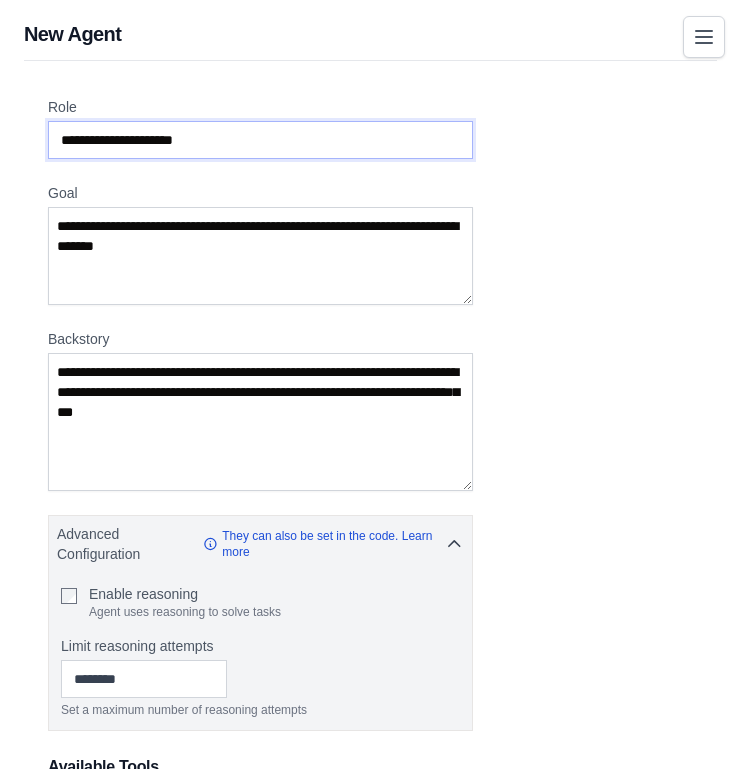 type on "**********" 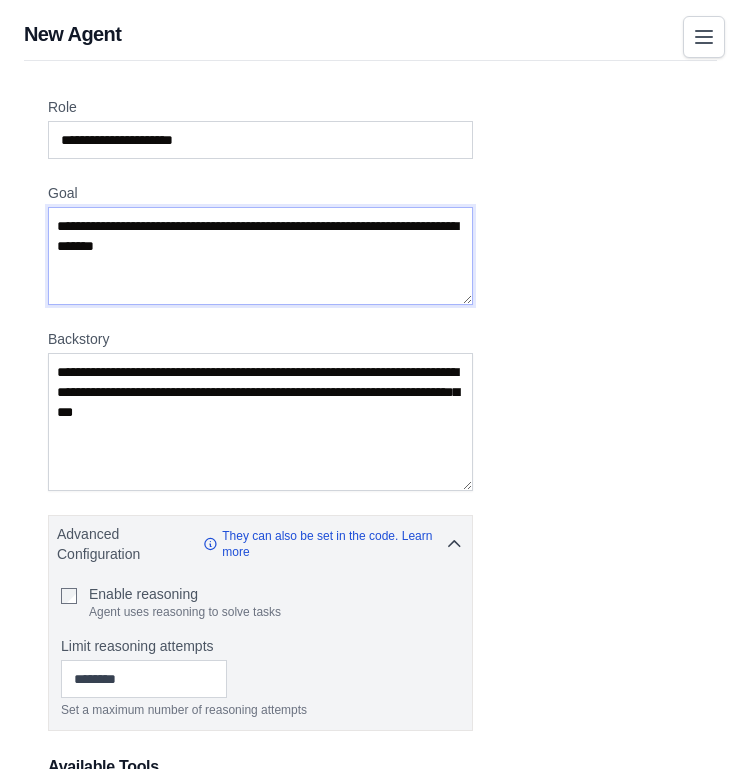 click on "Goal" at bounding box center [260, 256] 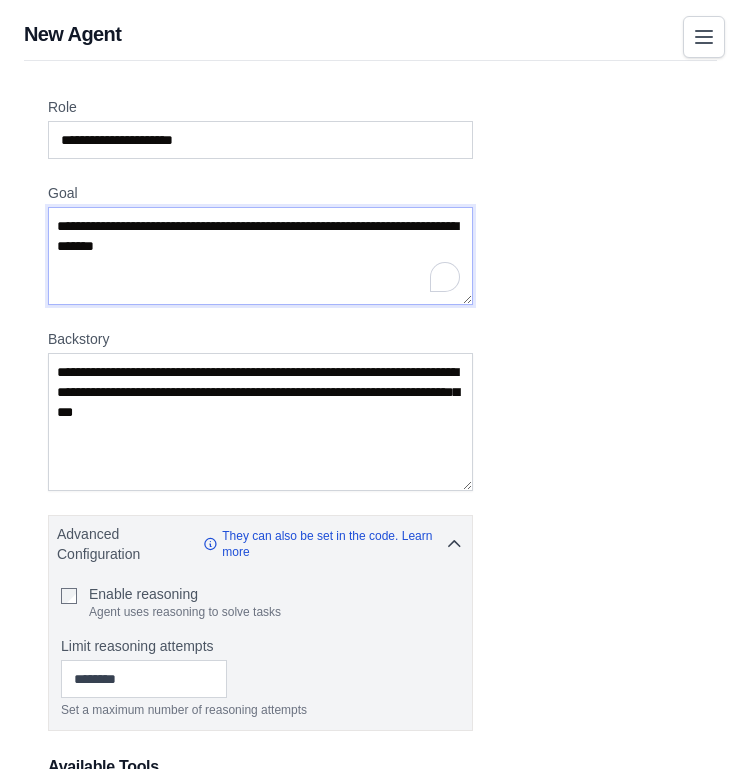 click on "Goal" at bounding box center [260, 256] 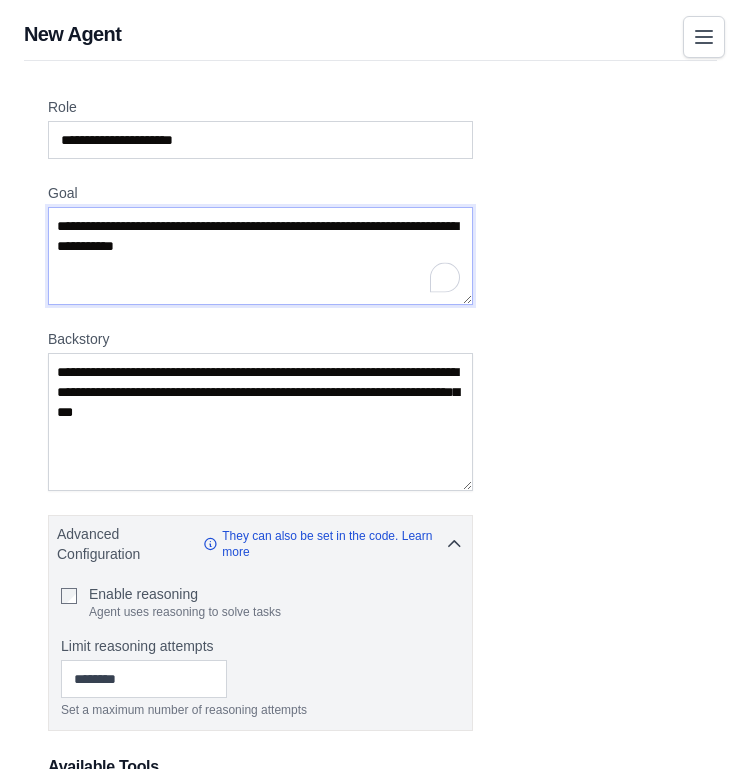 type on "**********" 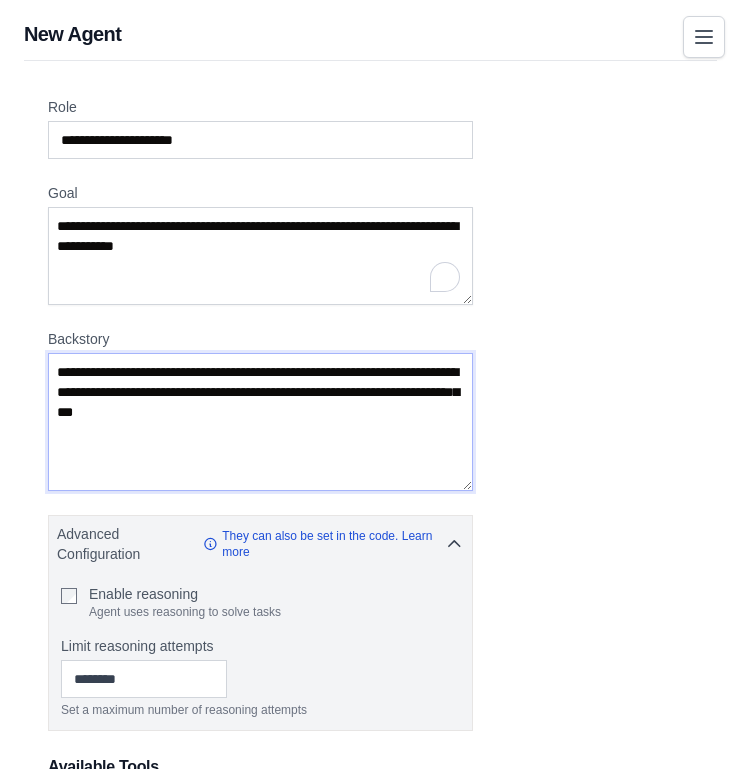 click on "Backstory" at bounding box center [260, 422] 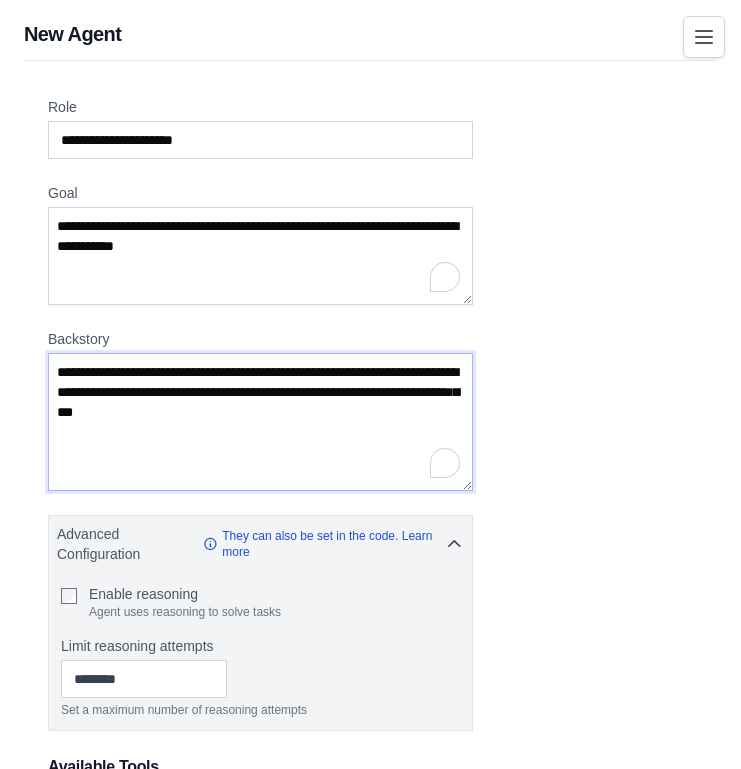 click on "Backstory" at bounding box center (260, 422) 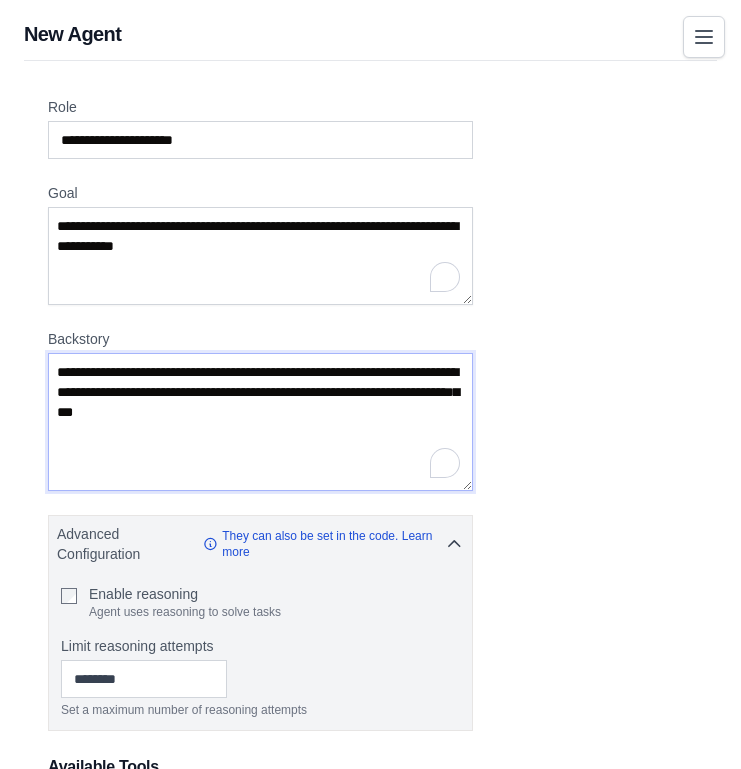 click on "Backstory" at bounding box center [260, 422] 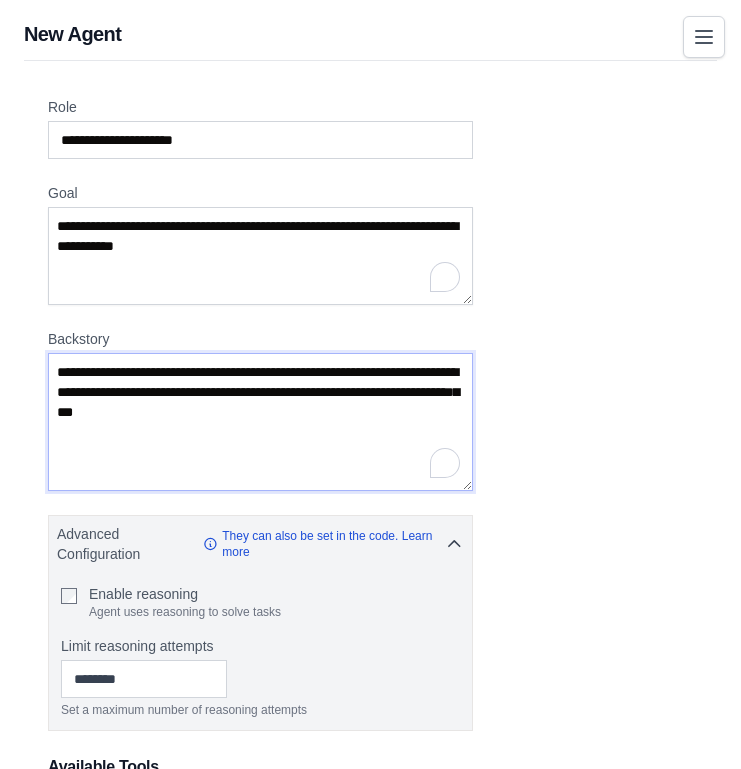 click on "Backstory" at bounding box center [260, 422] 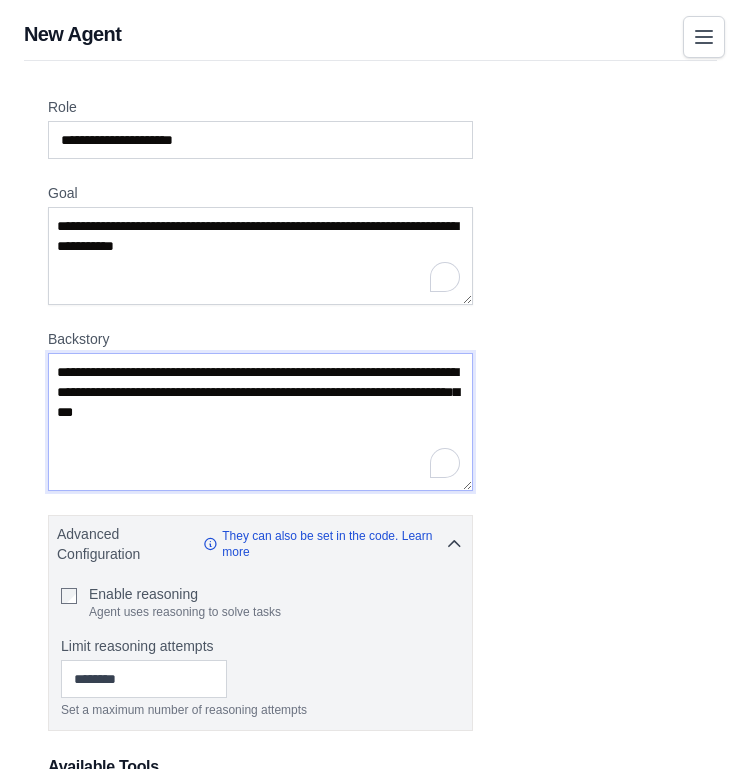 drag, startPoint x: 367, startPoint y: 414, endPoint x: 108, endPoint y: 390, distance: 260.1096 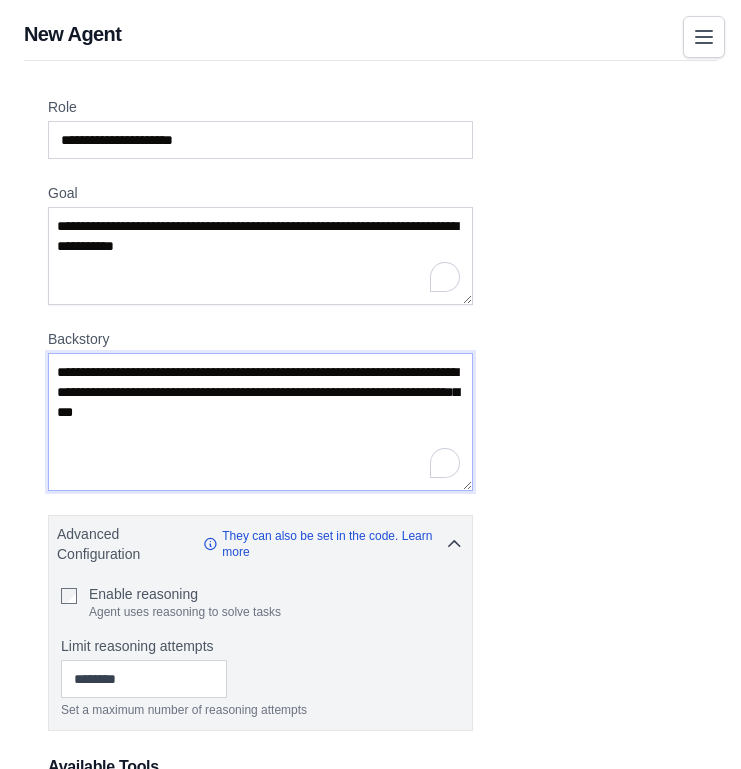 click on "Backstory" at bounding box center [260, 422] 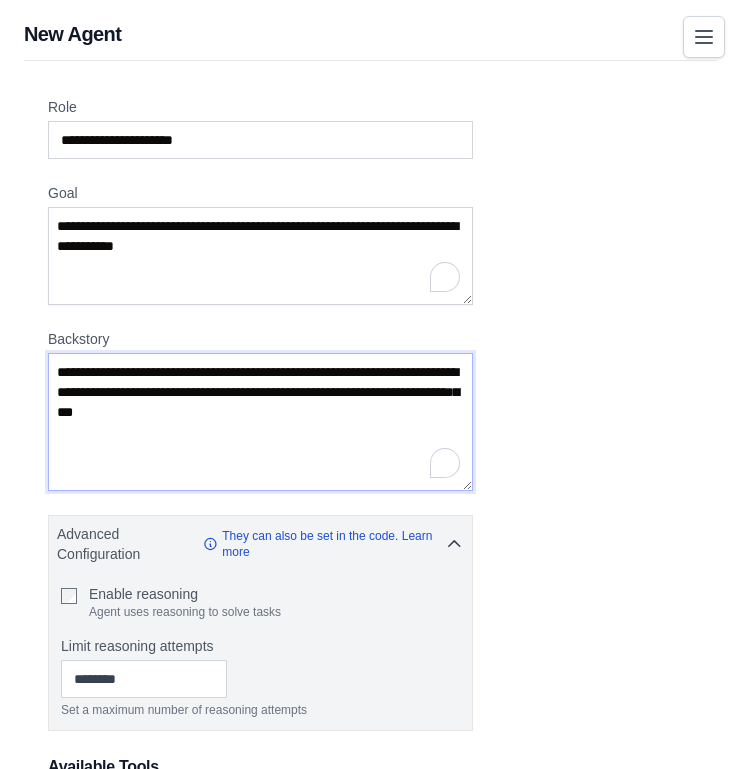 drag, startPoint x: 60, startPoint y: 371, endPoint x: 177, endPoint y: 383, distance: 117.61378 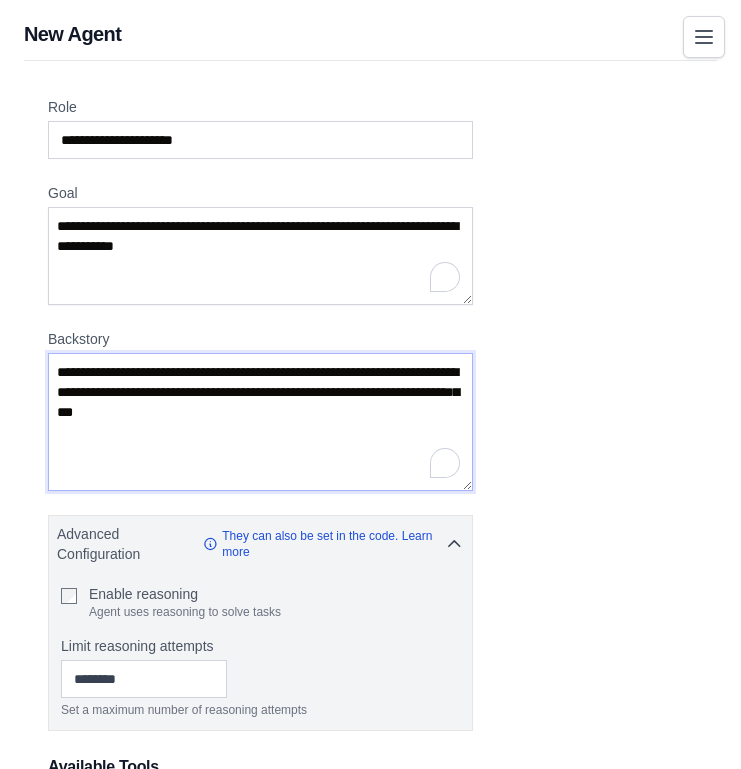 click on "Backstory" at bounding box center [260, 422] 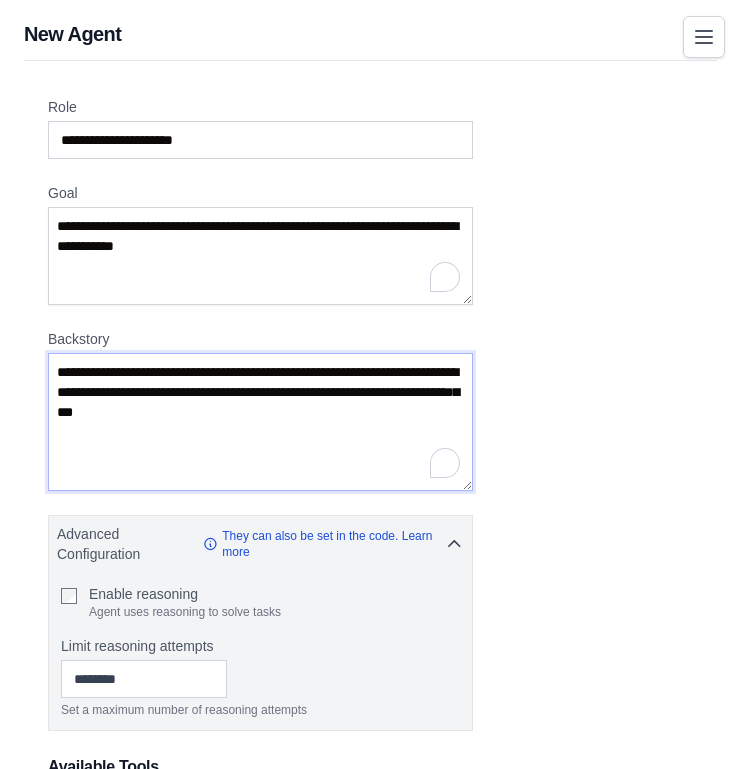 drag, startPoint x: 421, startPoint y: 439, endPoint x: 443, endPoint y: 439, distance: 22 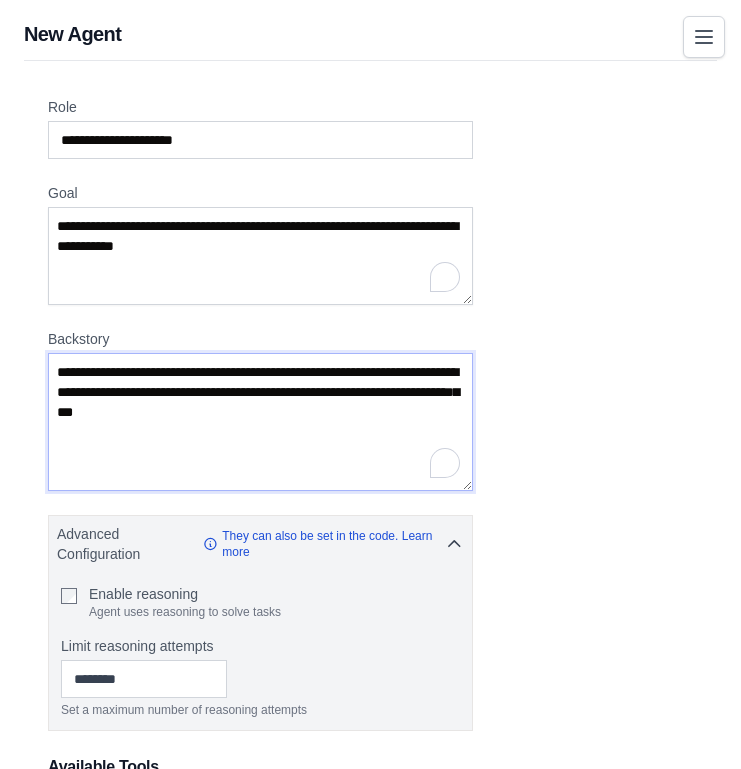 click on "Backstory" at bounding box center [260, 422] 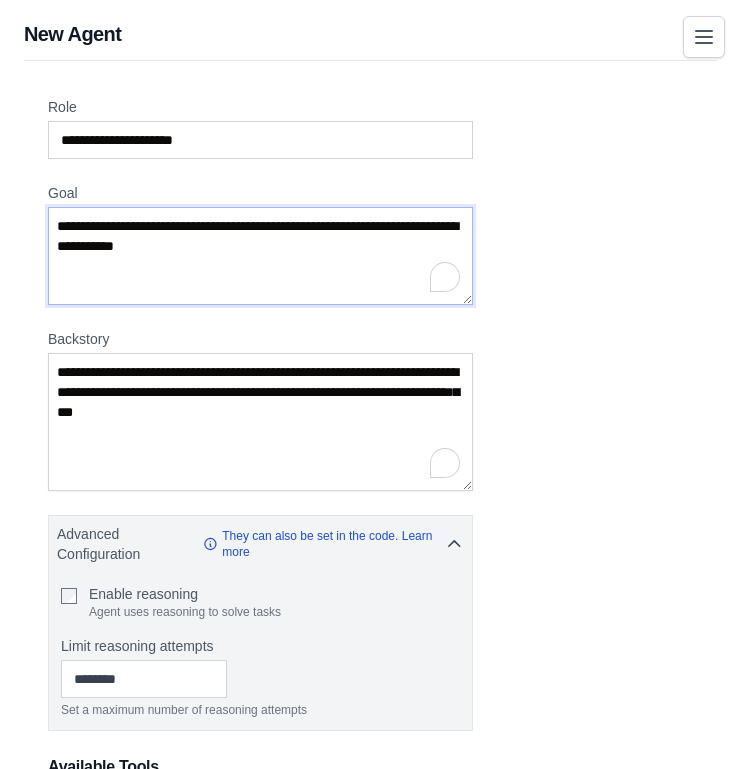 click on "**********" at bounding box center [260, 256] 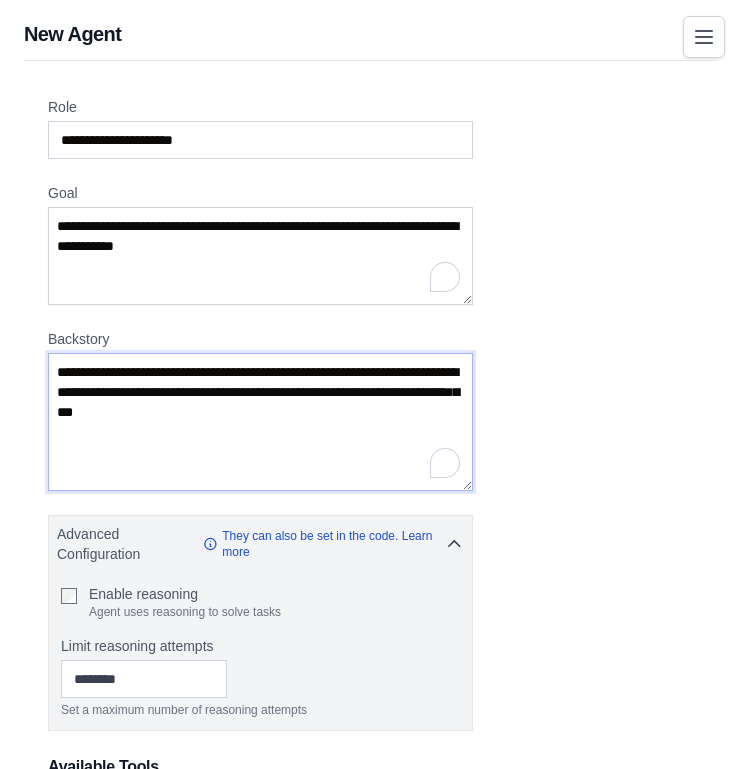 click on "Backstory" at bounding box center (260, 422) 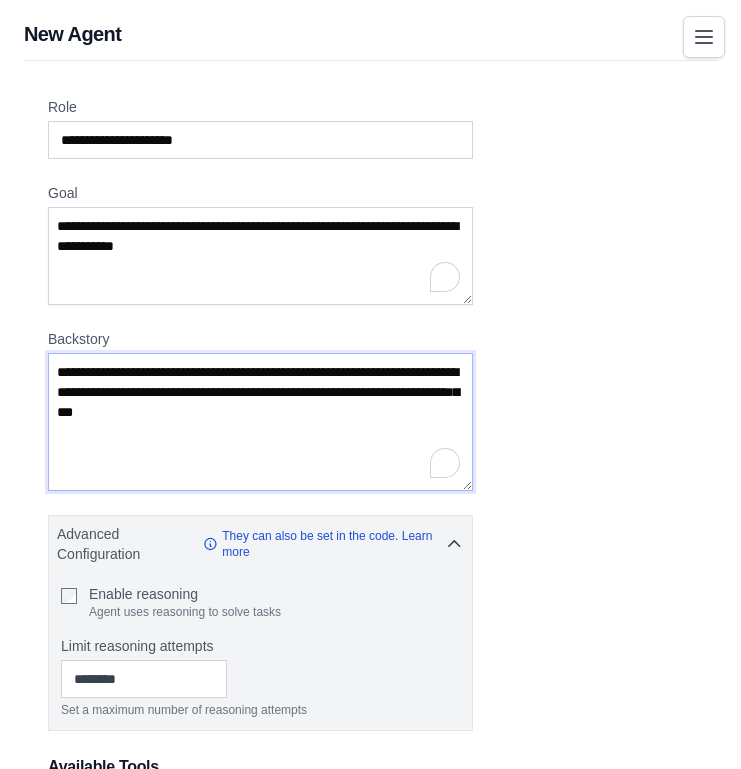 click on "Backstory" at bounding box center [260, 422] 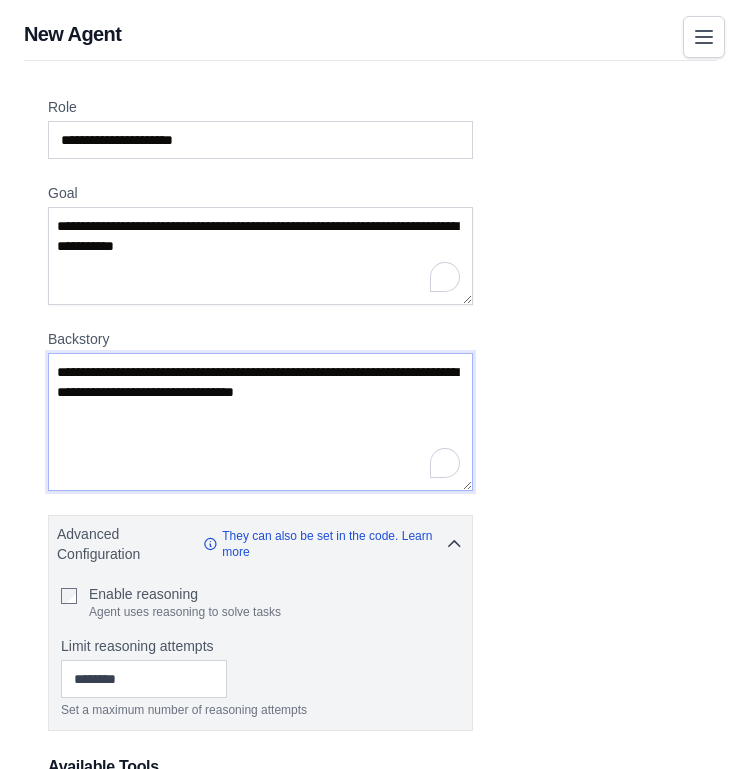 click on "**********" at bounding box center [260, 422] 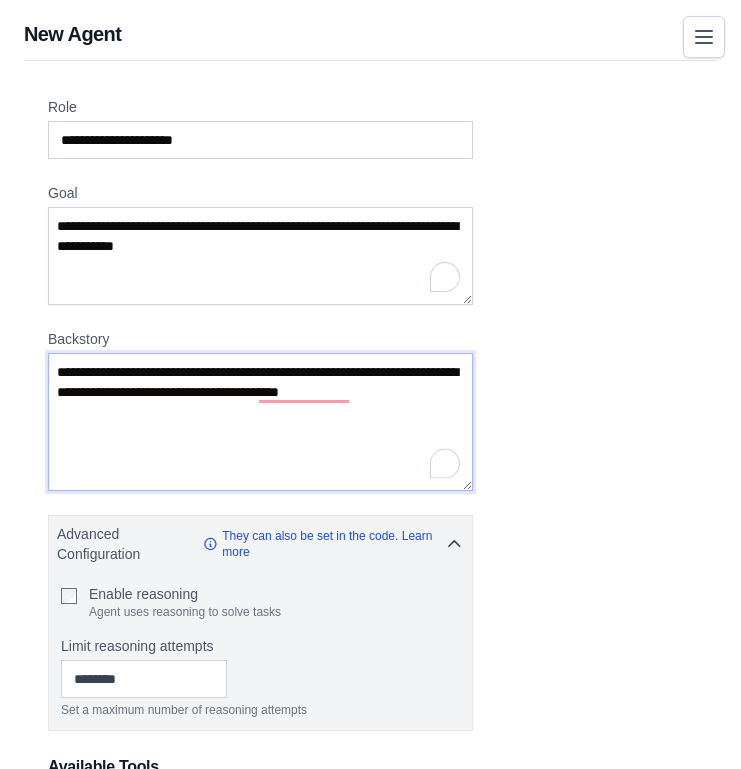 click on "**********" at bounding box center (260, 422) 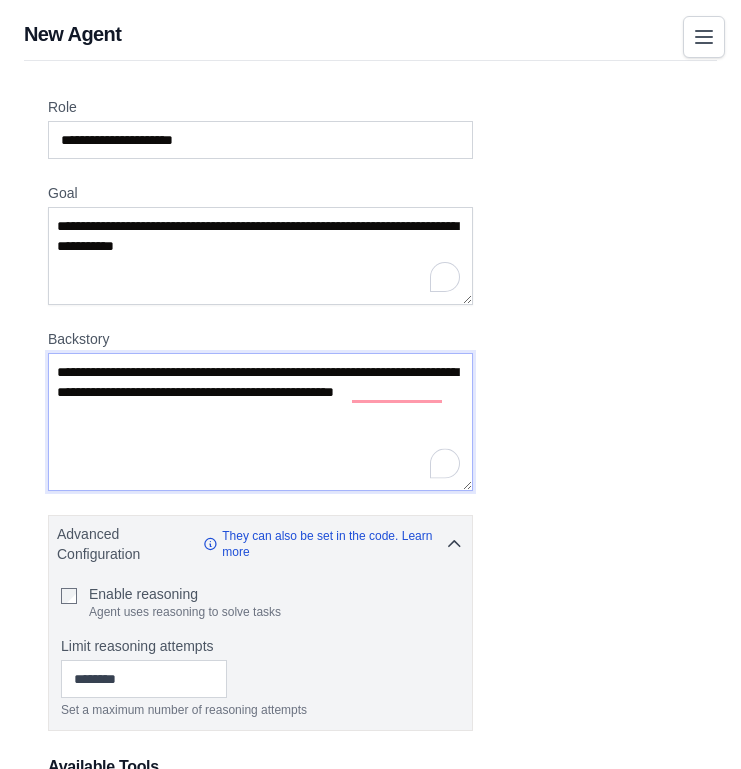 click on "**********" at bounding box center (260, 422) 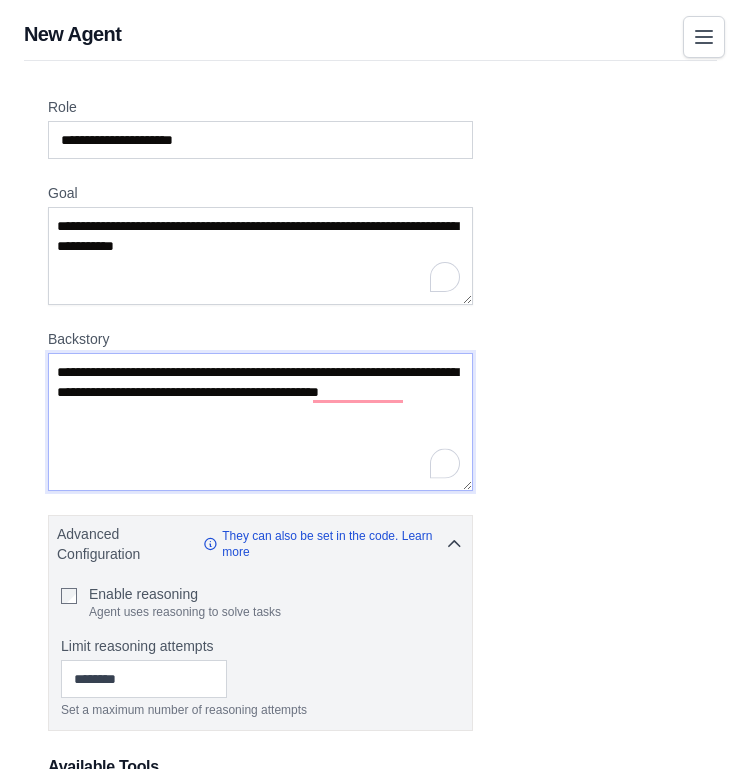click on "**********" at bounding box center (260, 422) 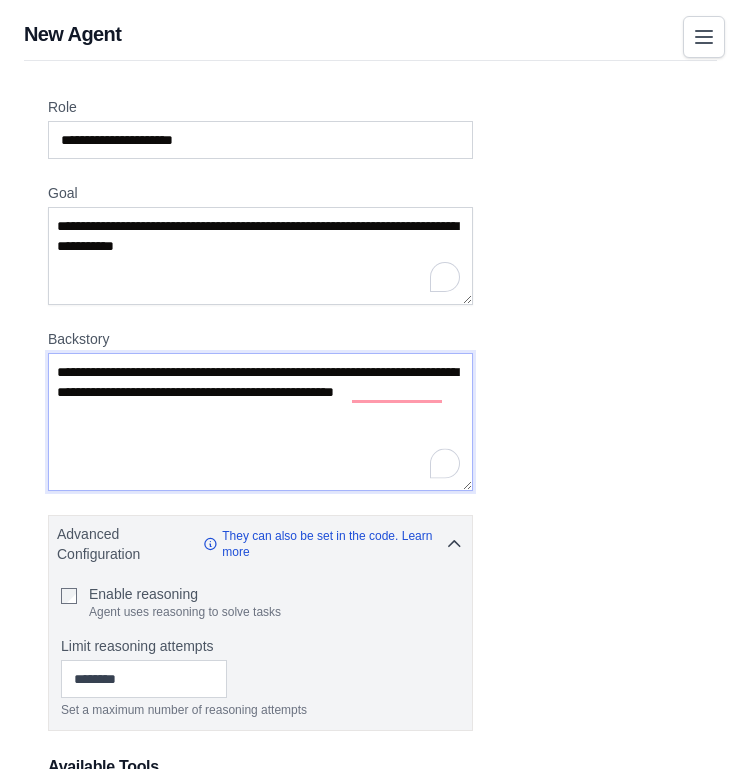 click on "**********" at bounding box center (260, 422) 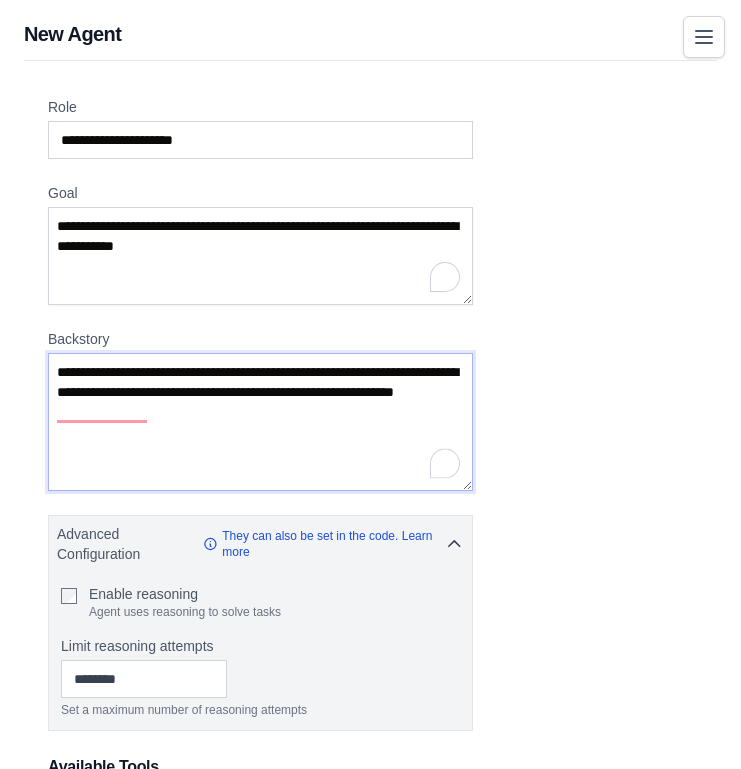 click on "**********" at bounding box center [260, 422] 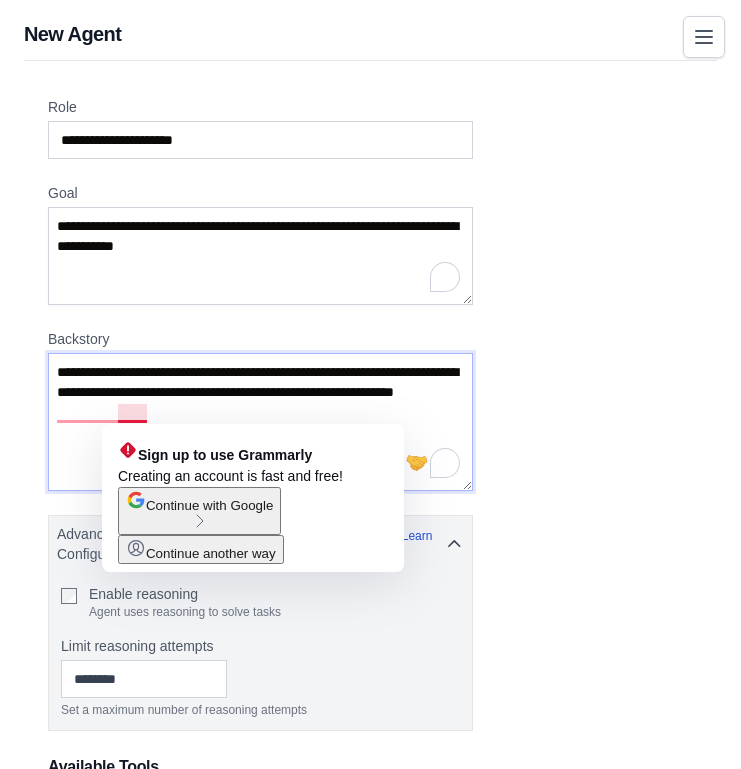 click on "**********" at bounding box center (260, 422) 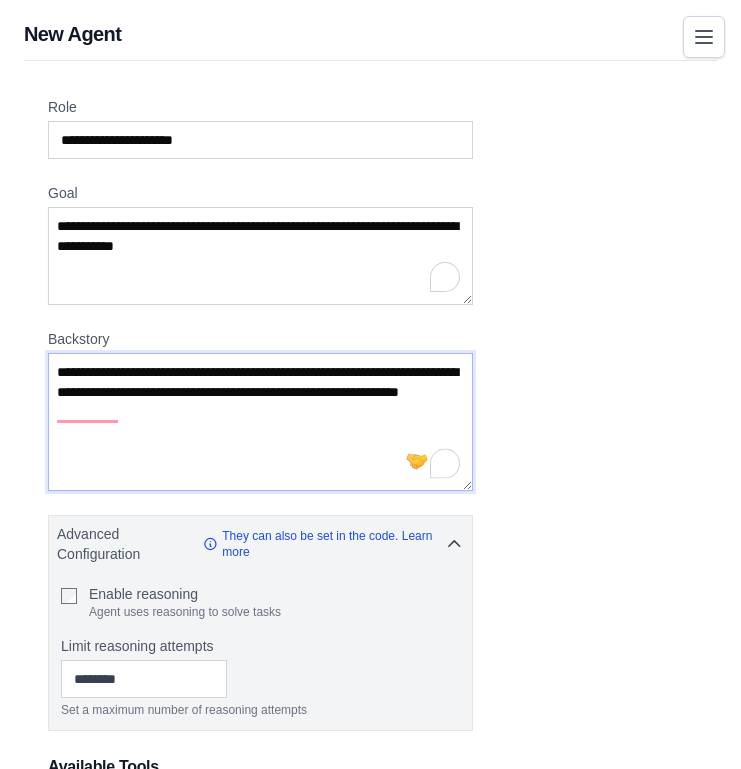 click on "**********" at bounding box center (260, 422) 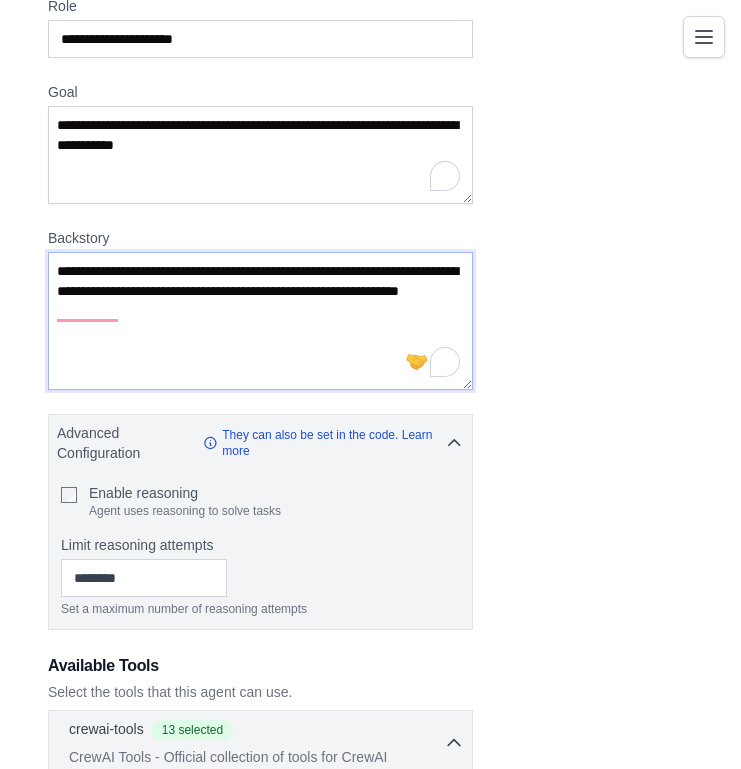 scroll, scrollTop: 102, scrollLeft: 0, axis: vertical 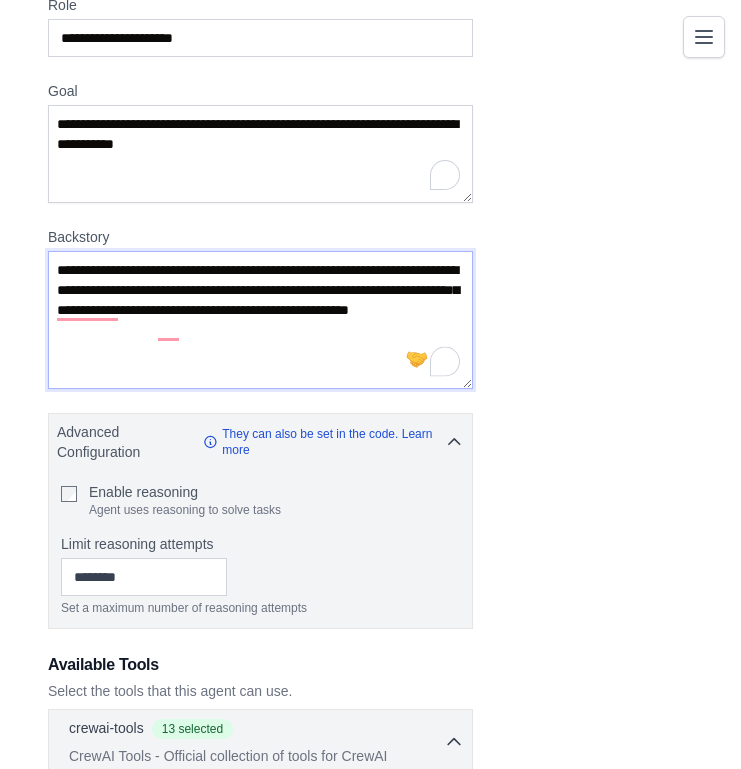 type on "**********" 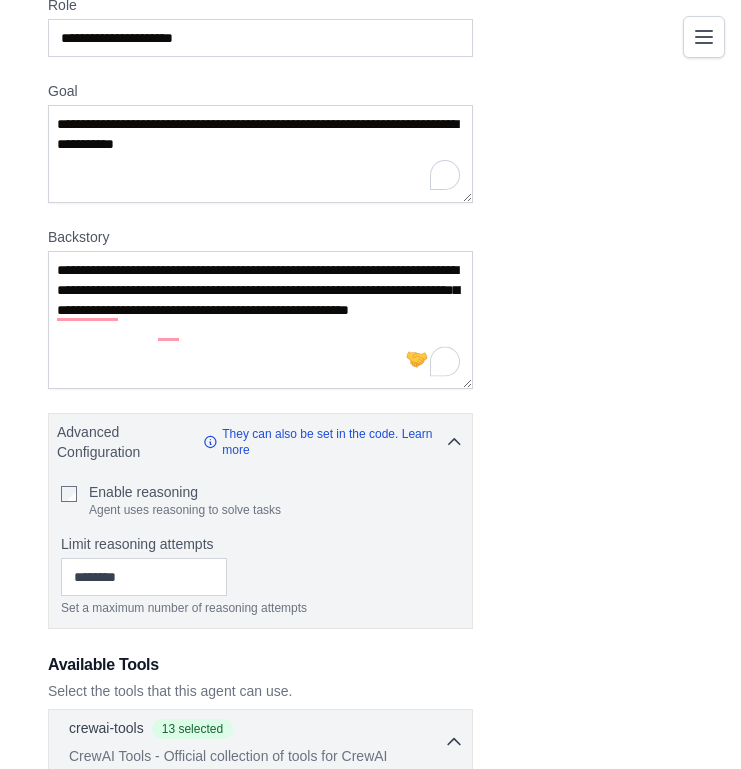 click on "**********" at bounding box center (370, 3174) 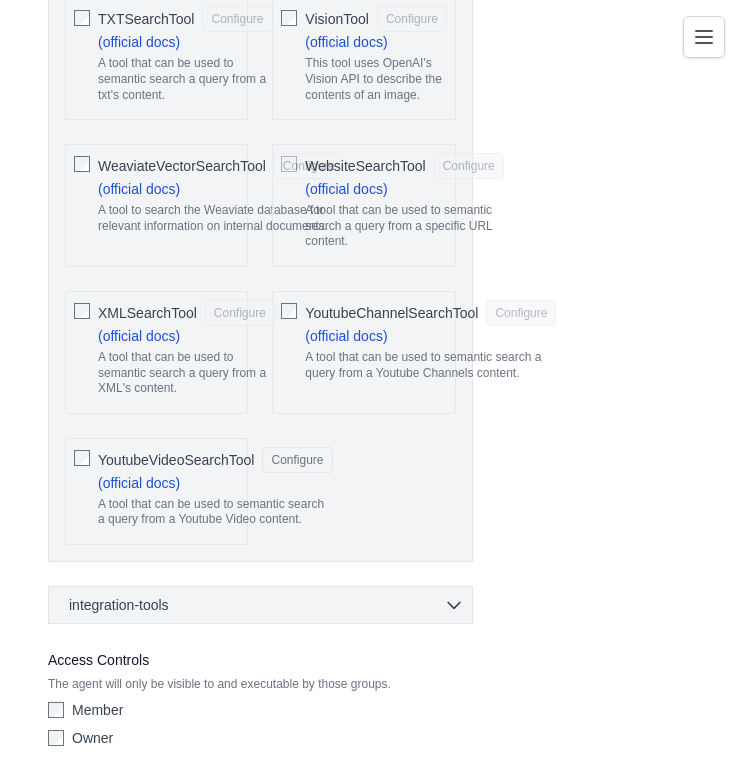 scroll, scrollTop: 5903, scrollLeft: 0, axis: vertical 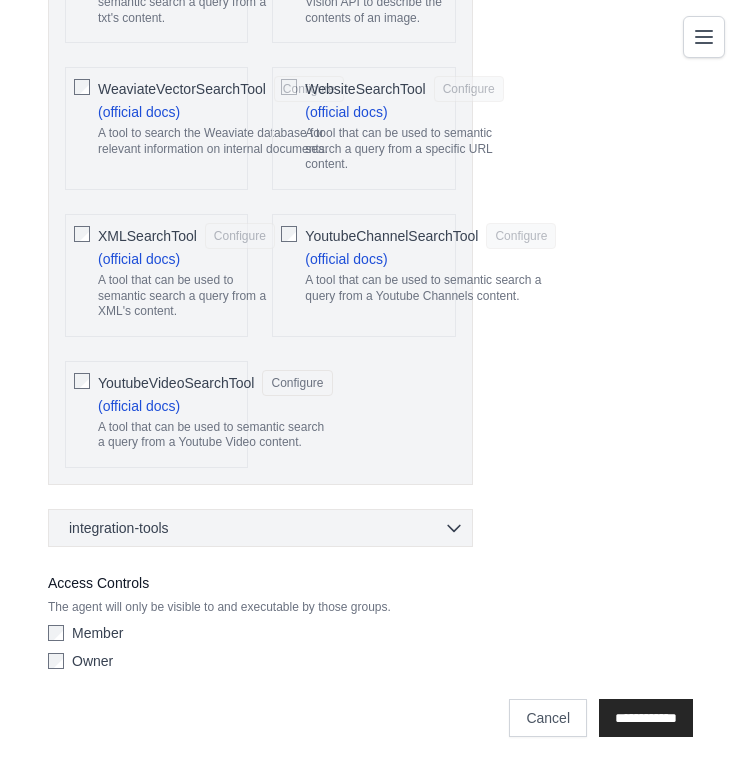 drag, startPoint x: 626, startPoint y: 720, endPoint x: 651, endPoint y: 765, distance: 51.47815 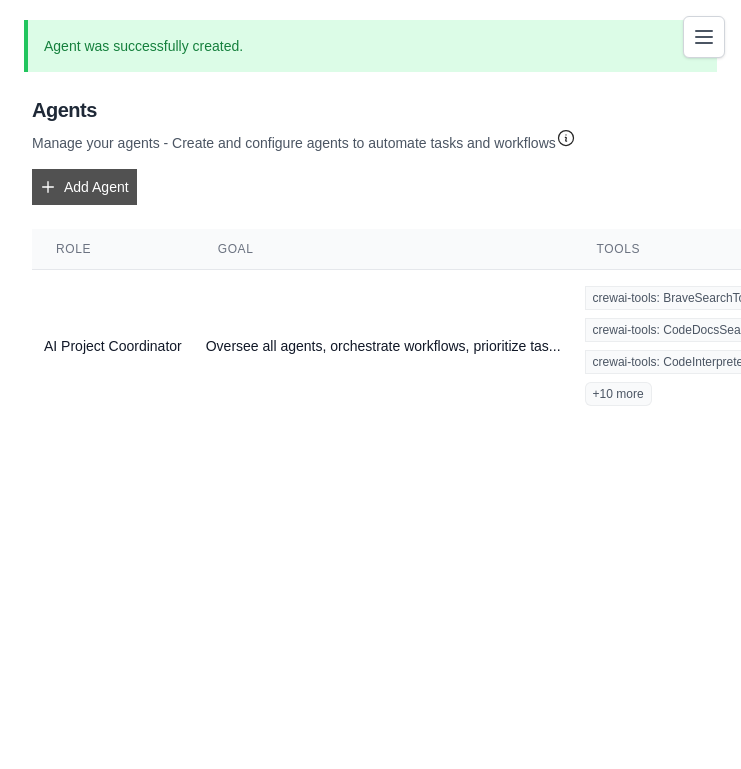click on "Add Agent" at bounding box center (84, 187) 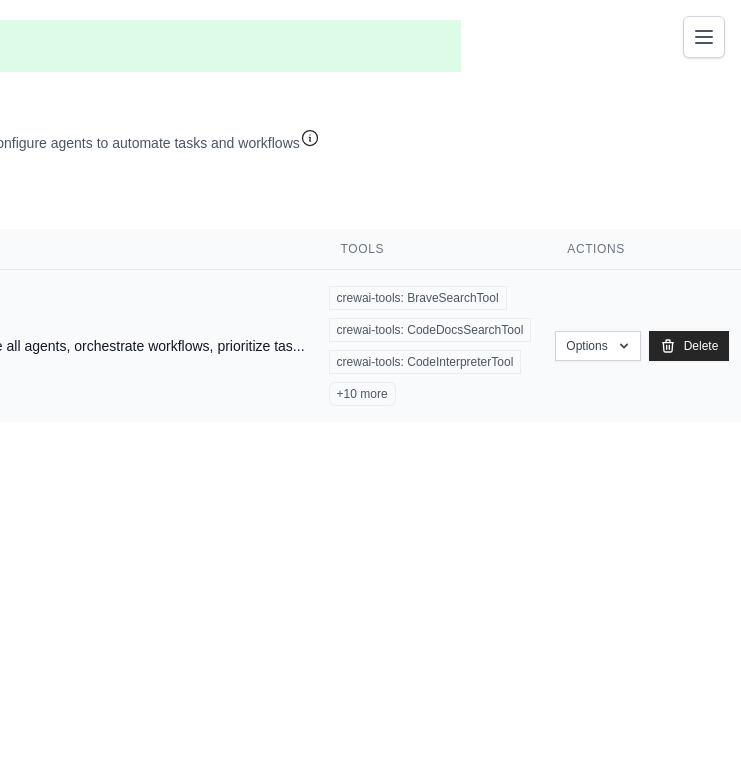 scroll, scrollTop: 0, scrollLeft: 318, axis: horizontal 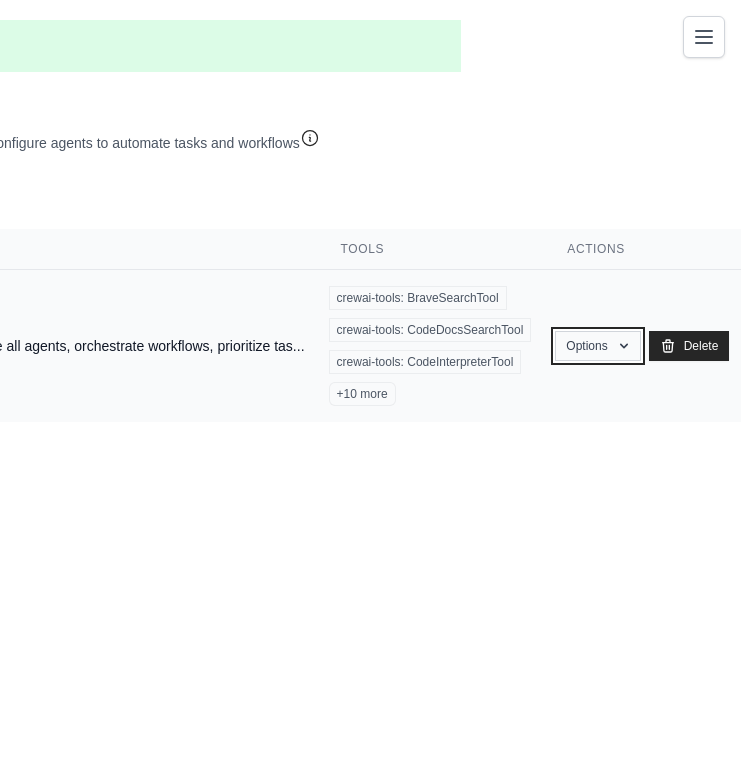 click on "Options" at bounding box center (597, 346) 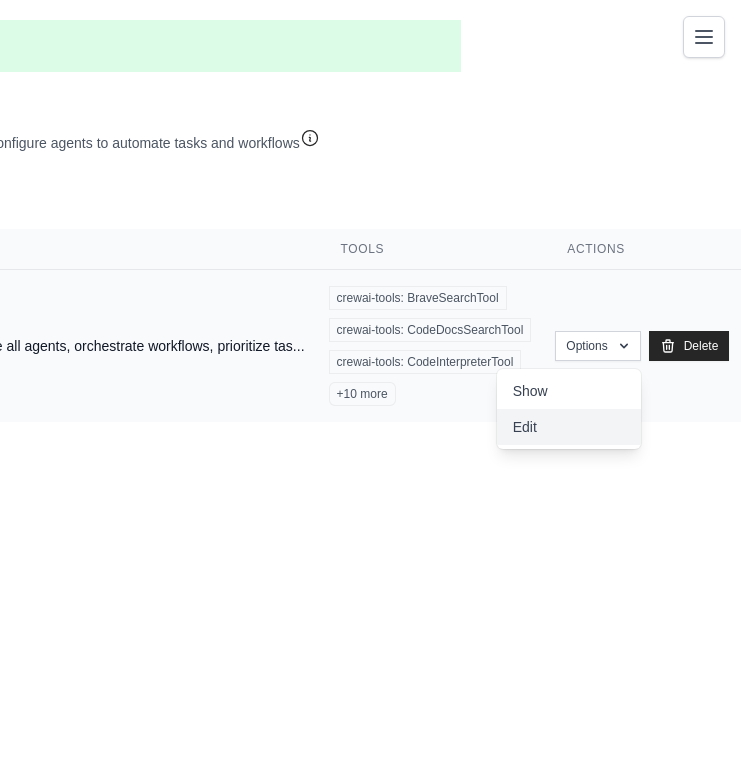 click on "Edit" at bounding box center [569, 427] 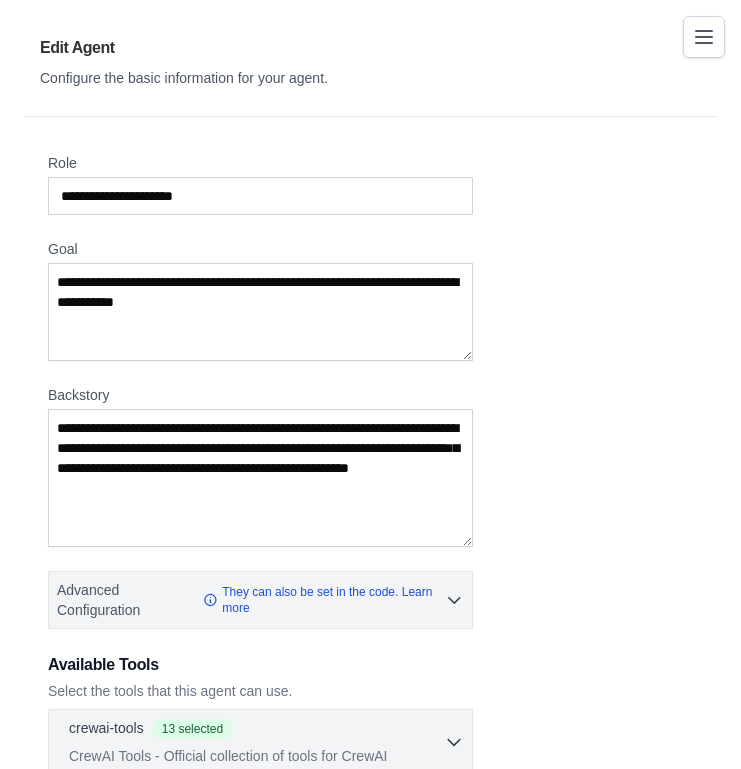 scroll, scrollTop: 0, scrollLeft: 0, axis: both 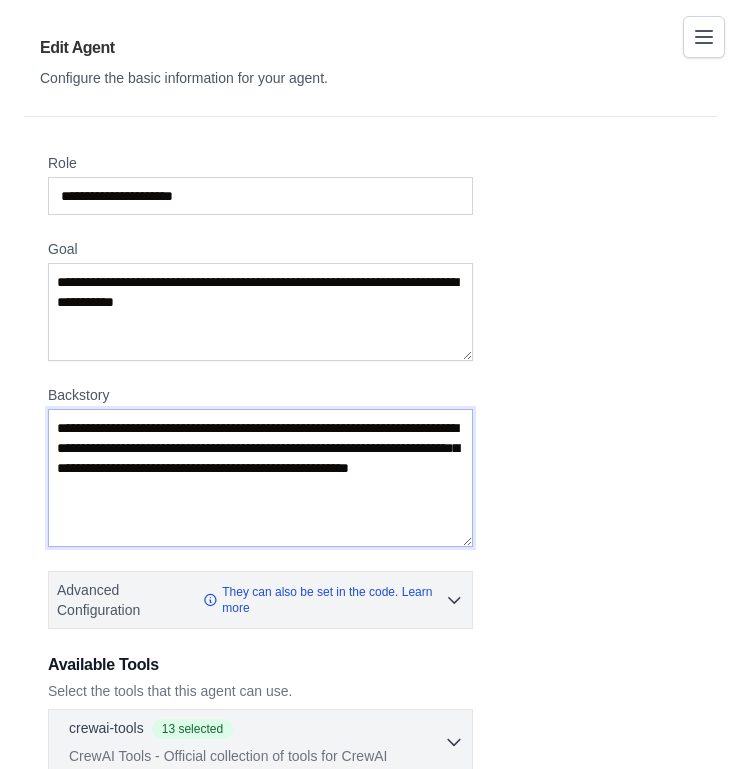 click on "**********" at bounding box center [260, 478] 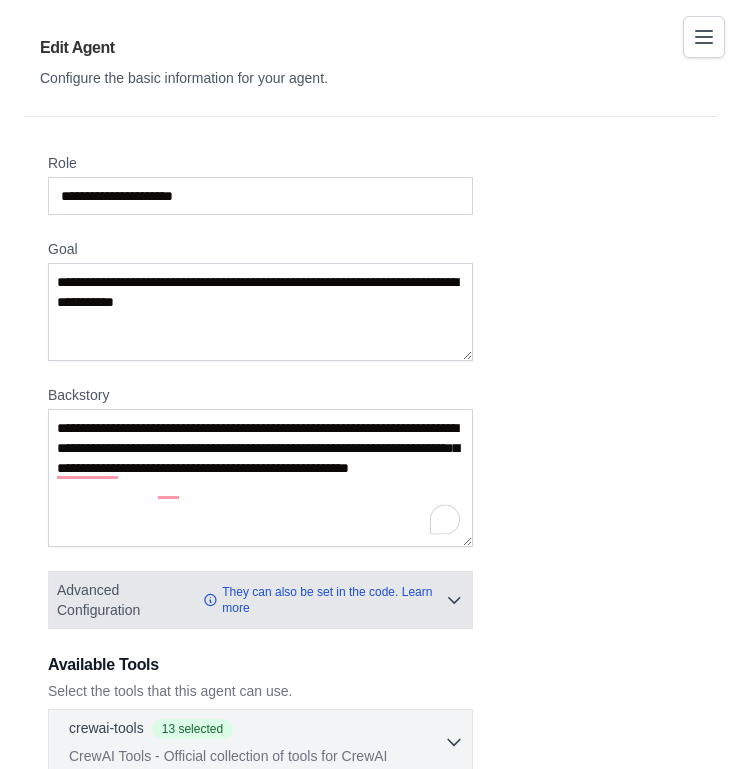 click 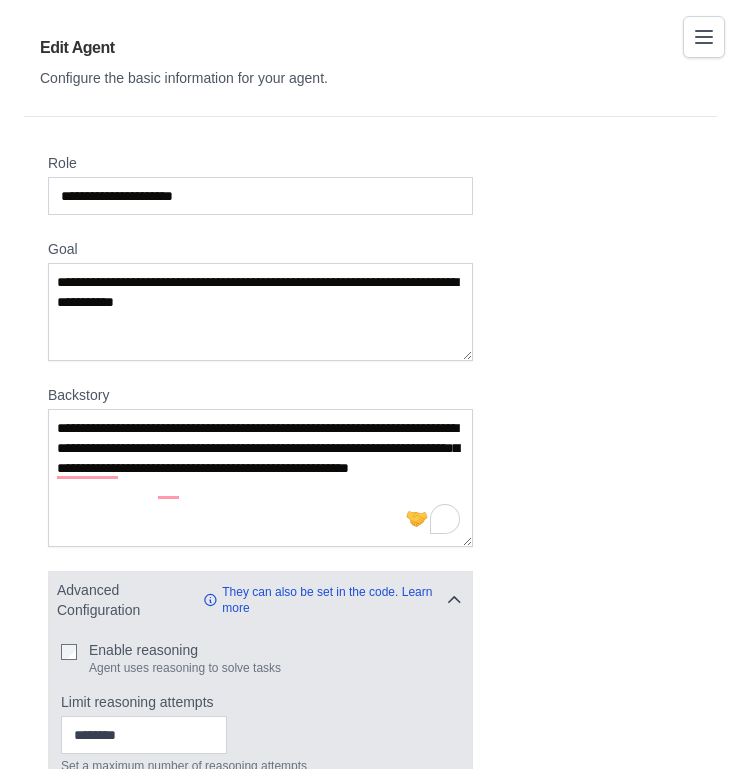 click 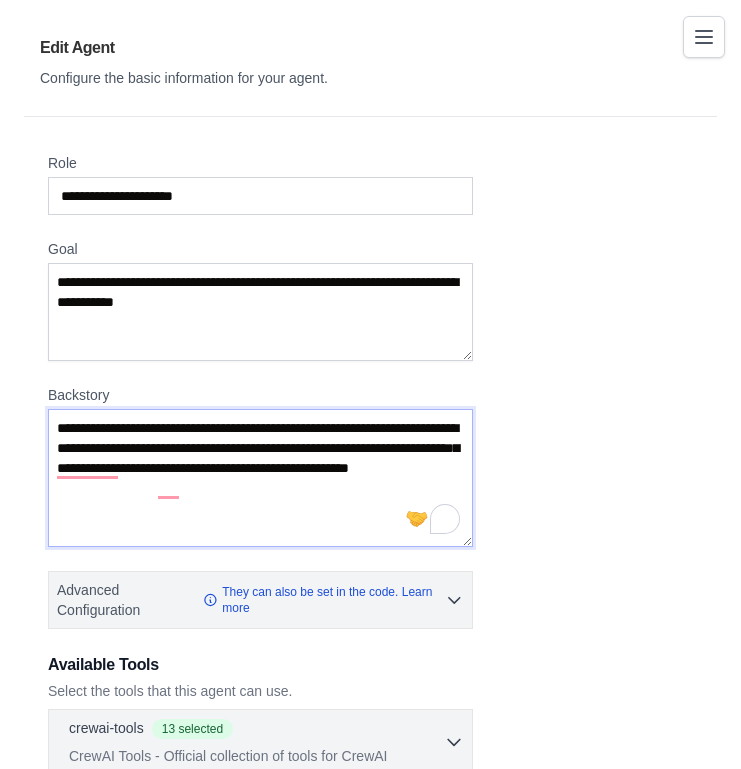 click on "**********" at bounding box center [260, 478] 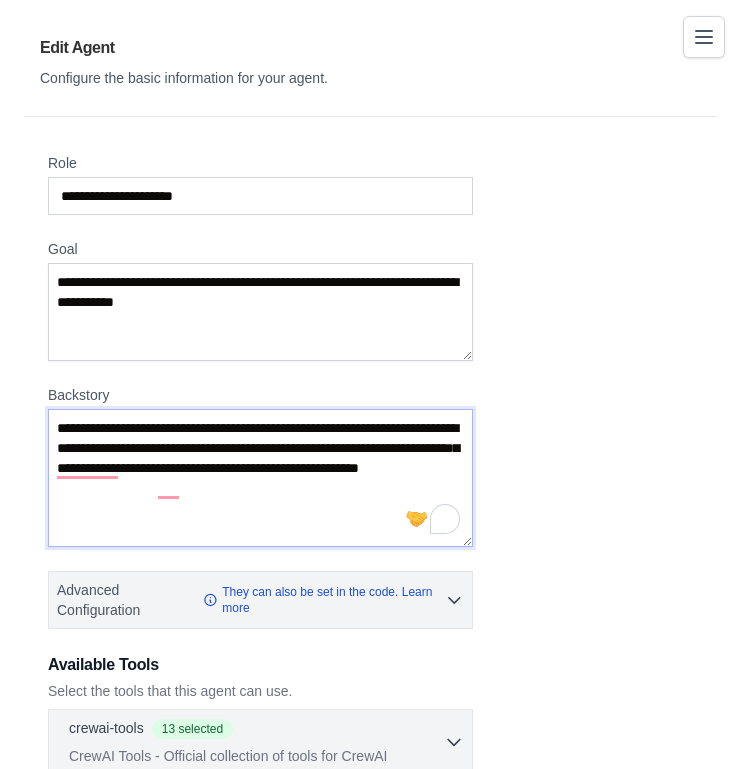 paste on "**********" 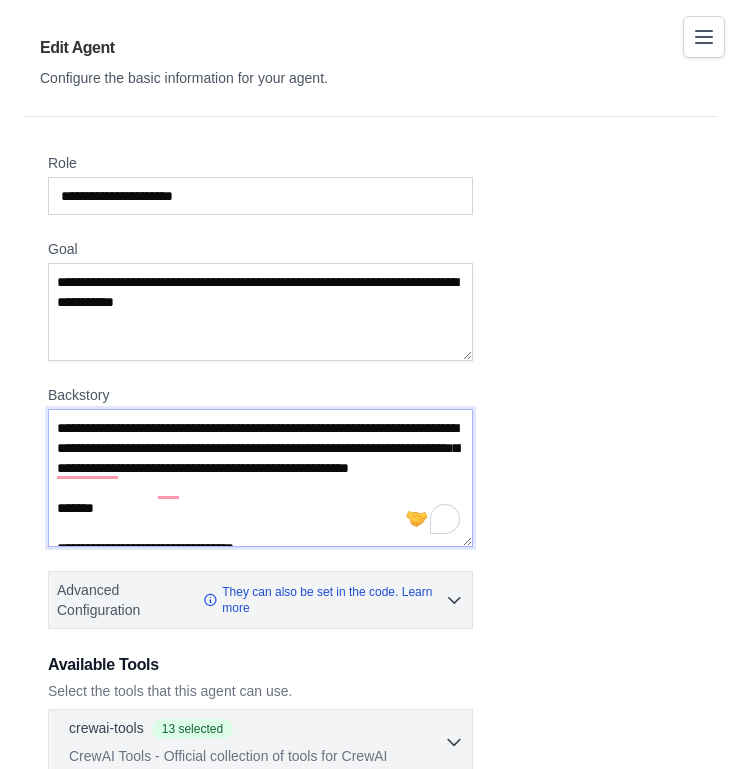 scroll, scrollTop: 430, scrollLeft: 0, axis: vertical 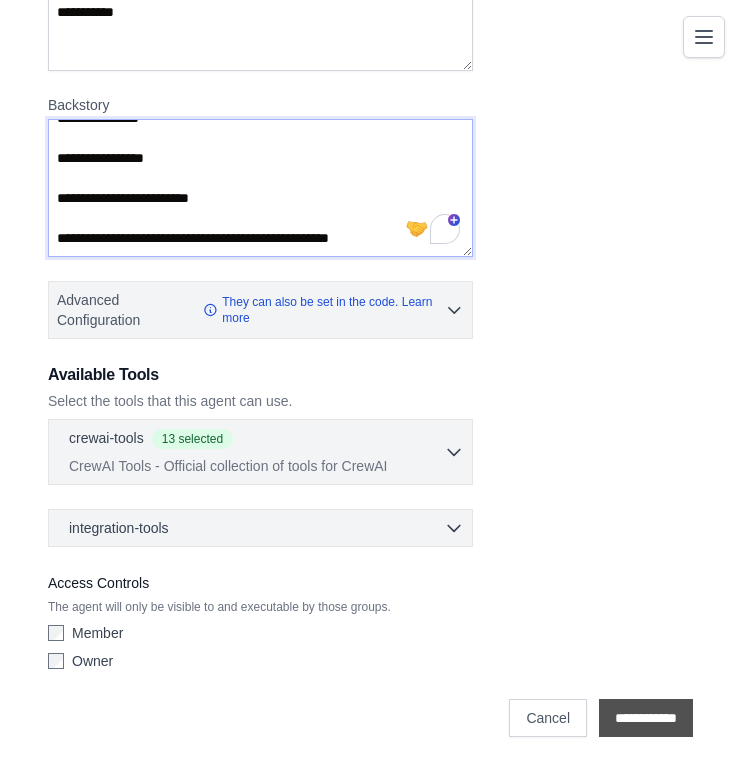 type on "**********" 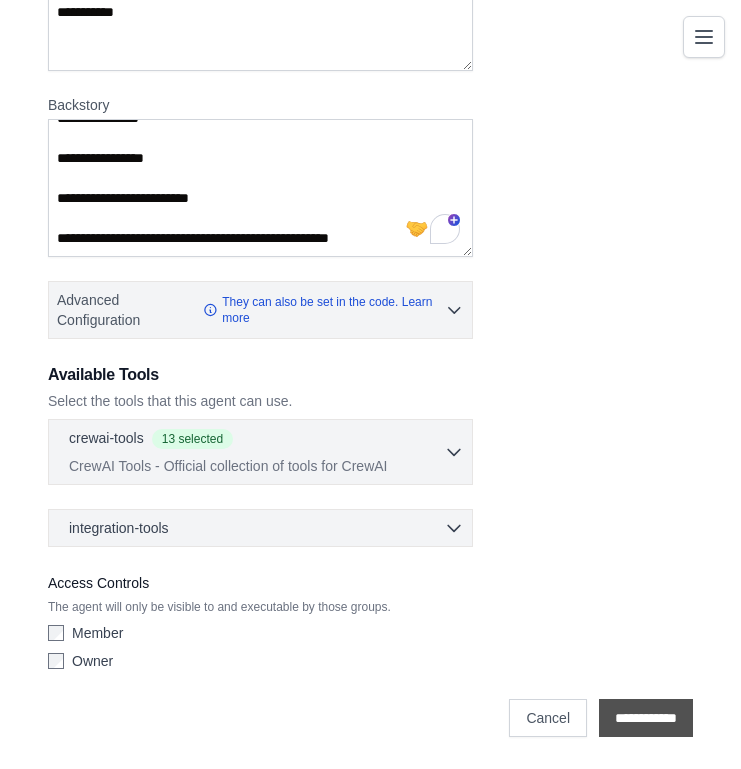 click on "**********" at bounding box center (646, 718) 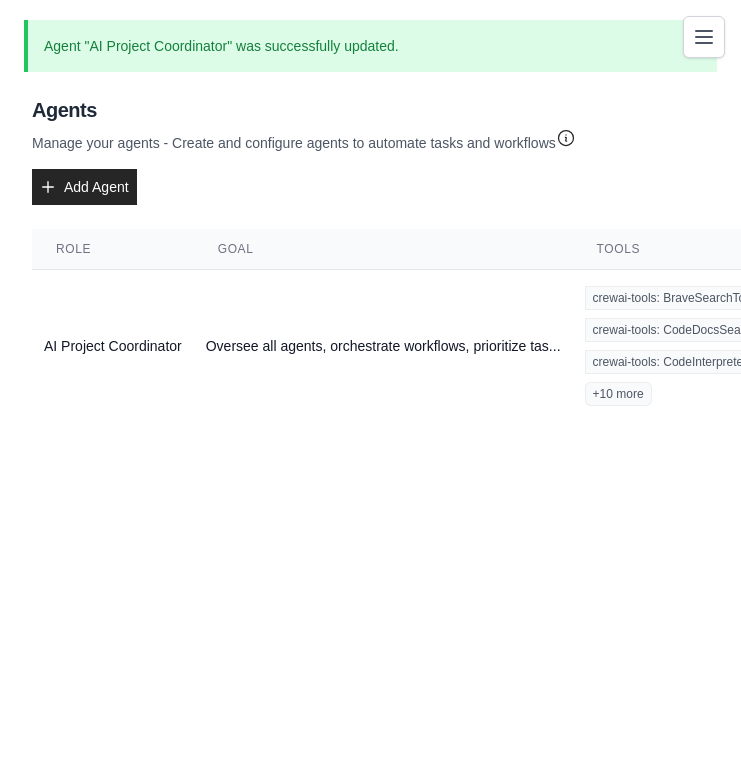 scroll, scrollTop: 0, scrollLeft: 0, axis: both 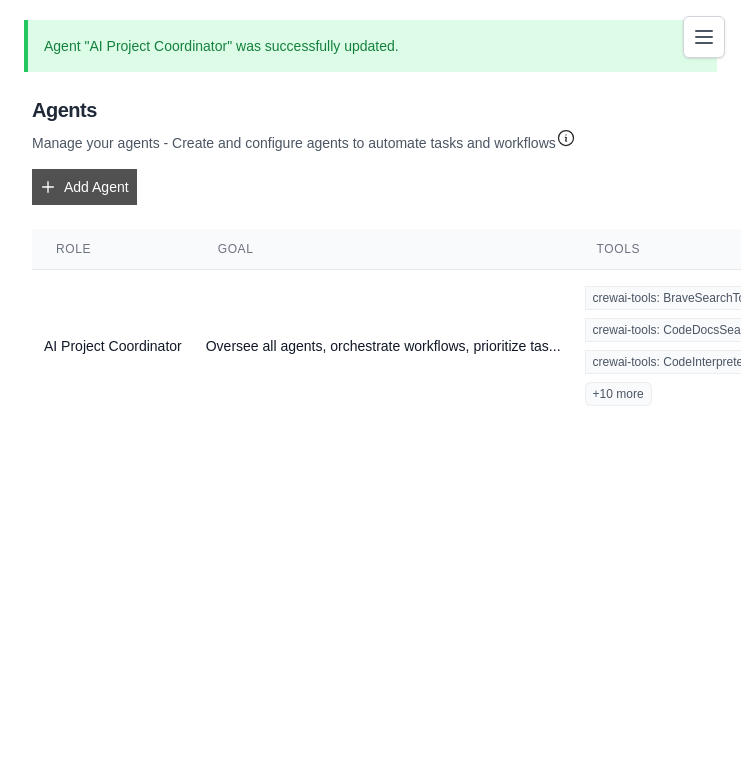 click on "Add Agent" at bounding box center (84, 187) 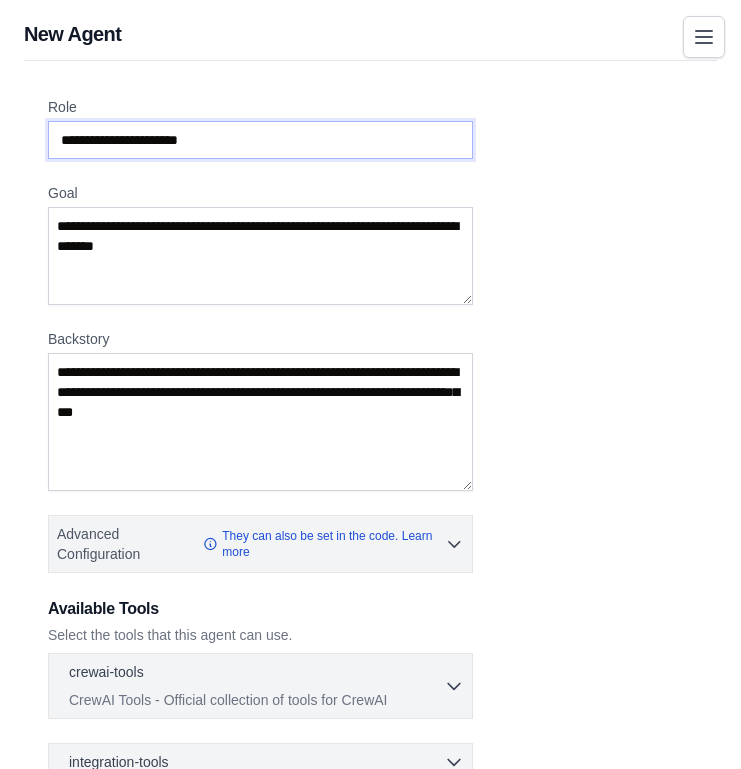 click on "Role" at bounding box center (260, 140) 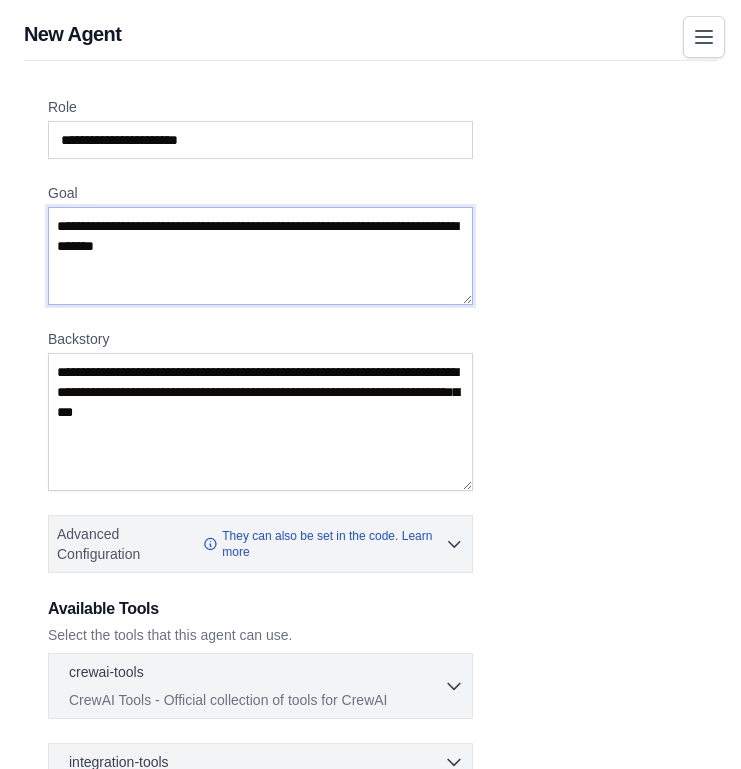 click on "Goal" at bounding box center (260, 256) 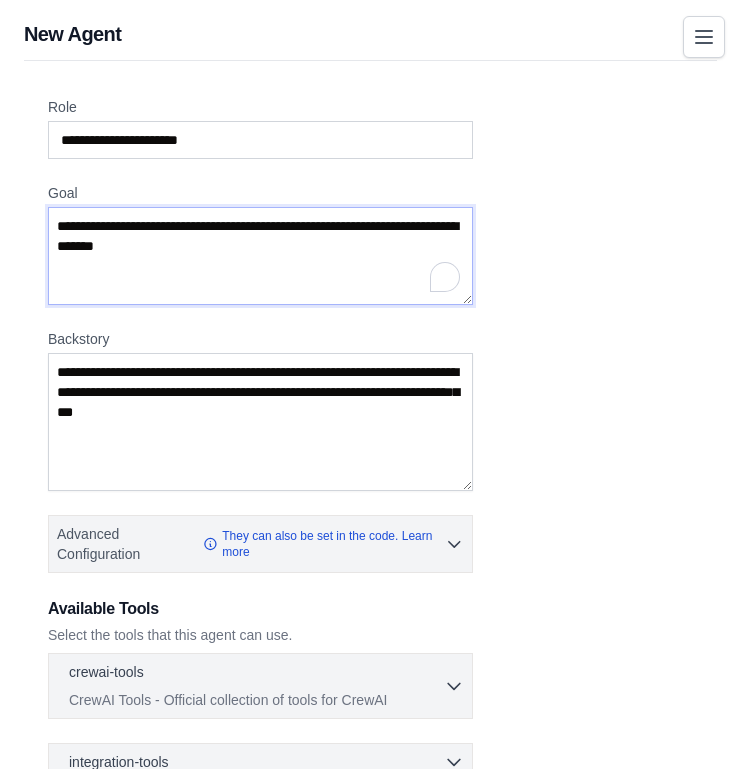 click on "Goal" at bounding box center [260, 256] 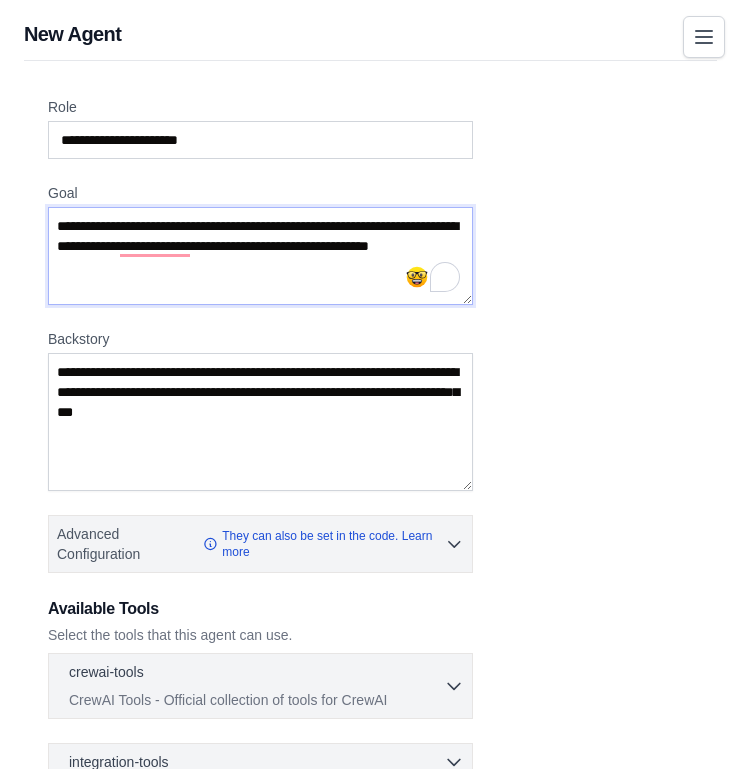 click on "**********" at bounding box center (260, 256) 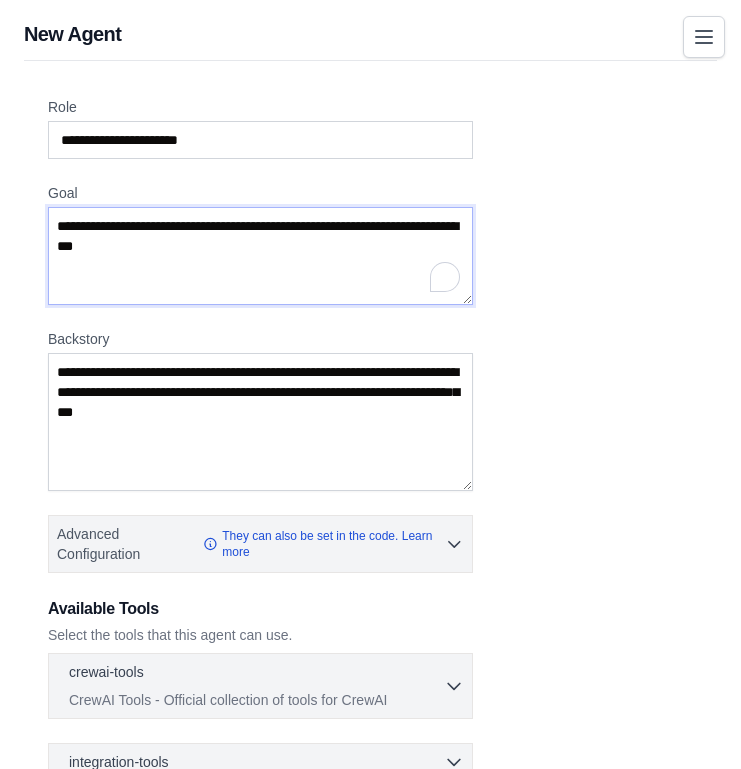 type on "**********" 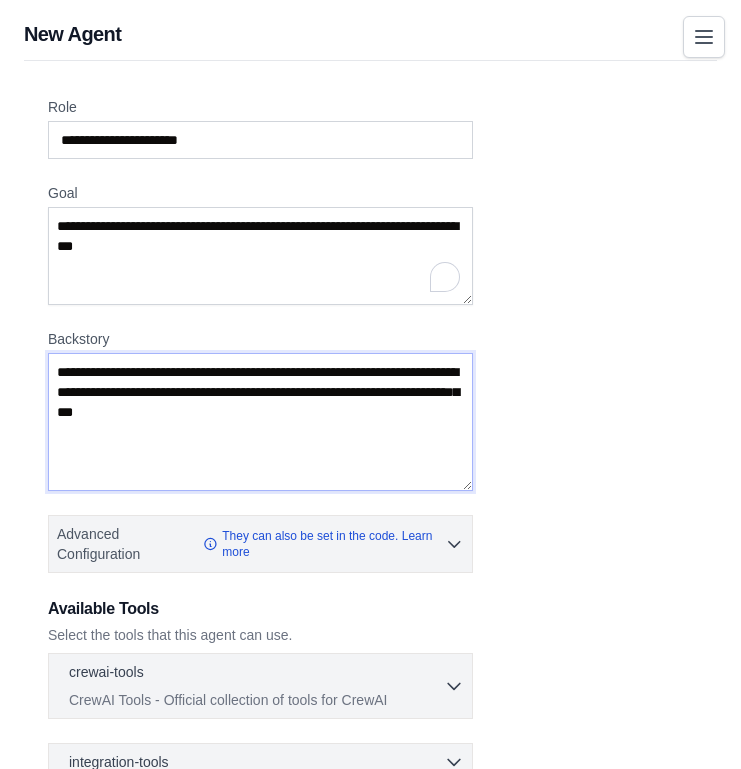 click on "Backstory" at bounding box center (260, 422) 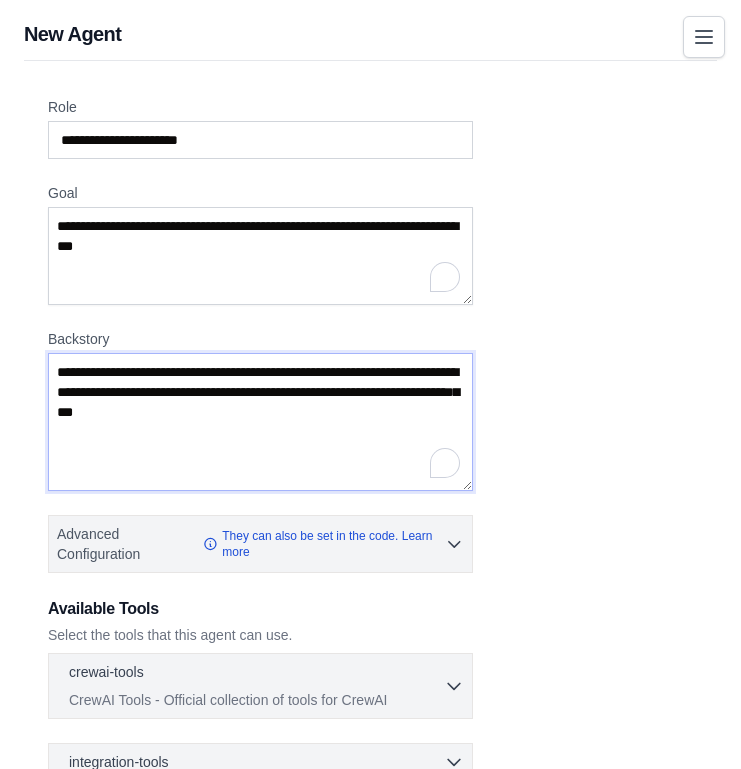 drag, startPoint x: 384, startPoint y: 413, endPoint x: 110, endPoint y: 398, distance: 274.41028 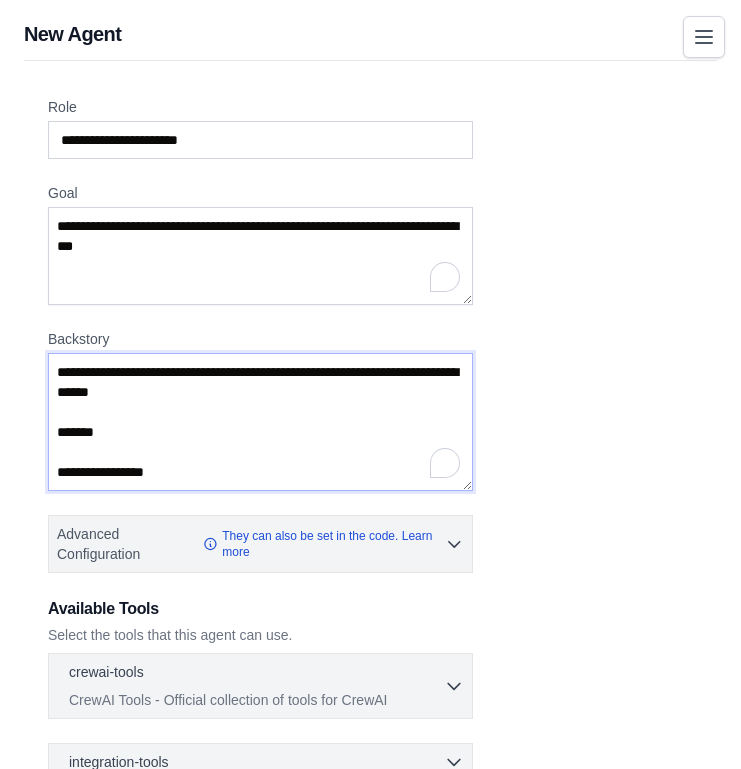 scroll, scrollTop: 470, scrollLeft: 0, axis: vertical 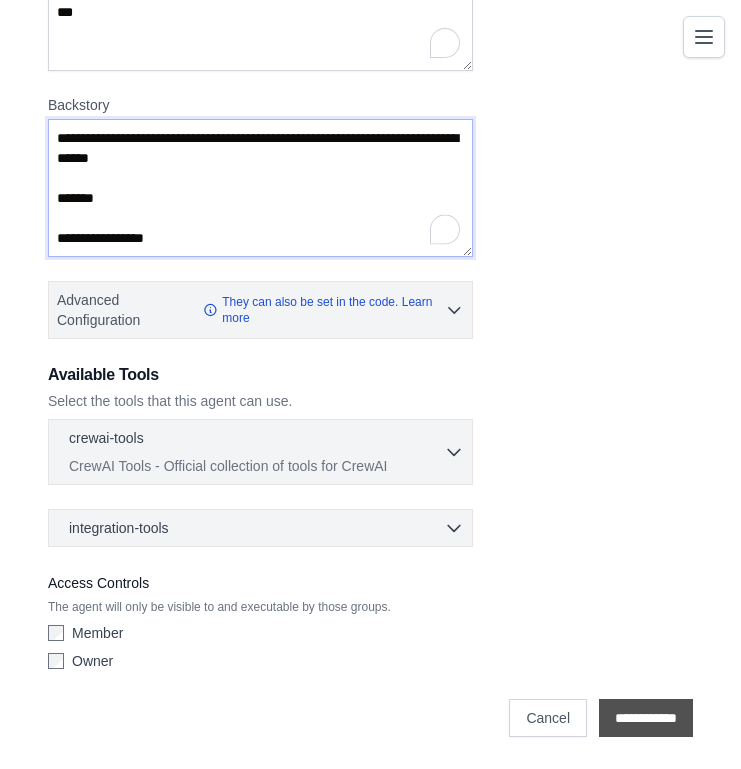 type on "**********" 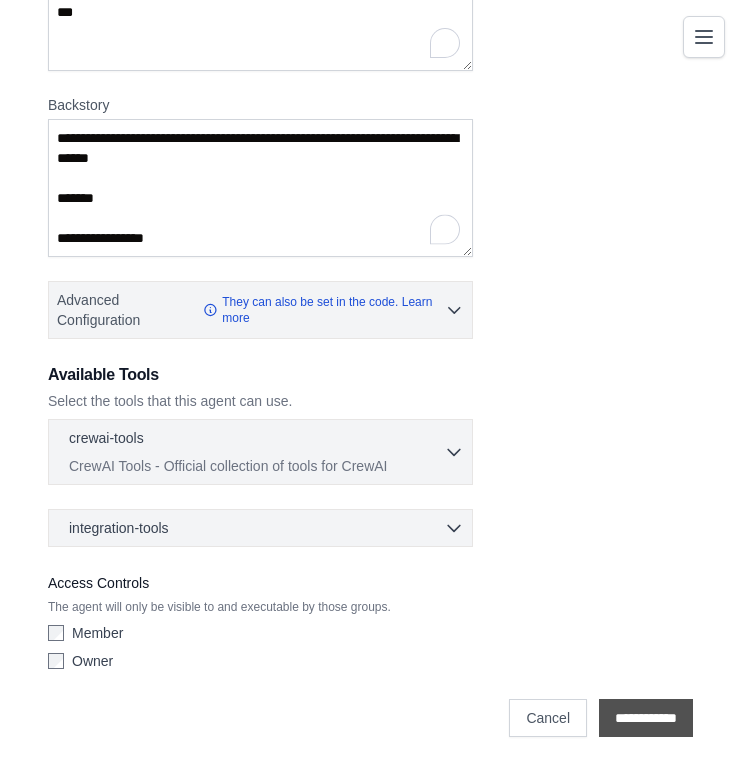 click on "**********" at bounding box center [646, 718] 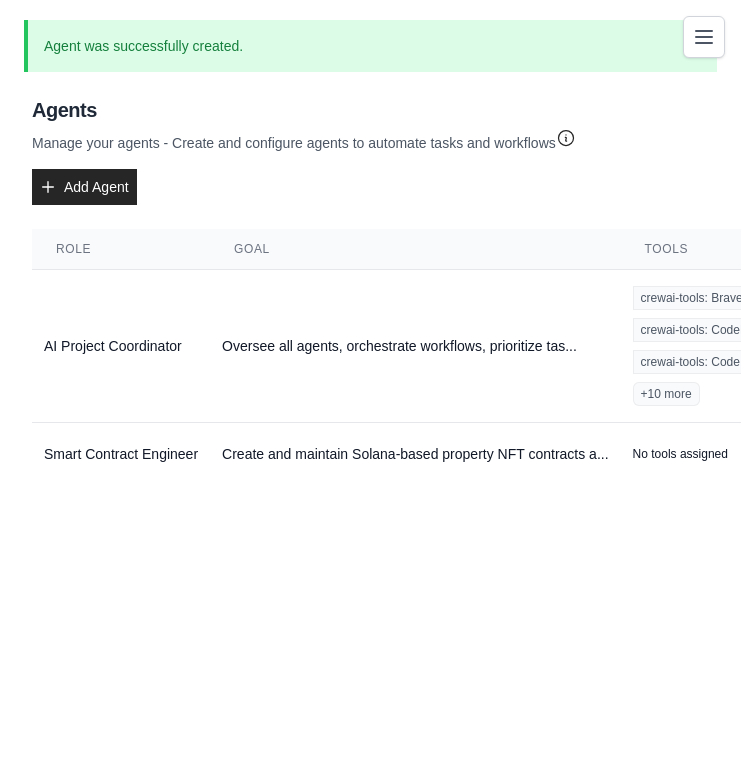 scroll, scrollTop: 0, scrollLeft: 0, axis: both 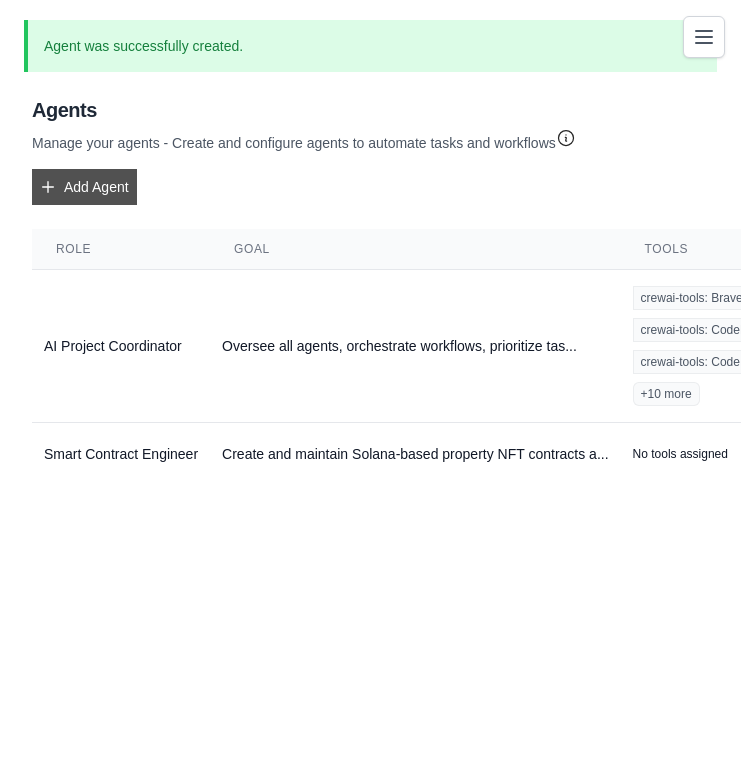click on "Add Agent" at bounding box center [84, 187] 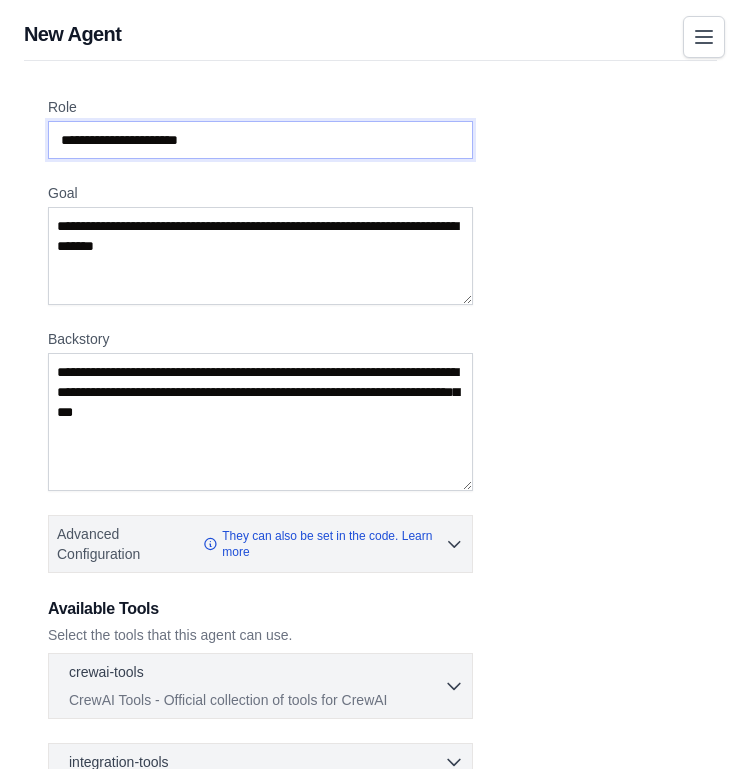 click on "Role" at bounding box center (260, 140) 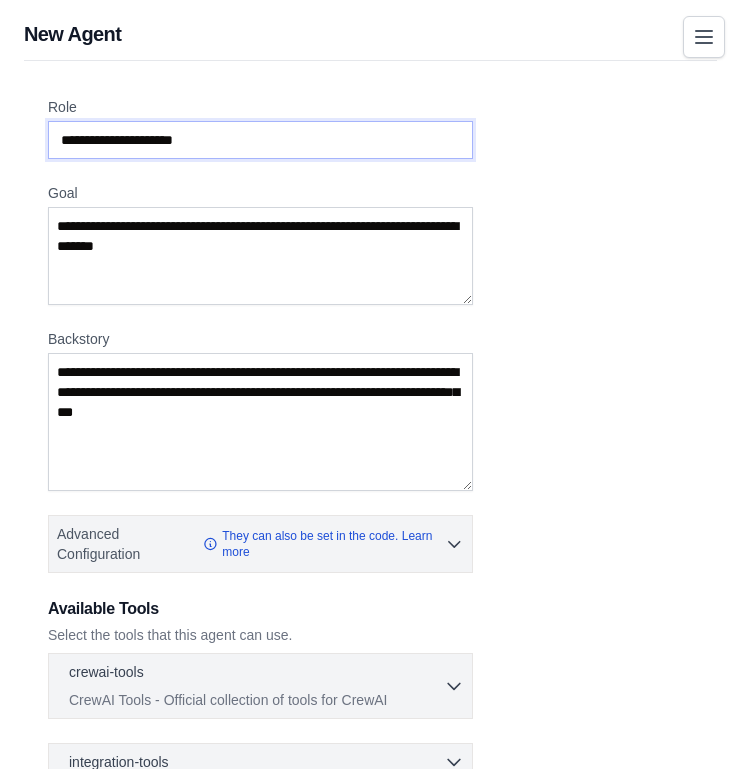 type on "**********" 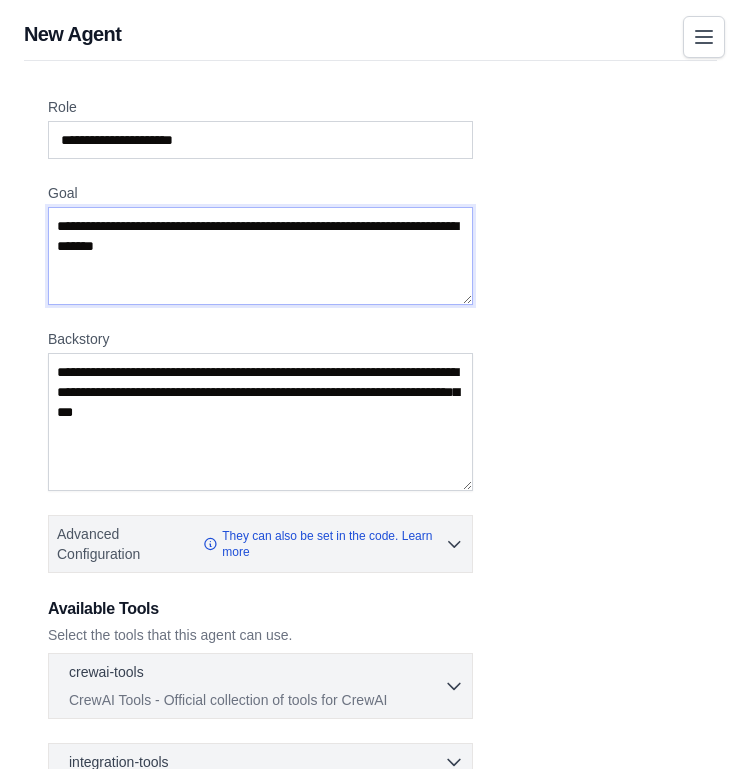click on "Goal" at bounding box center [260, 256] 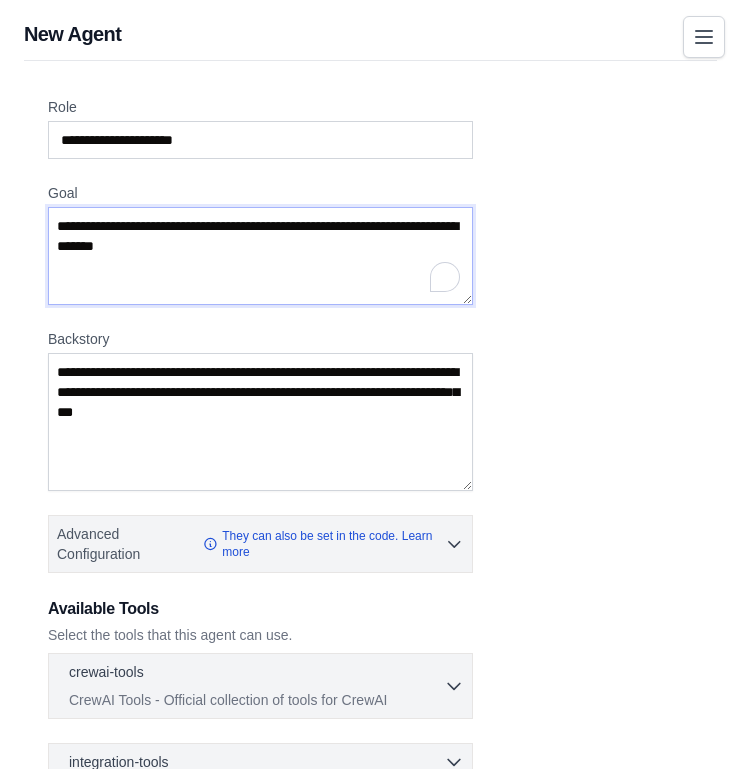 paste on "**********" 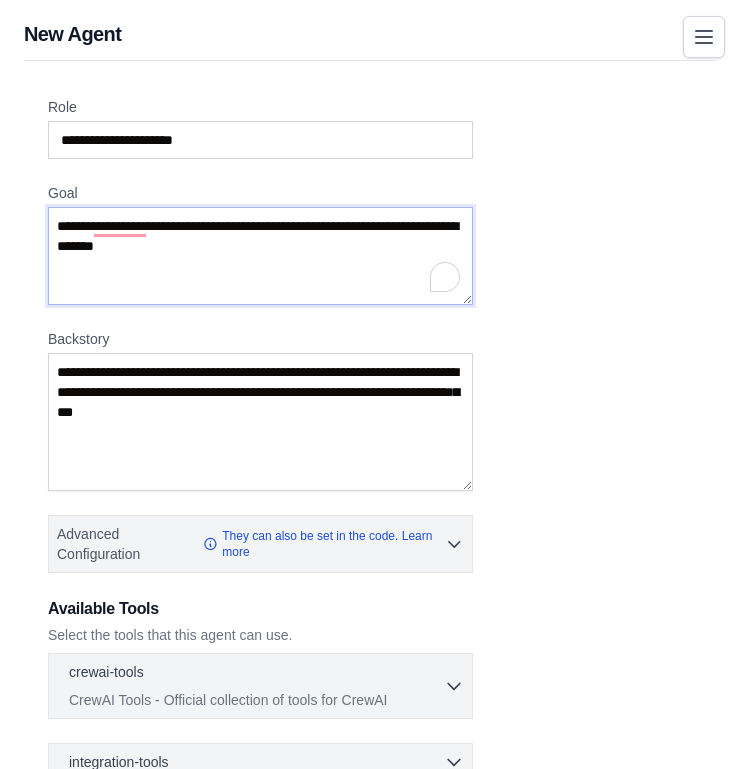 click on "**********" at bounding box center (260, 256) 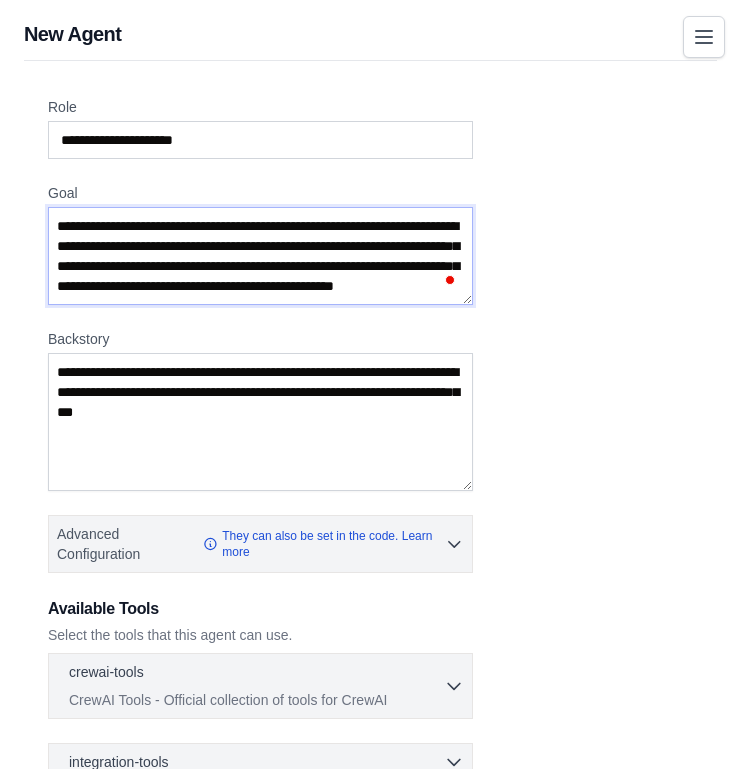 scroll, scrollTop: 10, scrollLeft: 0, axis: vertical 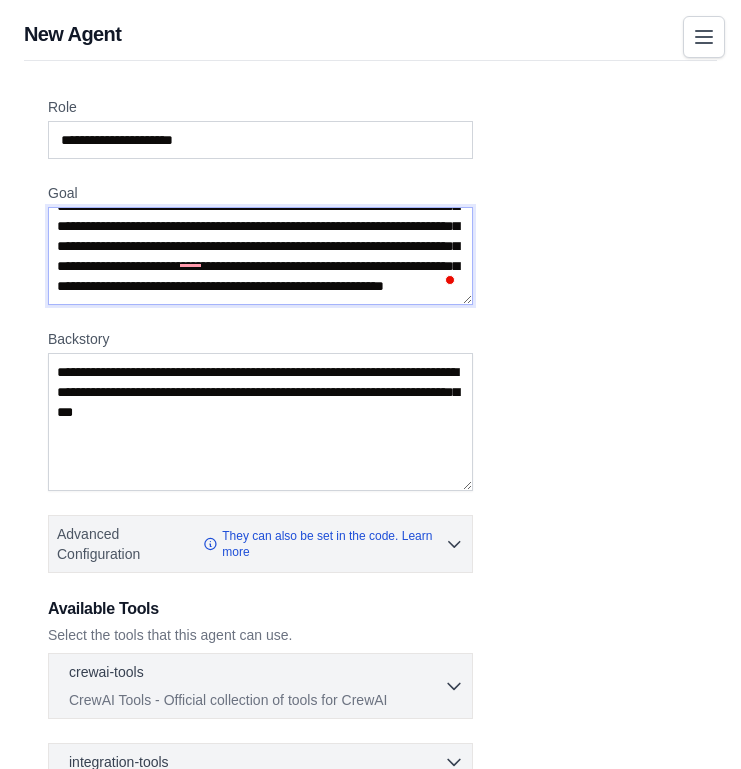 type on "**********" 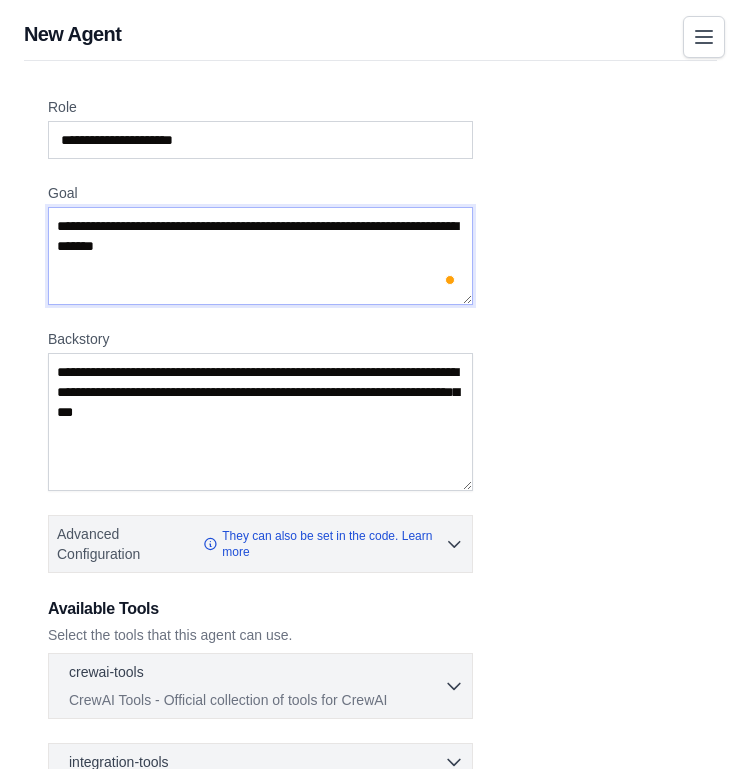 scroll, scrollTop: 0, scrollLeft: 0, axis: both 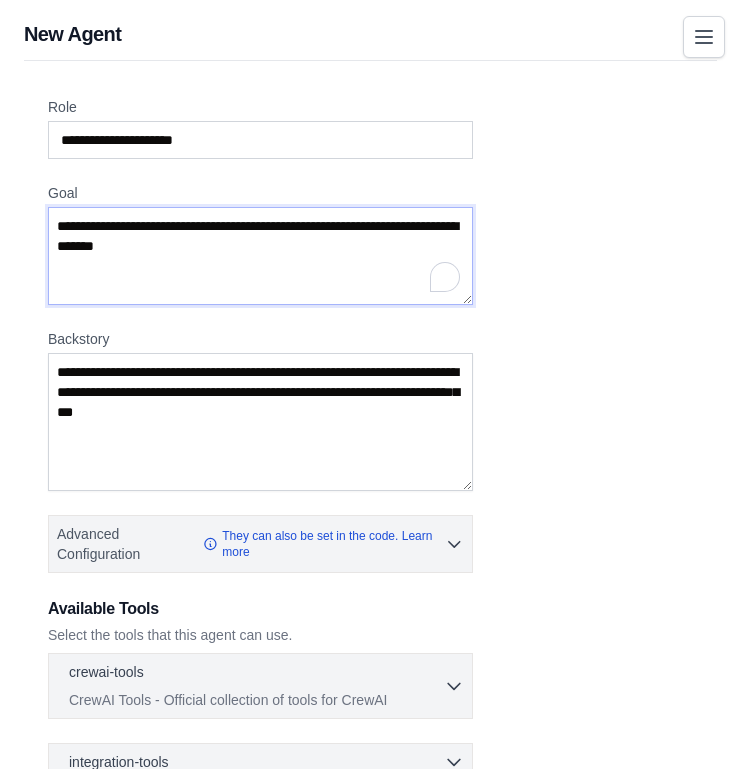 paste on "**********" 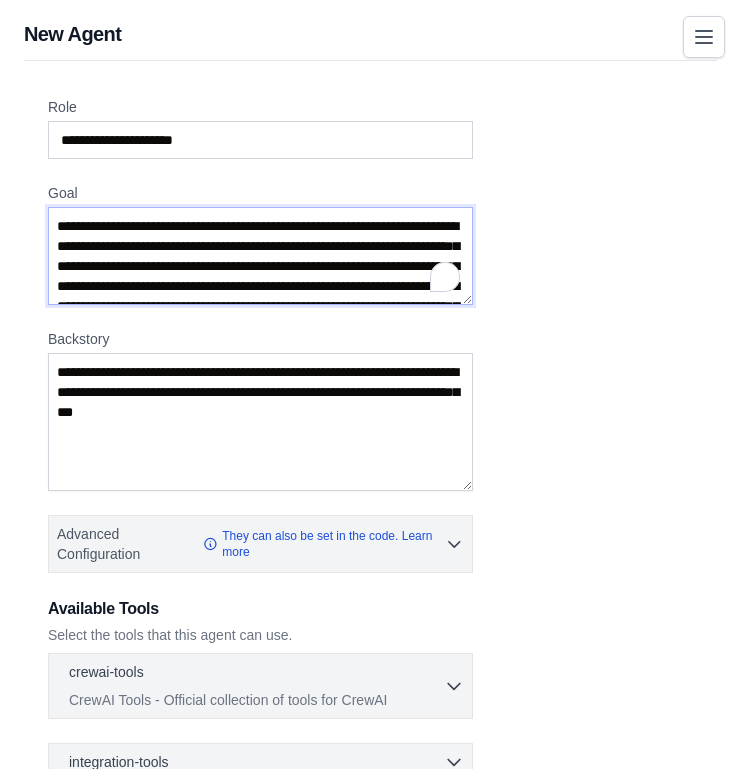 scroll, scrollTop: 70, scrollLeft: 0, axis: vertical 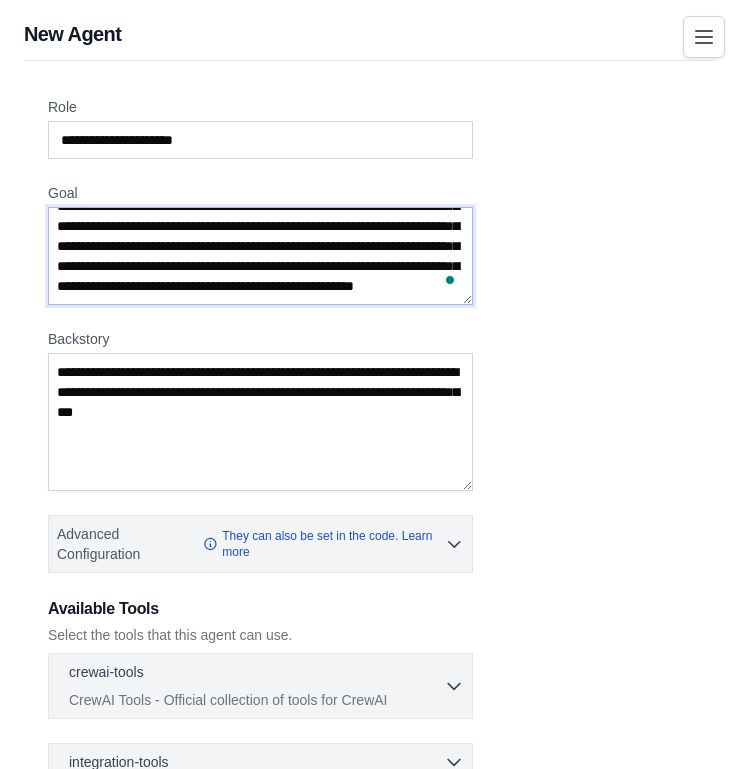 type on "**********" 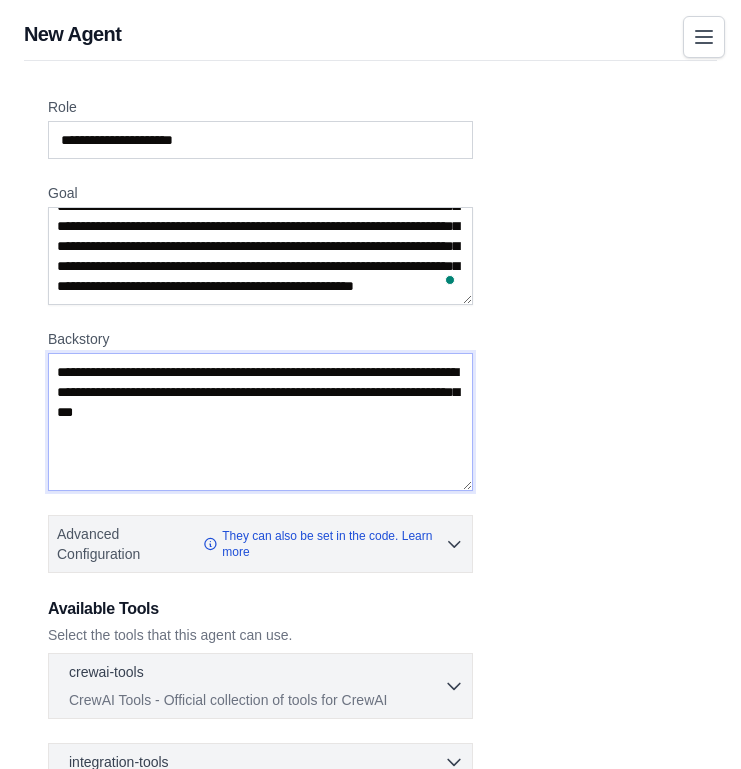 click on "Backstory" at bounding box center (260, 422) 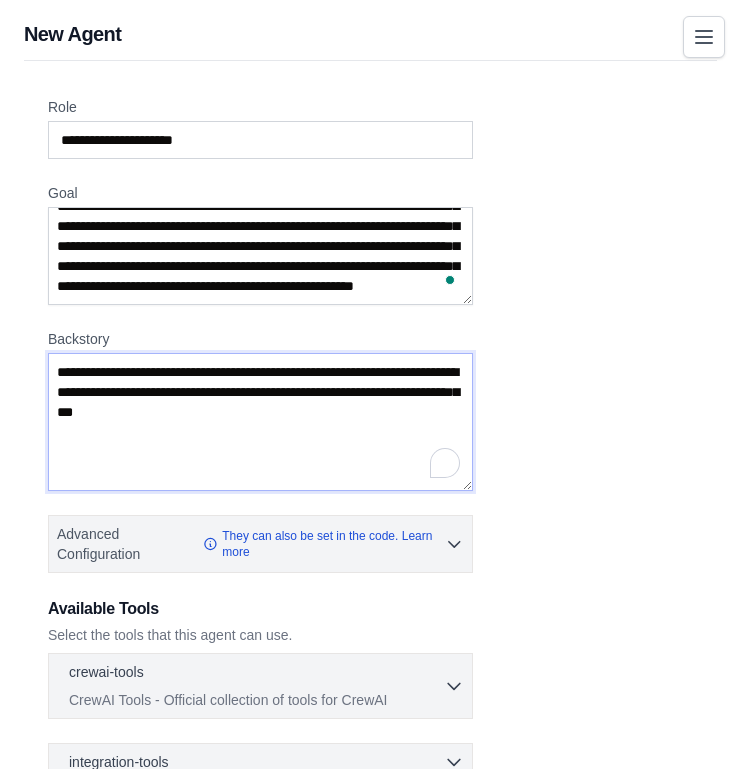 click on "Backstory" at bounding box center (260, 422) 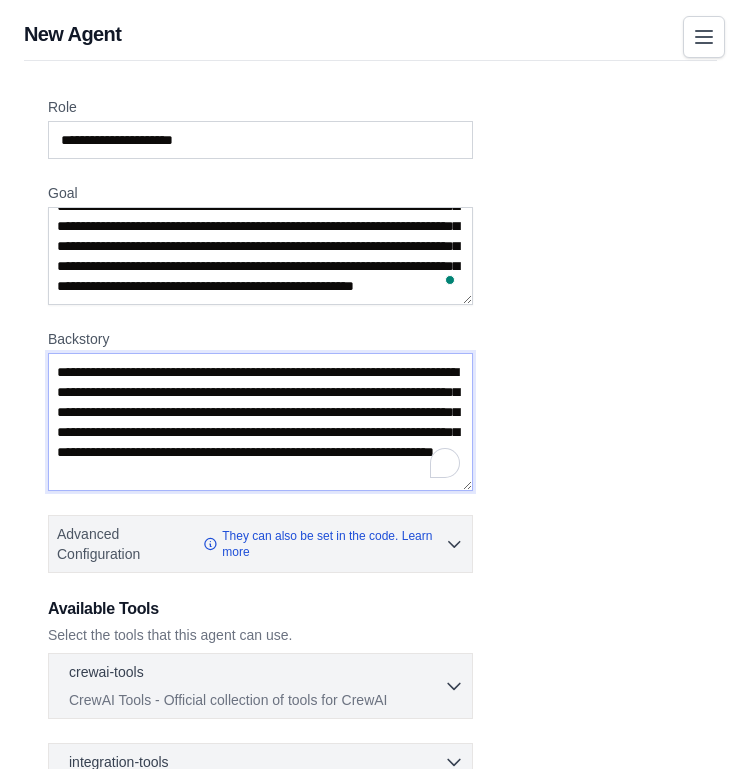 scroll, scrollTop: 10, scrollLeft: 0, axis: vertical 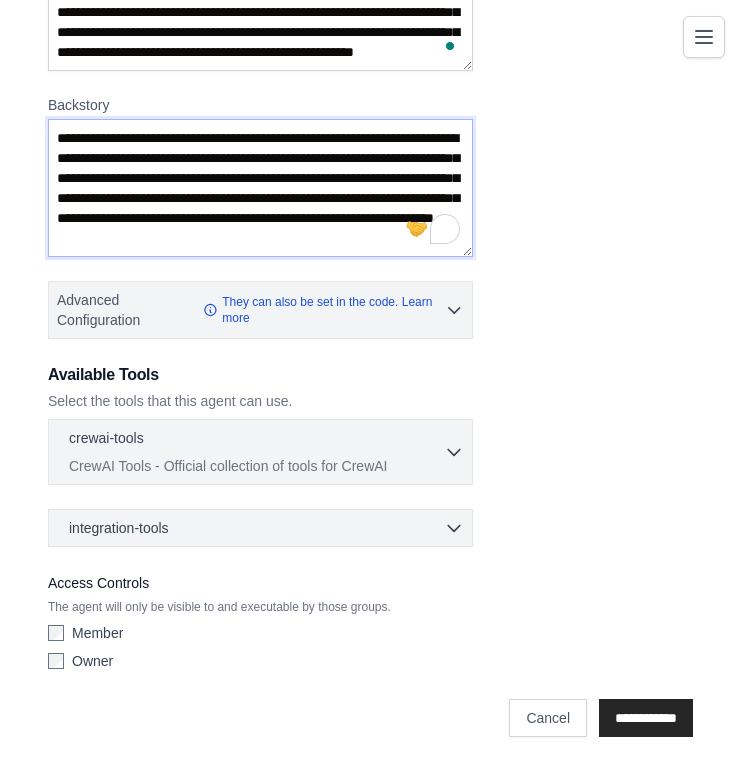type on "**********" 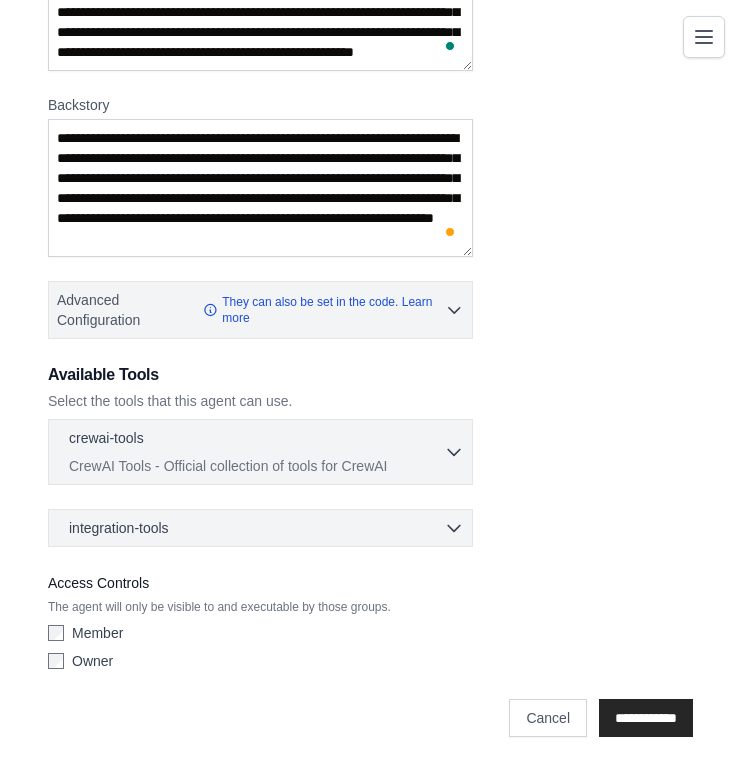 click 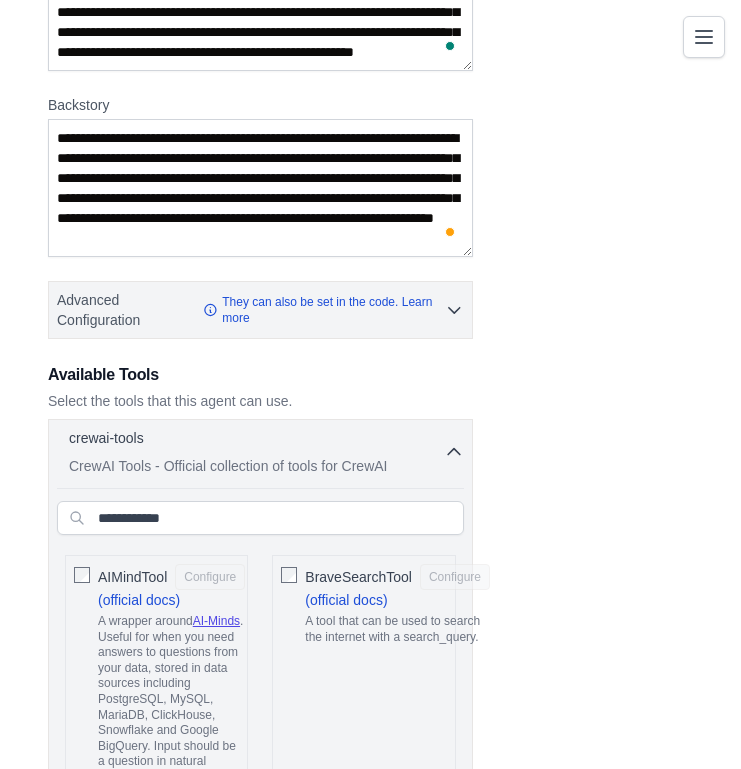 click 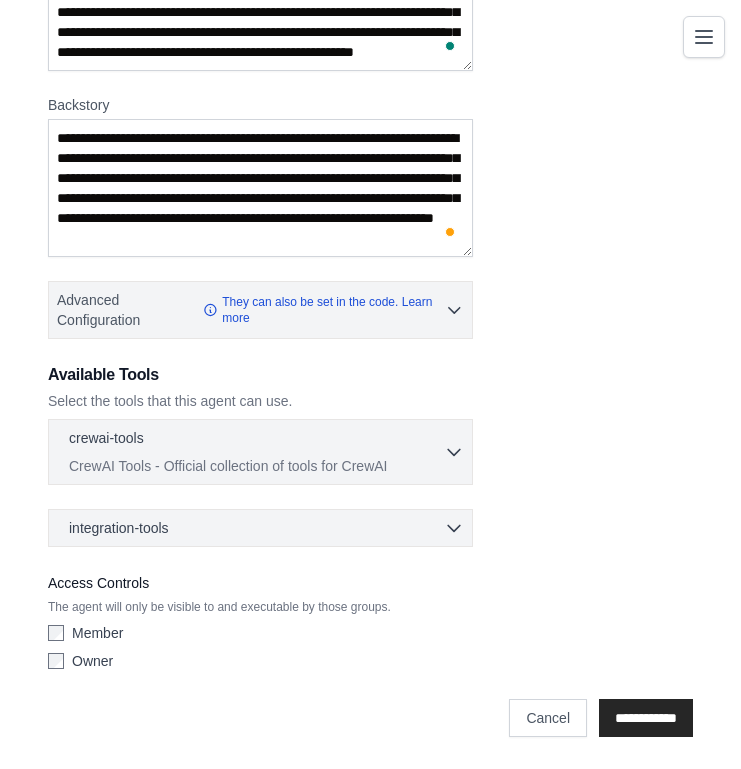 click on "integration-tools
0 selected" at bounding box center [266, 528] 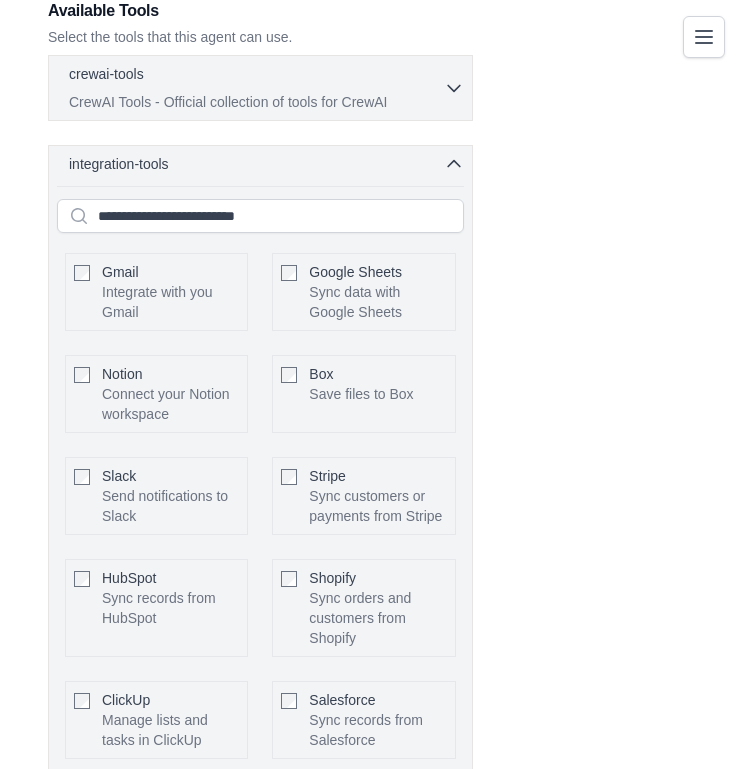 scroll, scrollTop: 633, scrollLeft: 0, axis: vertical 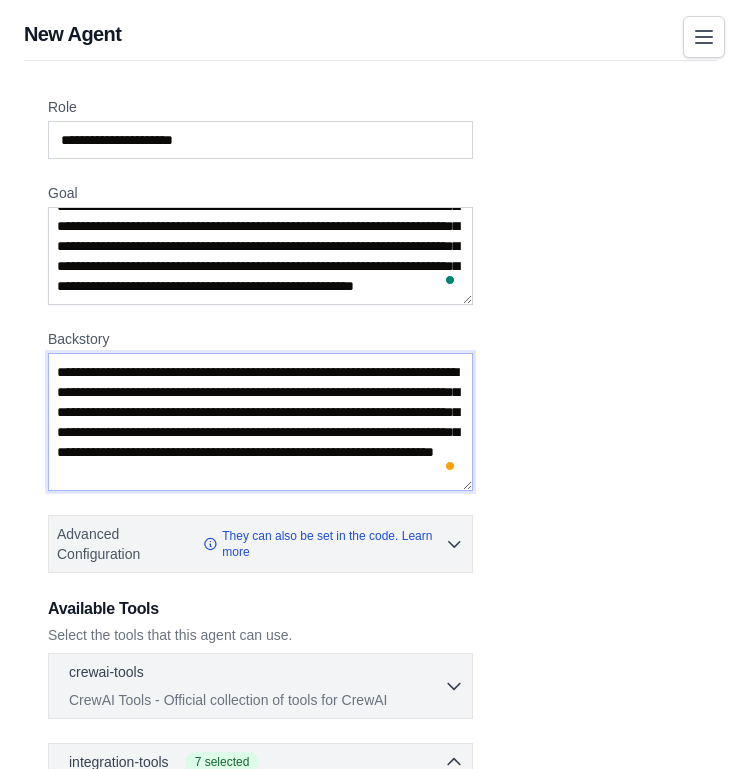 click on "**********" at bounding box center [260, 422] 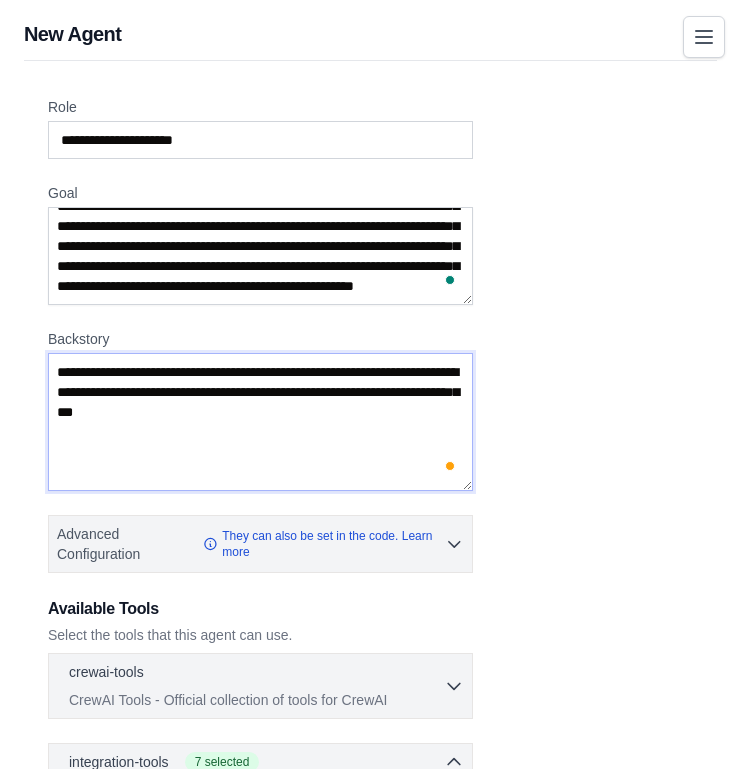 scroll, scrollTop: 0, scrollLeft: 0, axis: both 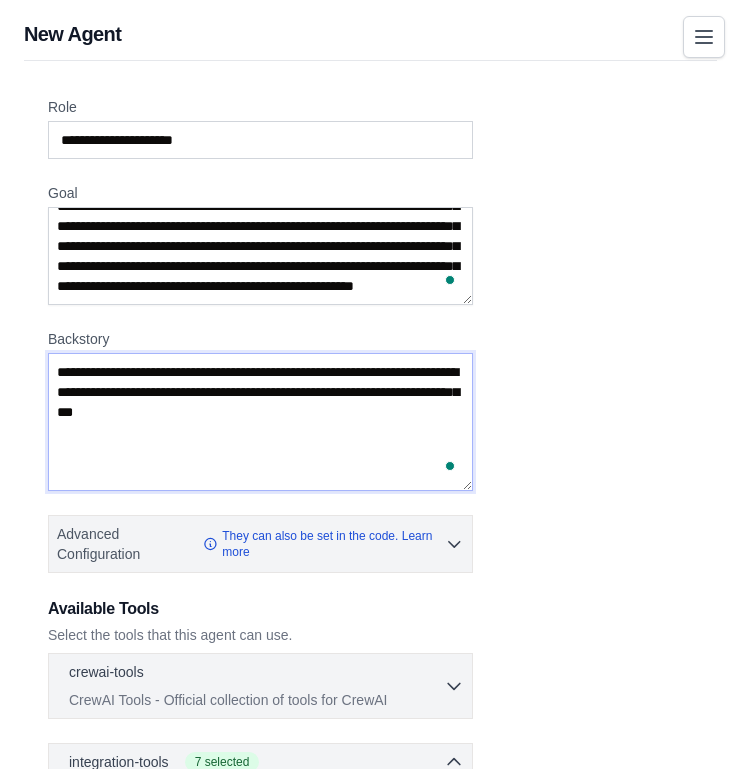 paste on "**********" 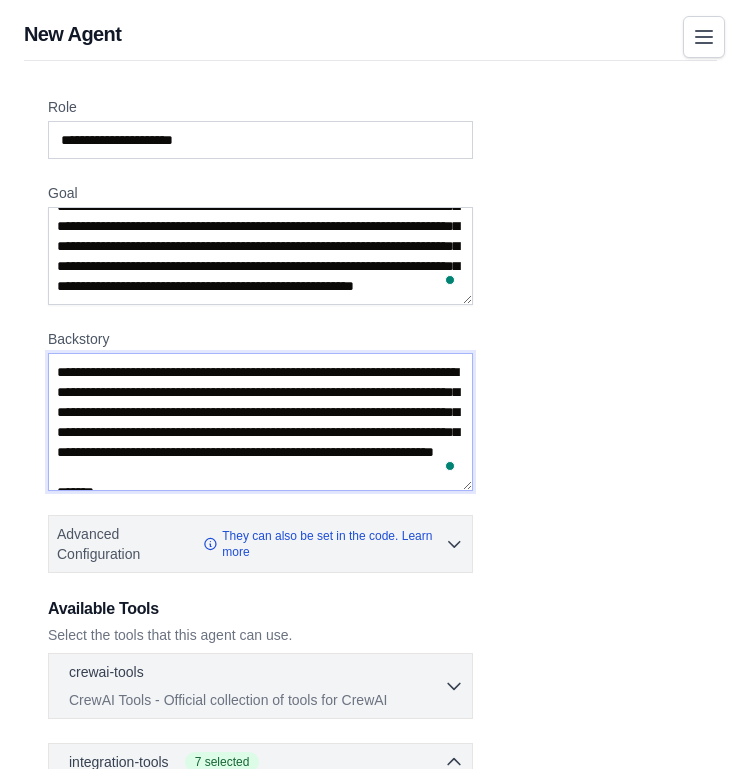 scroll, scrollTop: 650, scrollLeft: 0, axis: vertical 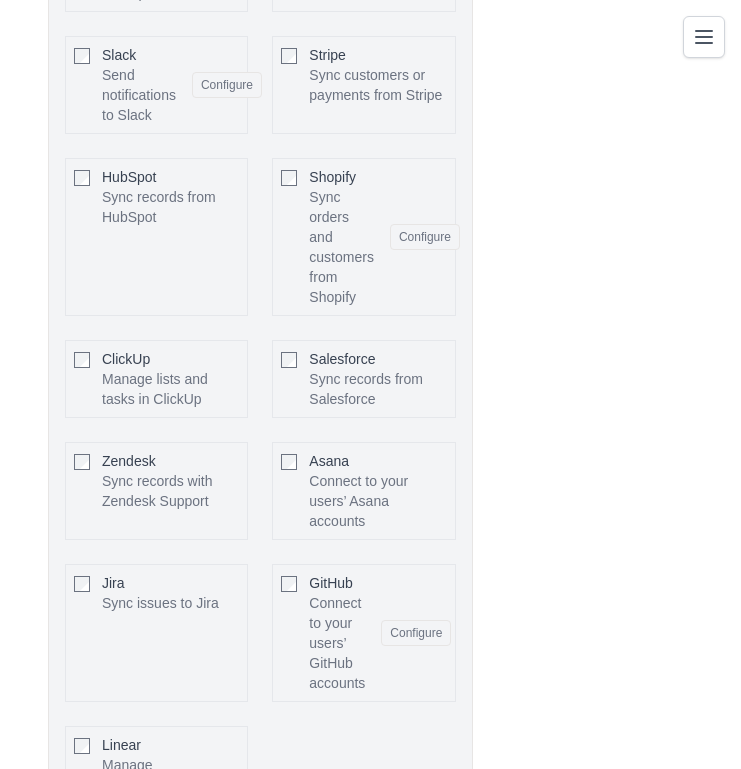 type on "**********" 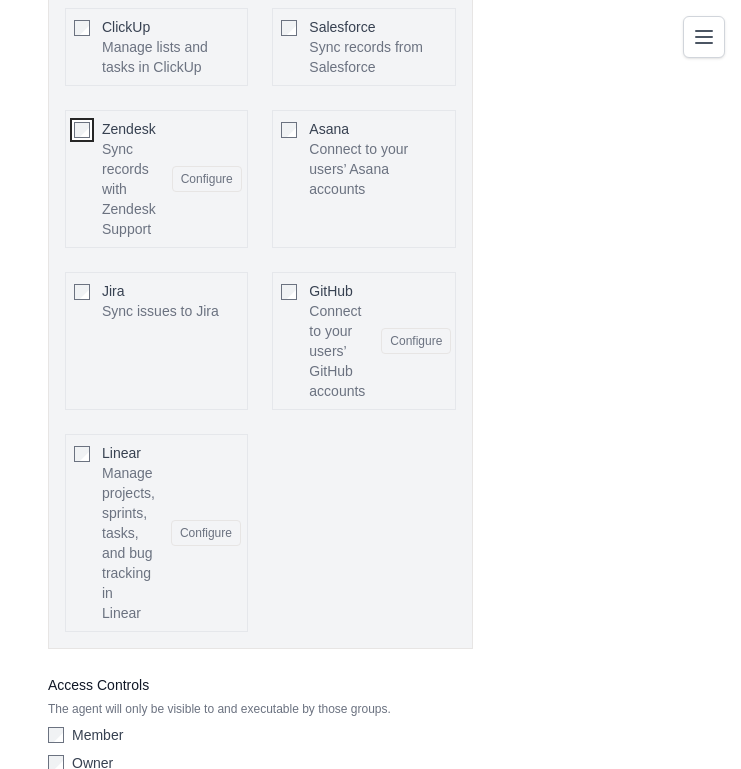 scroll, scrollTop: 1553, scrollLeft: 0, axis: vertical 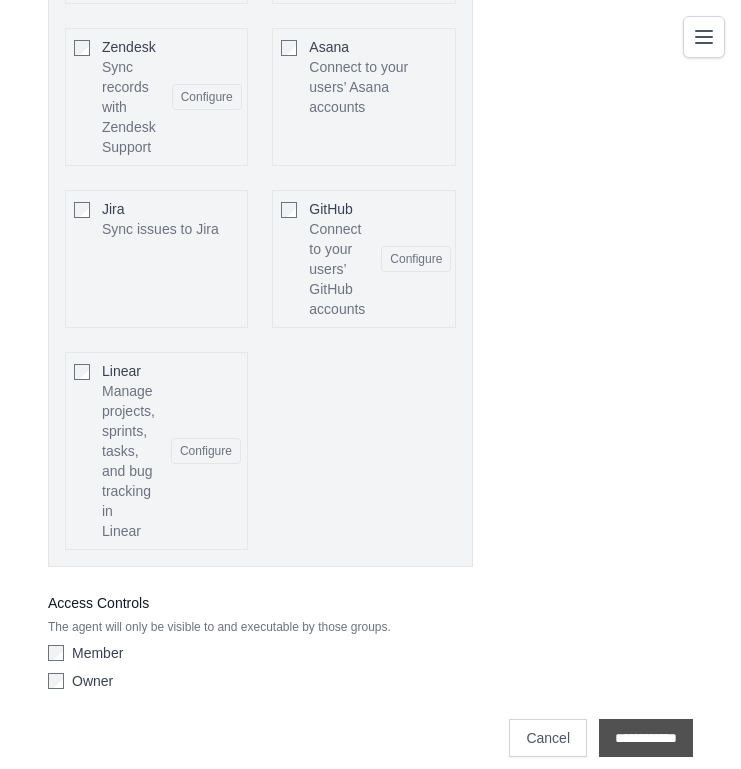 click on "**********" at bounding box center [646, 738] 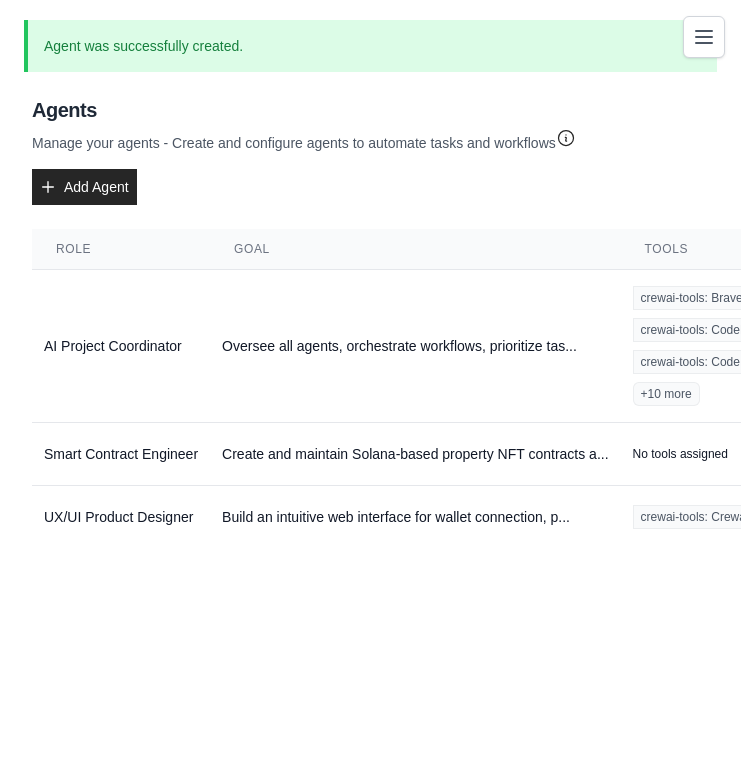 scroll, scrollTop: 0, scrollLeft: 0, axis: both 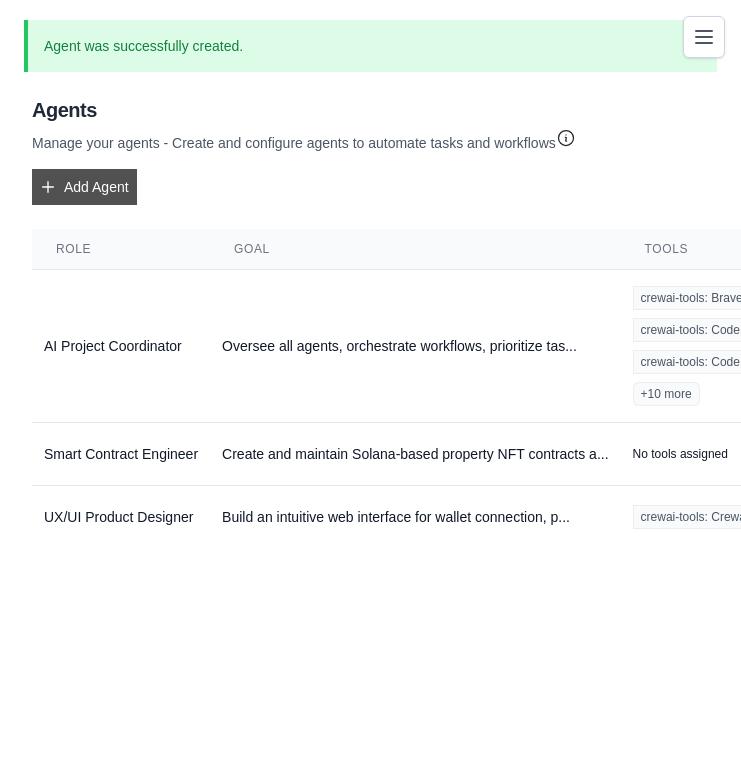 click on "Add Agent" at bounding box center [84, 187] 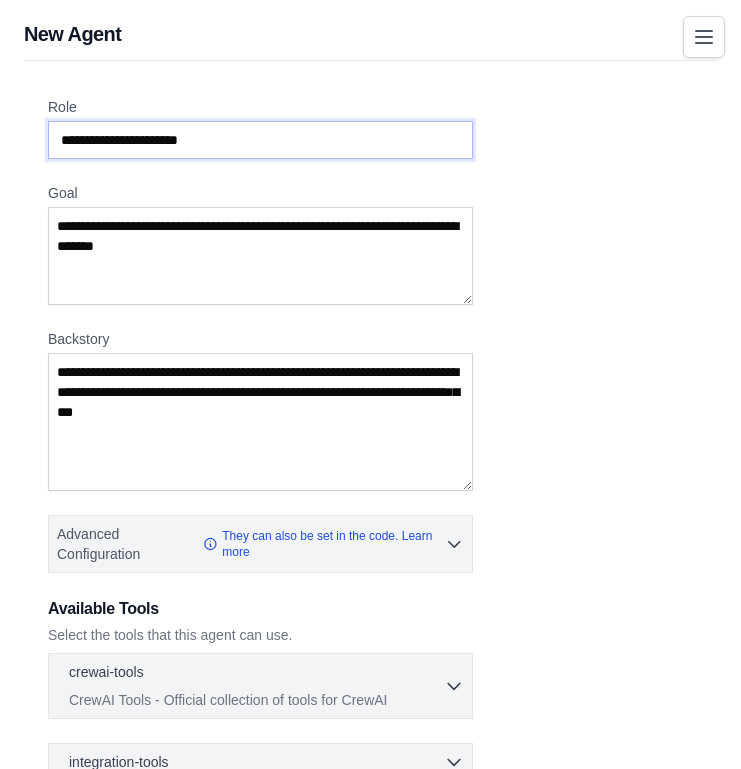 click on "Role" at bounding box center [260, 140] 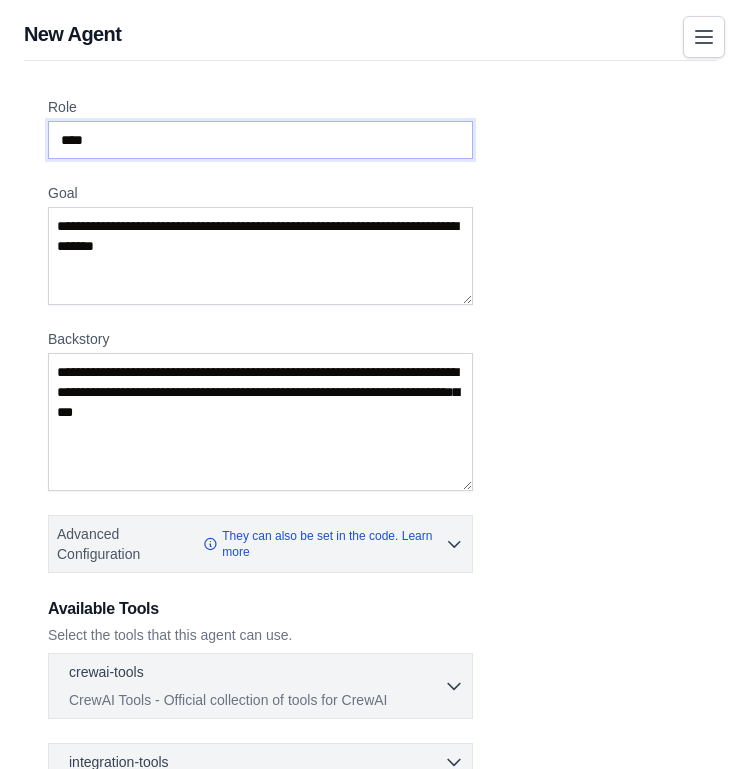 paste on "**********" 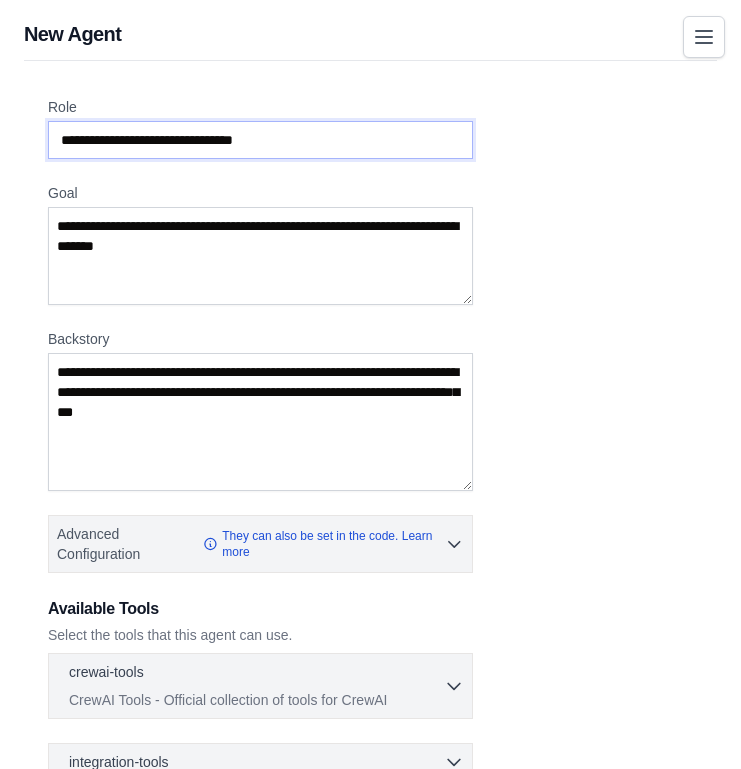 type on "**********" 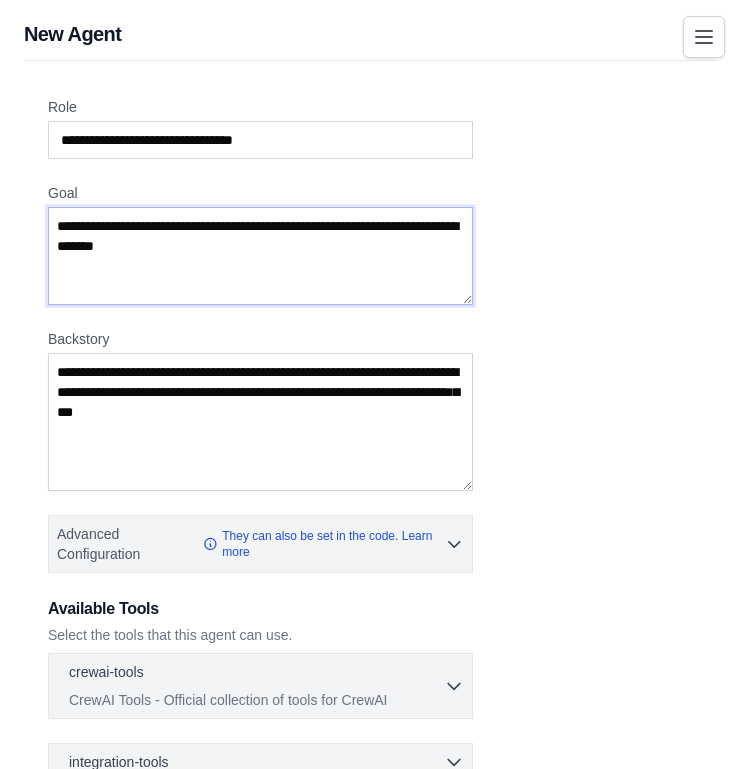 click on "Goal" at bounding box center (260, 256) 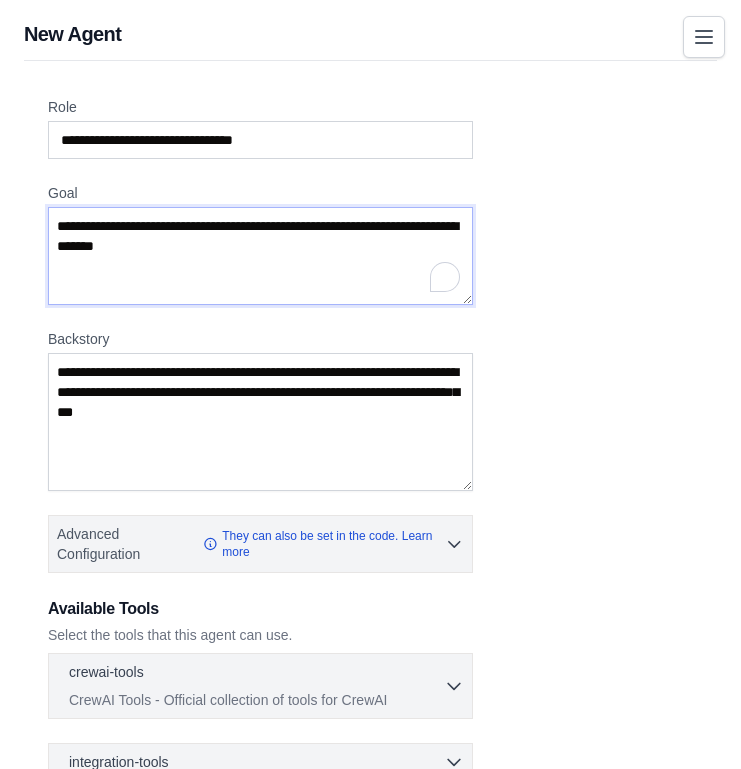 paste on "**********" 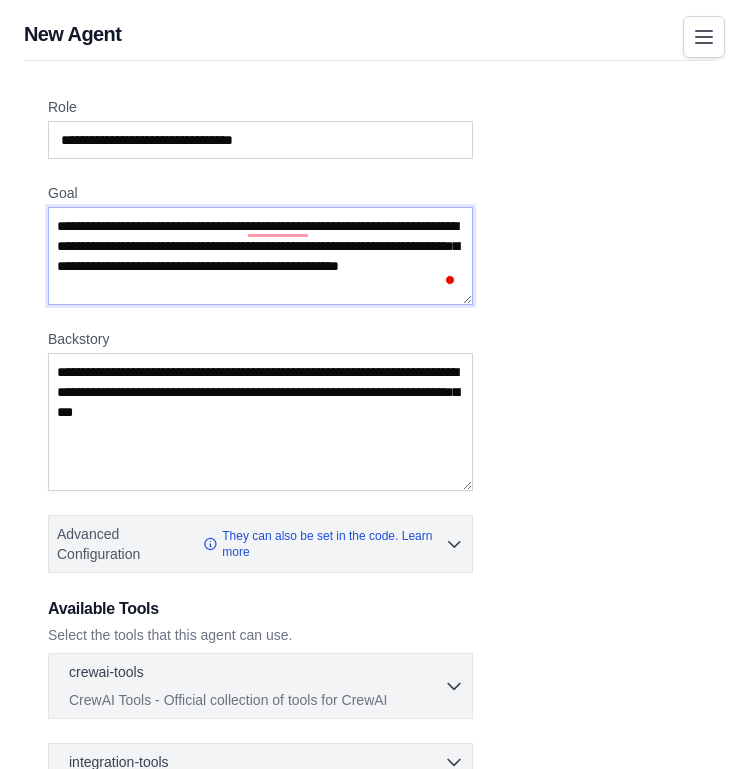paste on "**********" 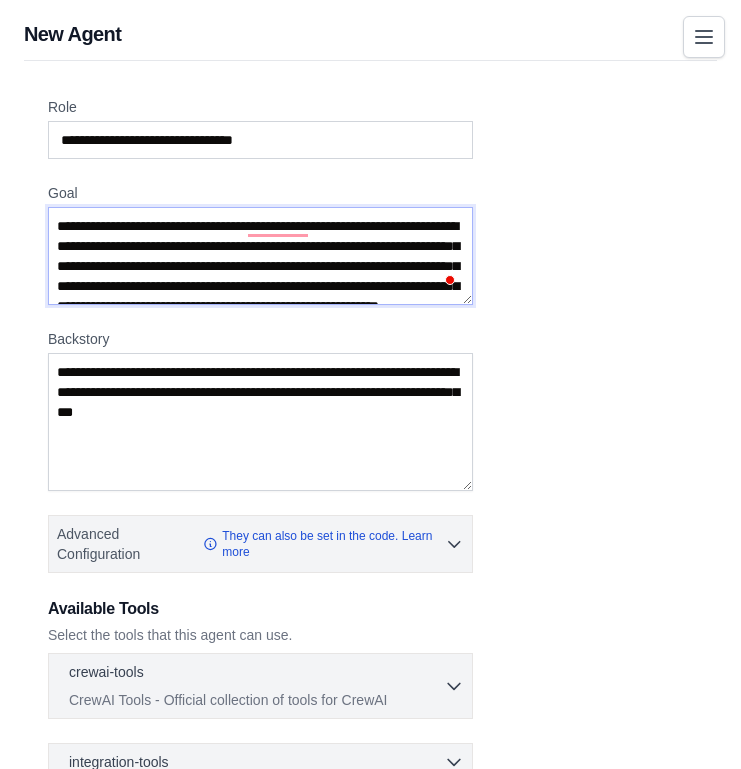 scroll, scrollTop: 50, scrollLeft: 0, axis: vertical 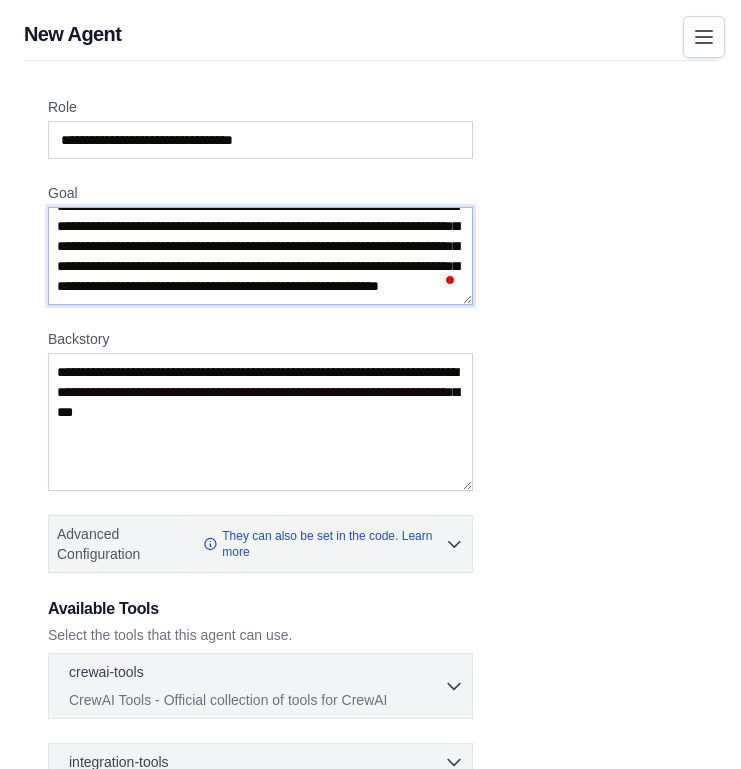 type on "**********" 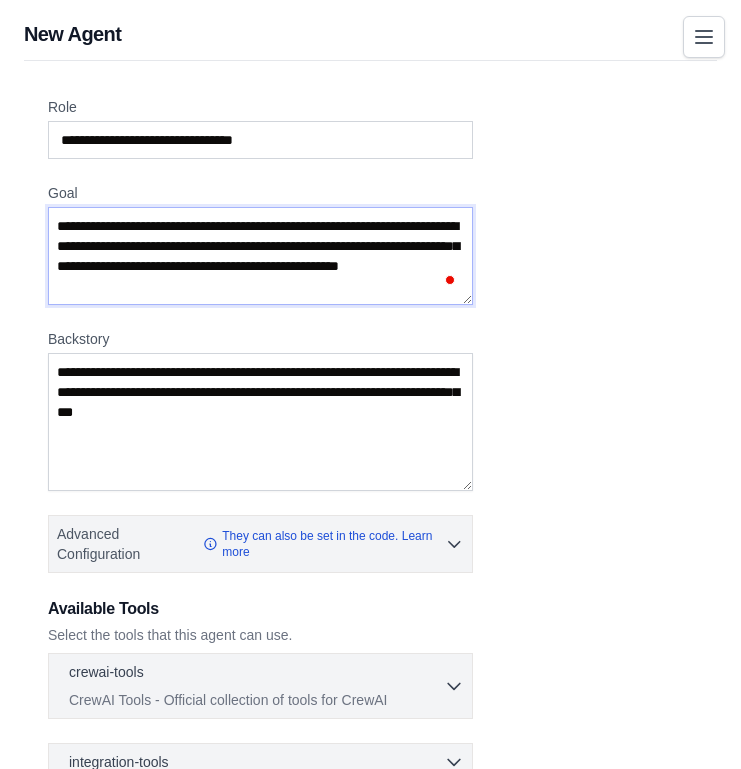 scroll, scrollTop: 0, scrollLeft: 0, axis: both 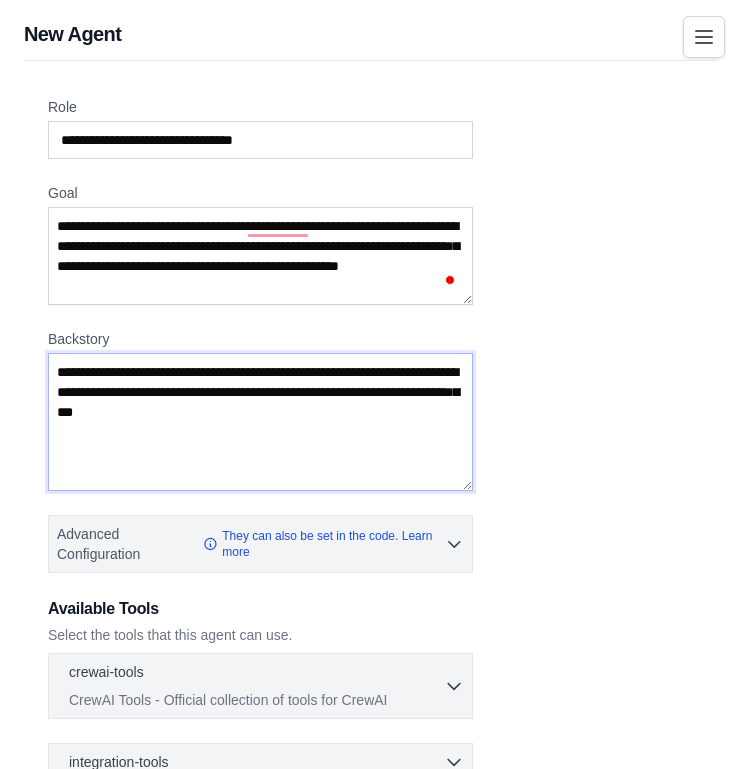 click on "Backstory" at bounding box center [260, 422] 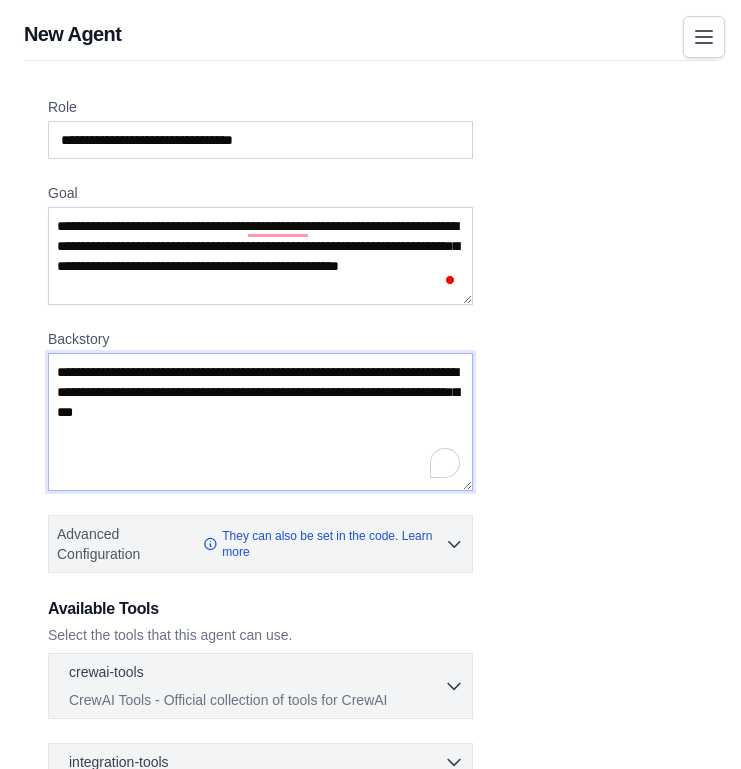 paste on "**********" 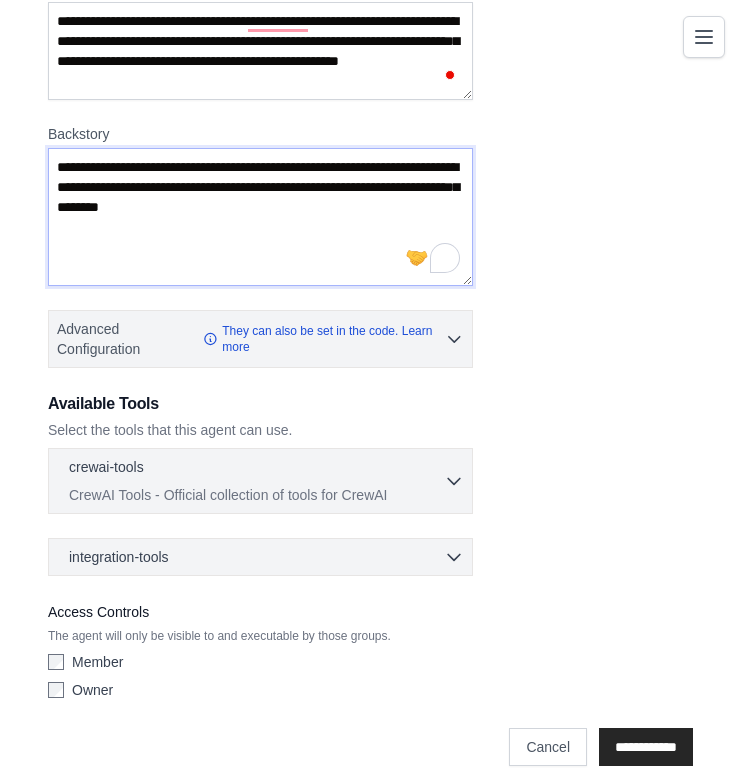 scroll, scrollTop: 234, scrollLeft: 0, axis: vertical 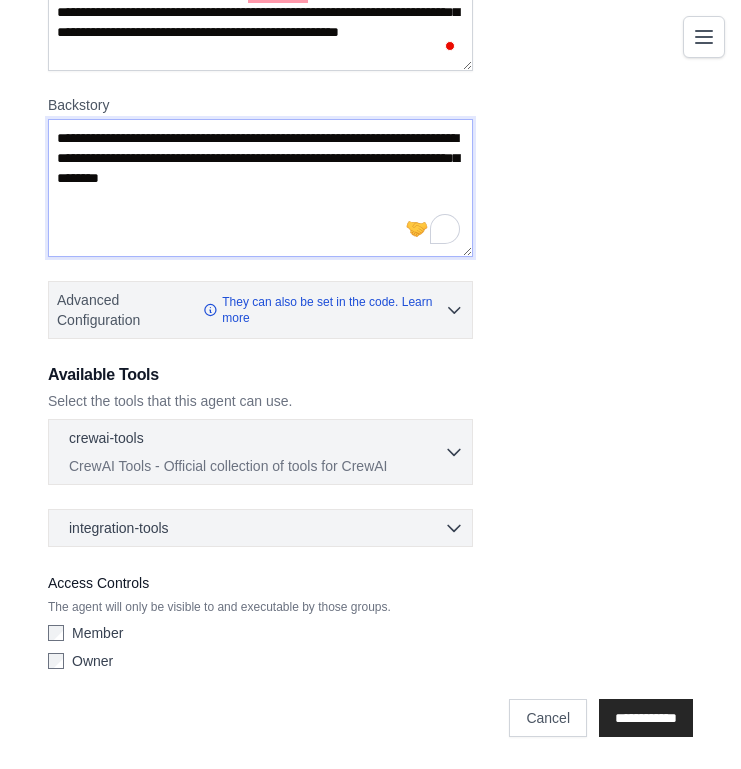 type on "**********" 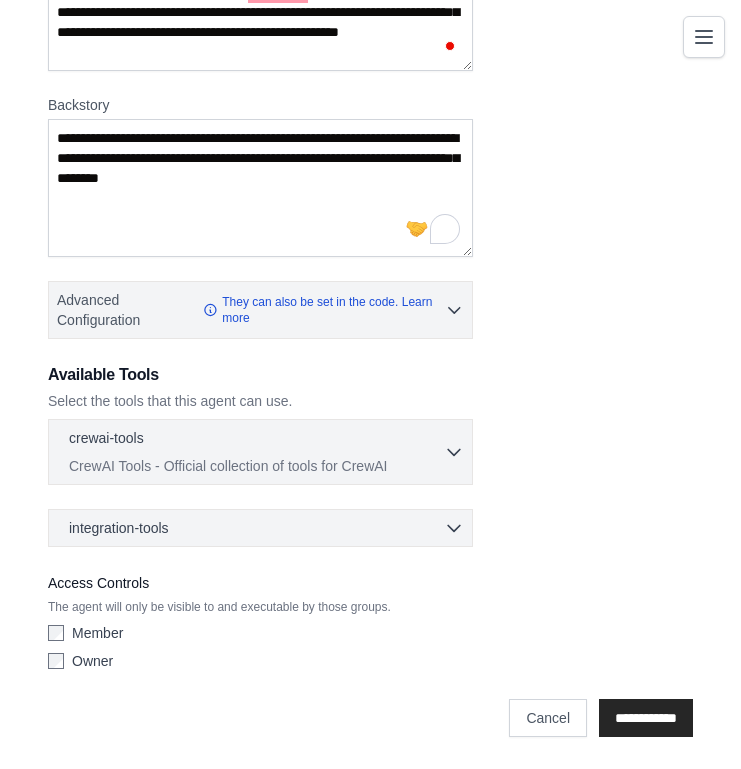 click on "integration-tools
0 selected" at bounding box center (266, 528) 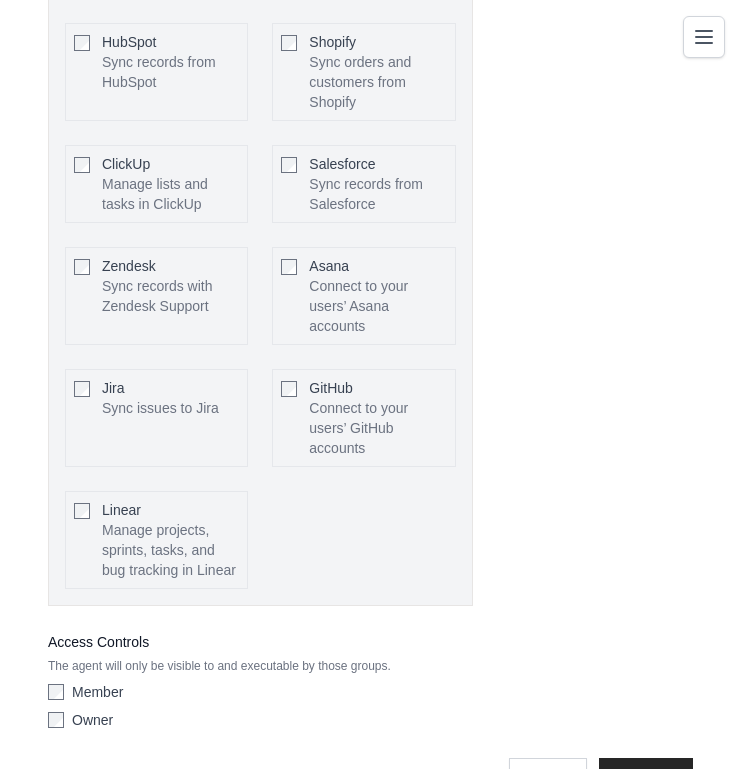 scroll, scrollTop: 1233, scrollLeft: 0, axis: vertical 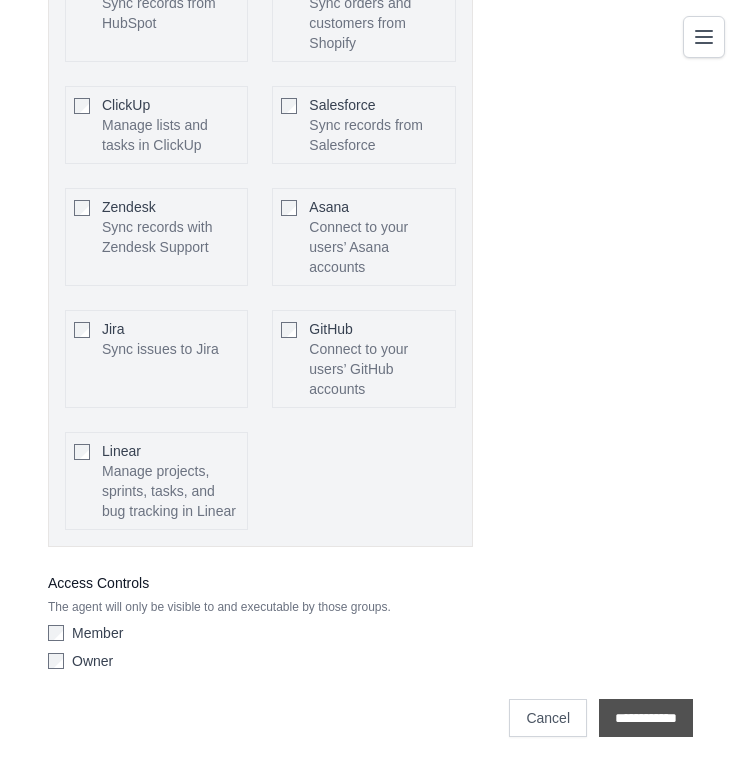 click on "**********" at bounding box center [646, 718] 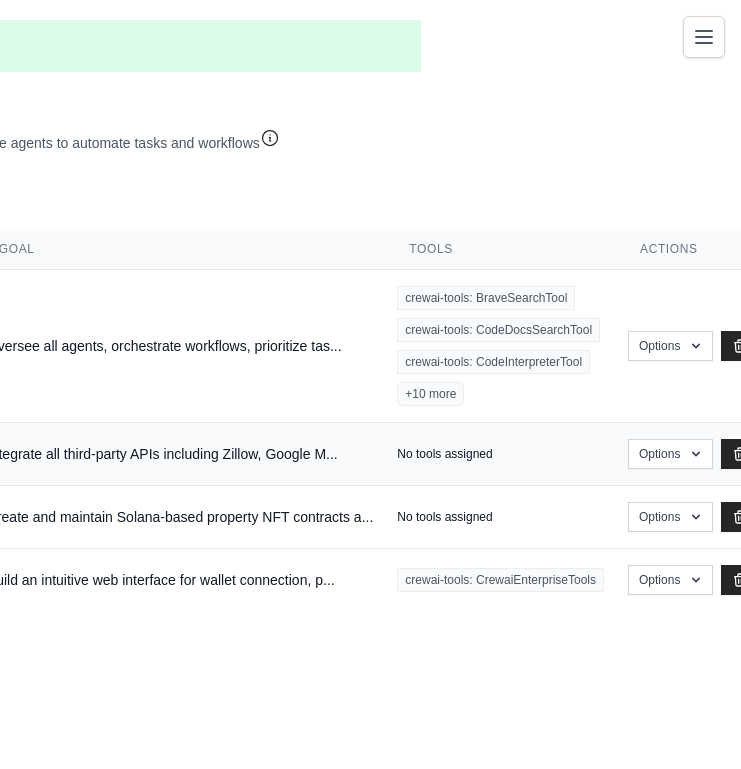 scroll, scrollTop: 0, scrollLeft: 435, axis: horizontal 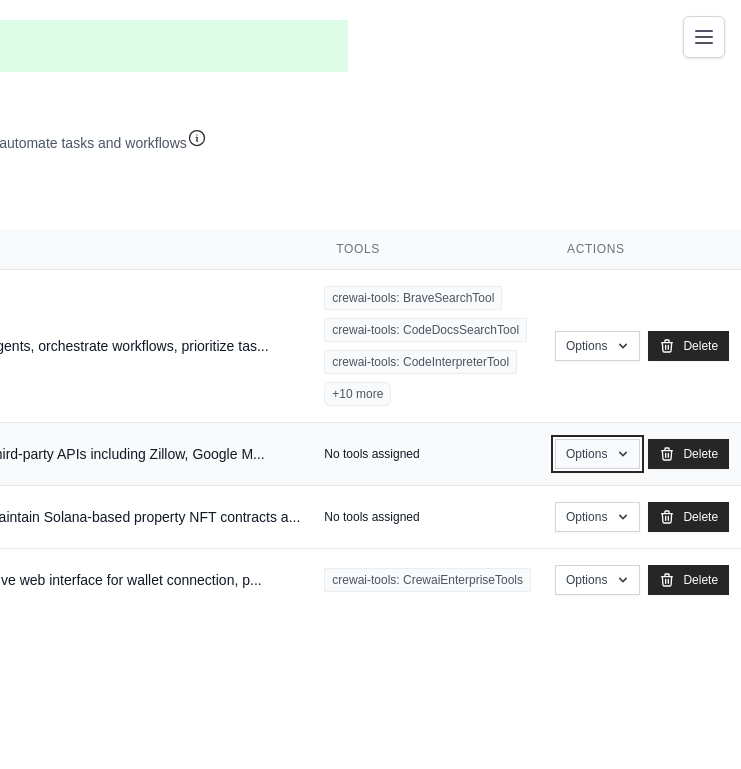 click on "Options" at bounding box center (597, 454) 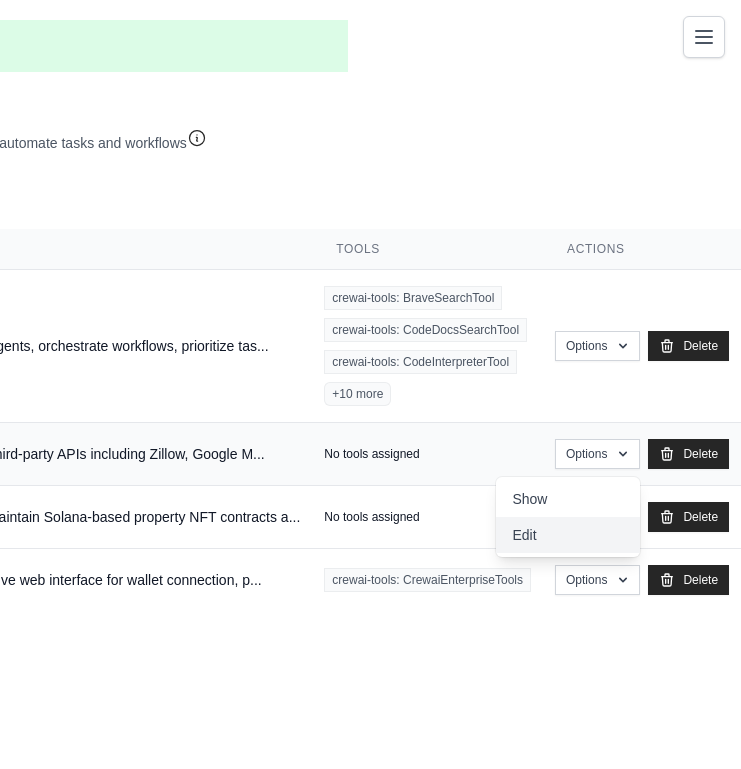click on "Edit" at bounding box center [568, 535] 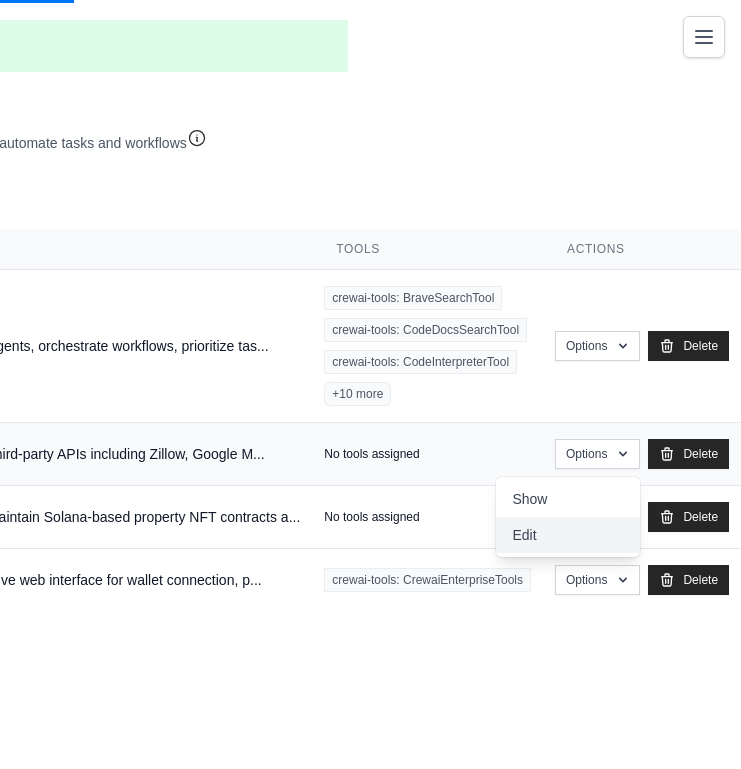 scroll, scrollTop: 0, scrollLeft: 0, axis: both 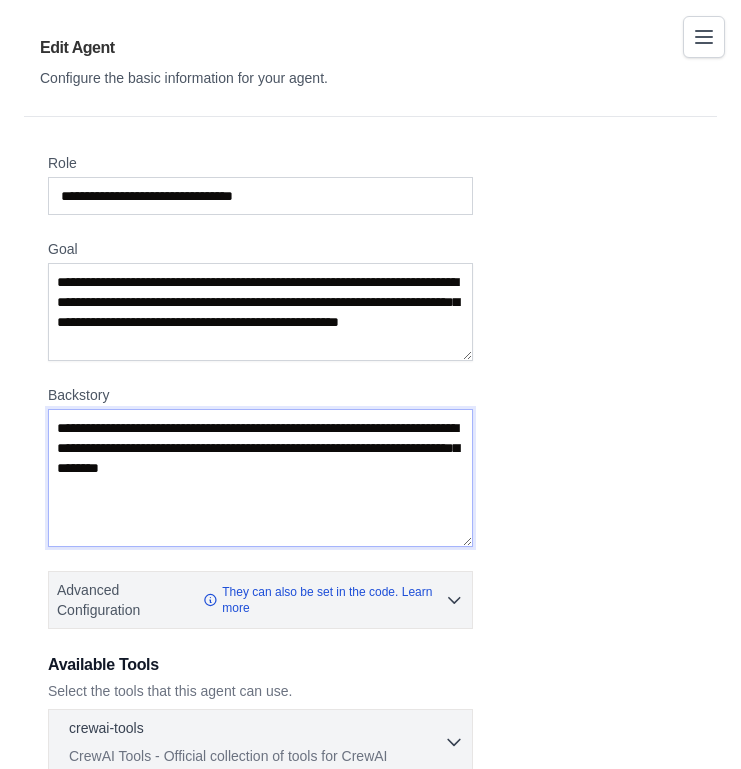 click on "**********" at bounding box center [260, 478] 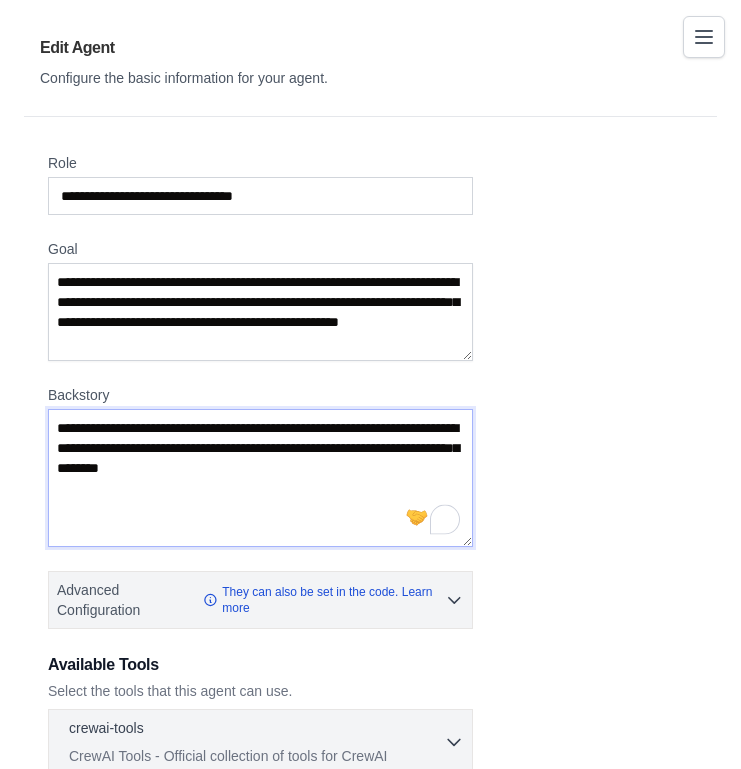 paste on "**********" 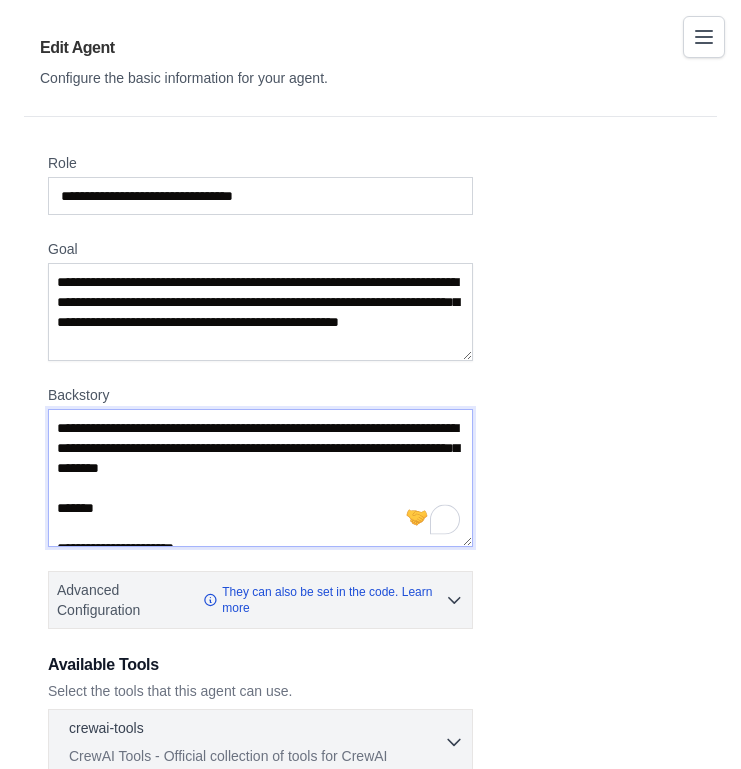 scroll, scrollTop: 790, scrollLeft: 0, axis: vertical 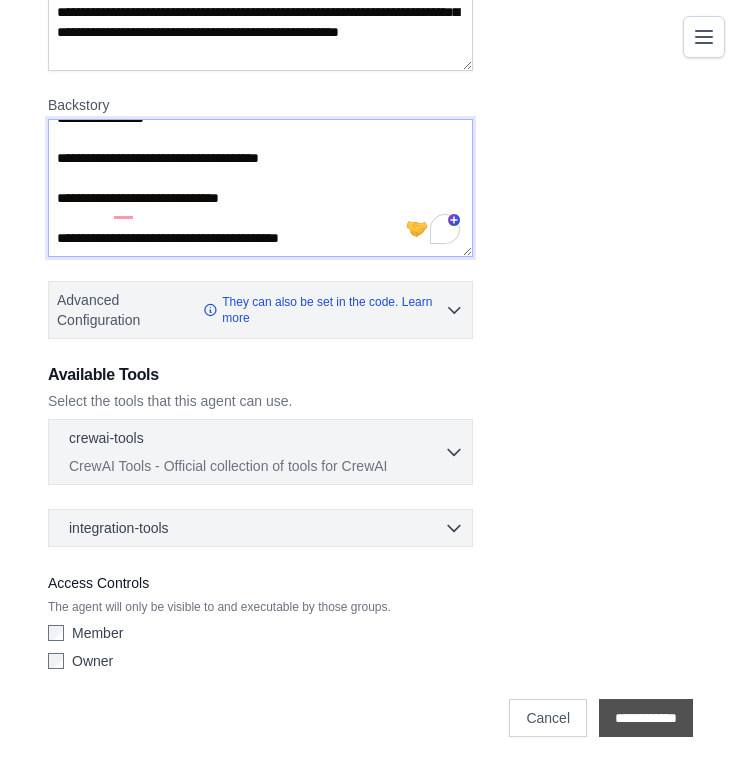 type on "**********" 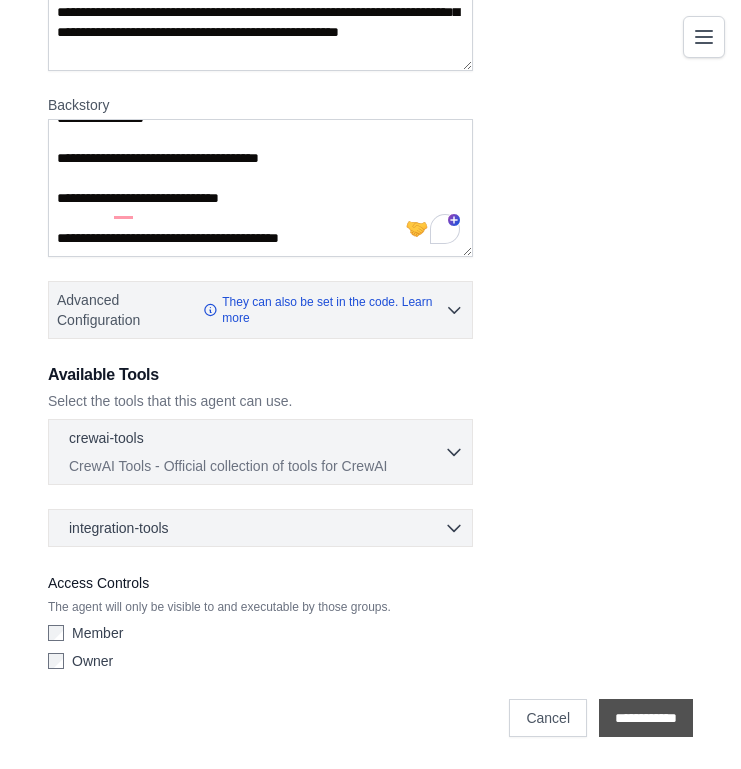 click on "**********" at bounding box center (646, 718) 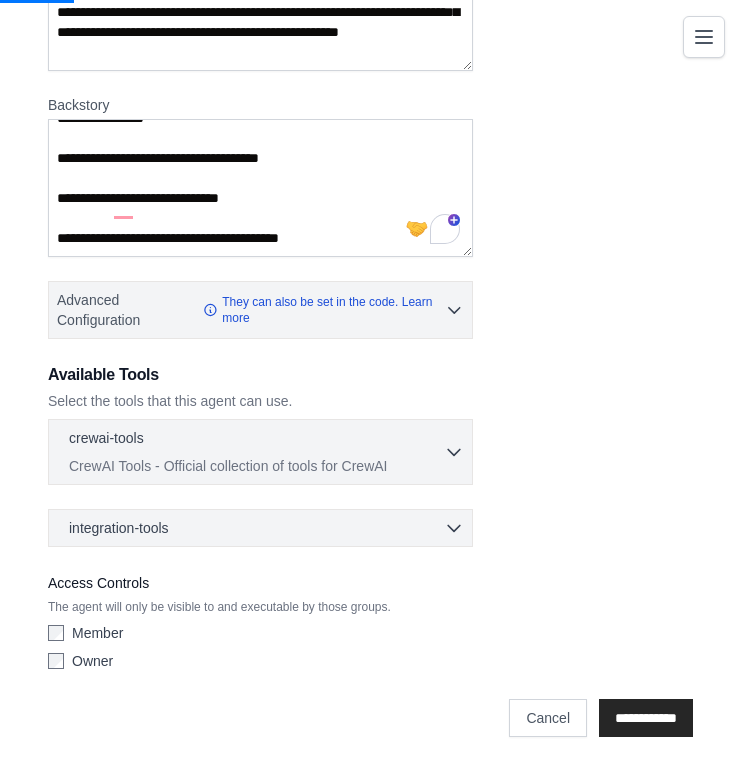 scroll, scrollTop: 0, scrollLeft: 0, axis: both 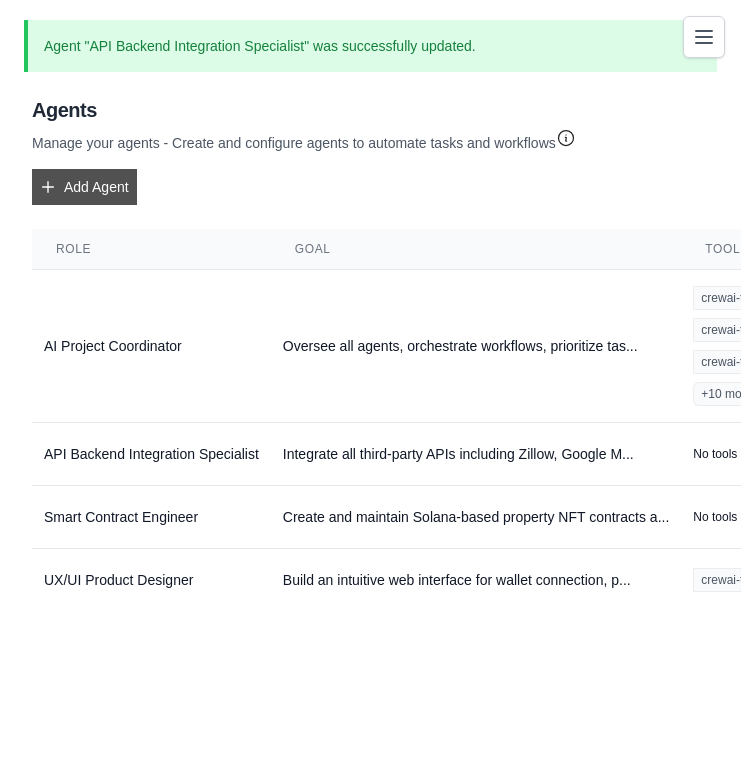 click on "Add Agent" at bounding box center [84, 187] 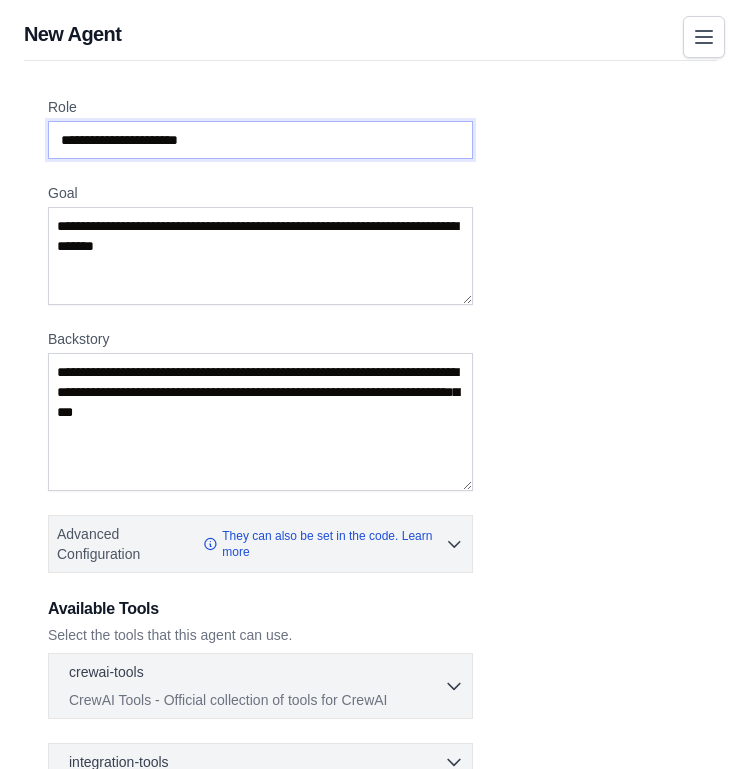 click on "Role" at bounding box center (260, 140) 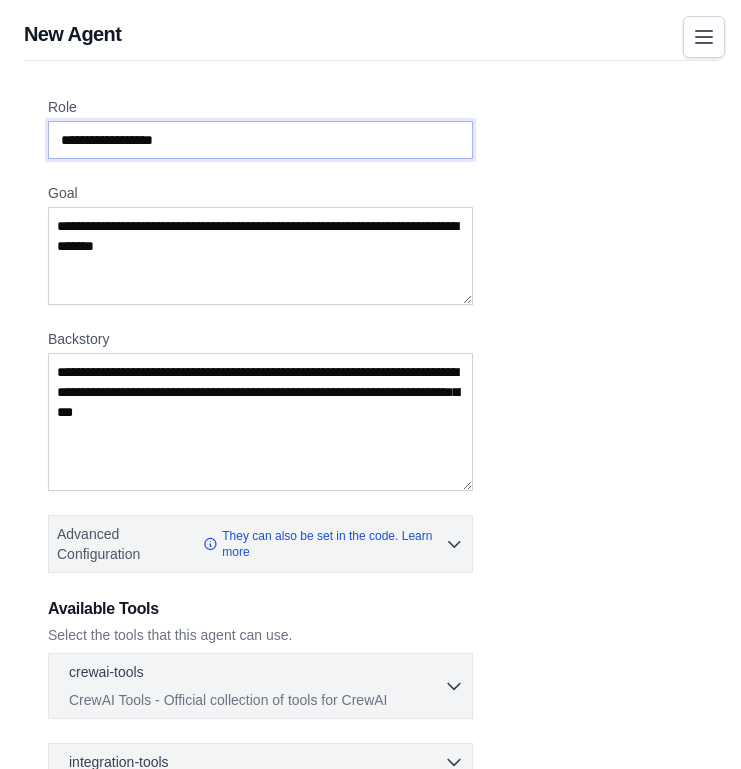 type on "**********" 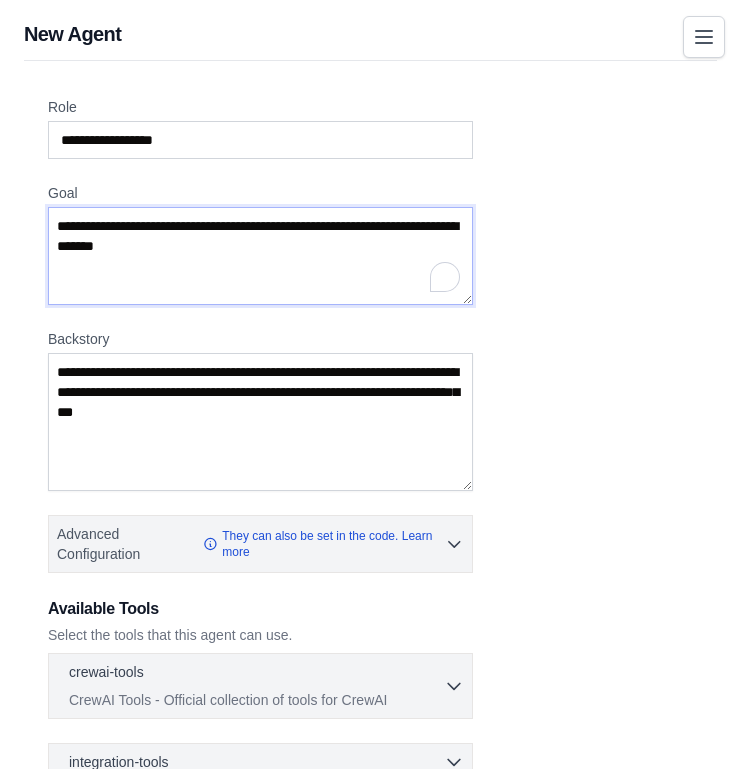 click on "Goal" at bounding box center [260, 256] 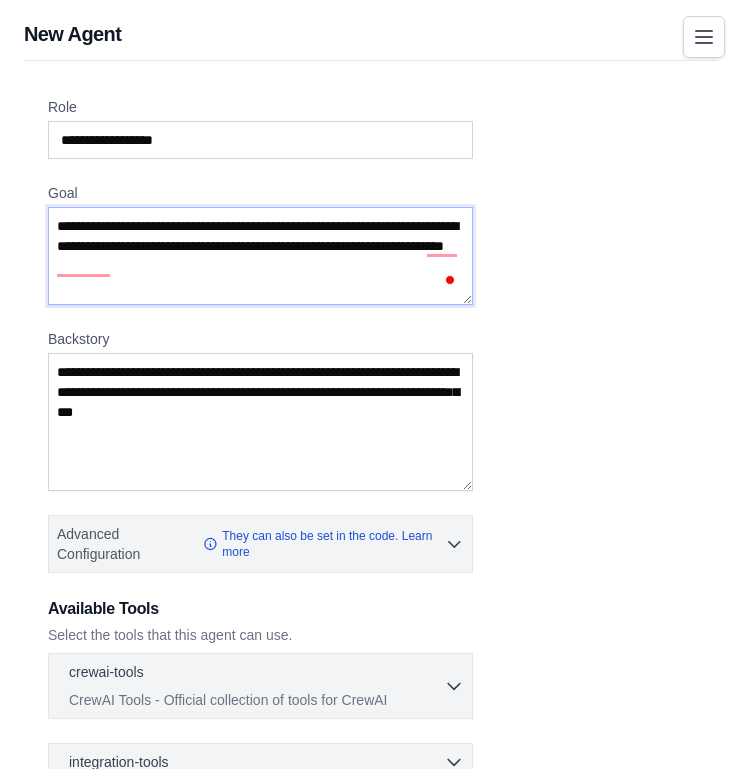 type on "**********" 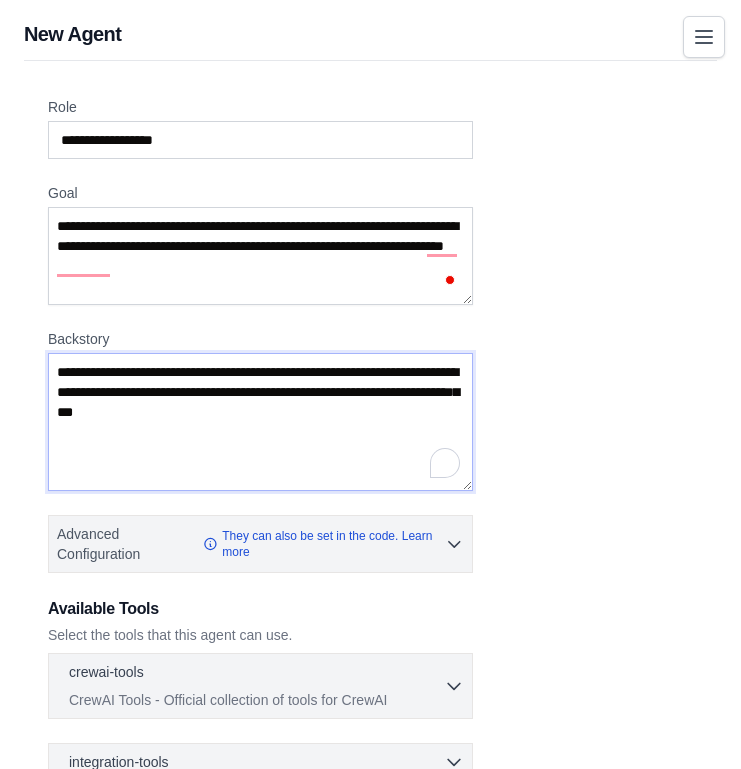 click on "Backstory" at bounding box center [260, 422] 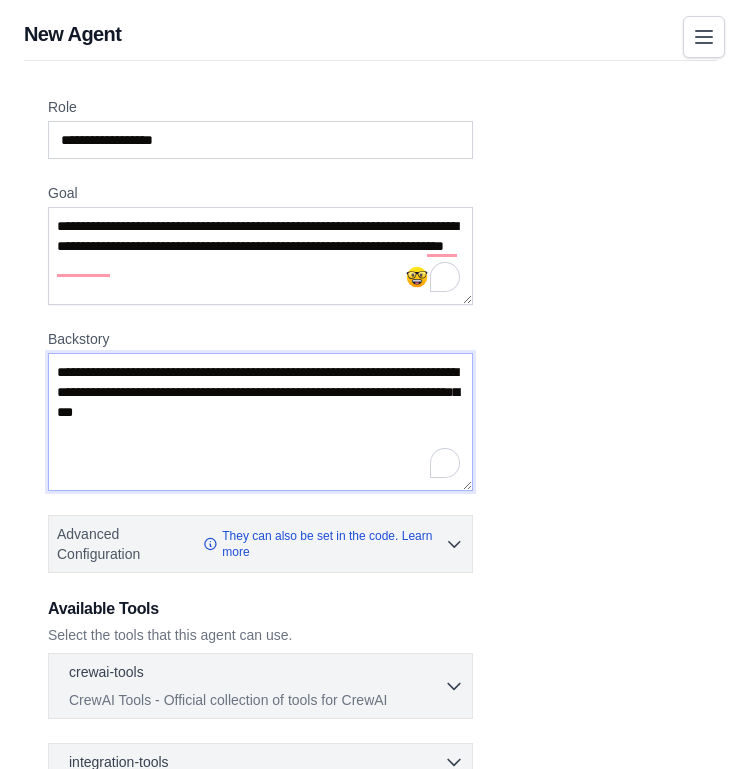 paste on "**********" 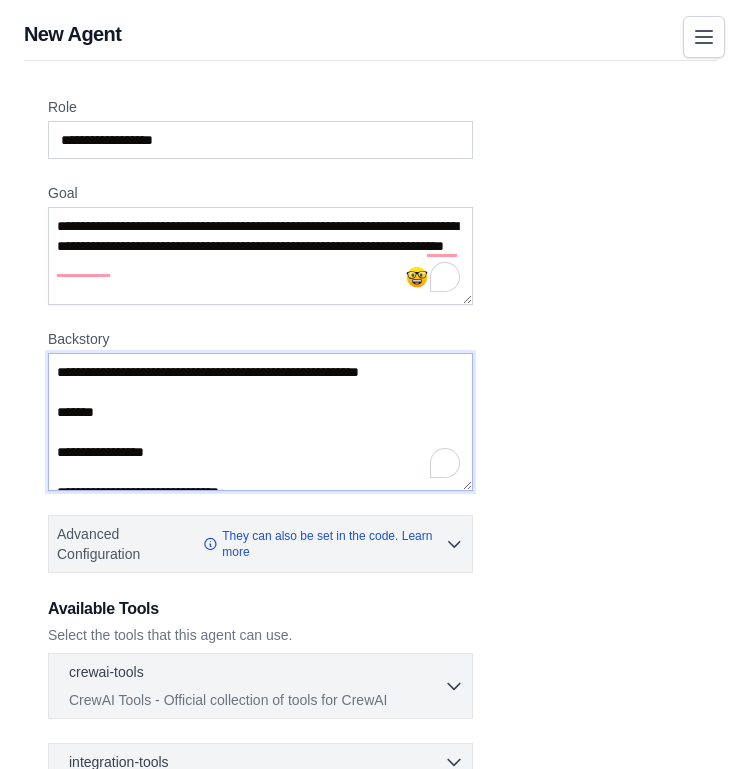 scroll, scrollTop: 430, scrollLeft: 0, axis: vertical 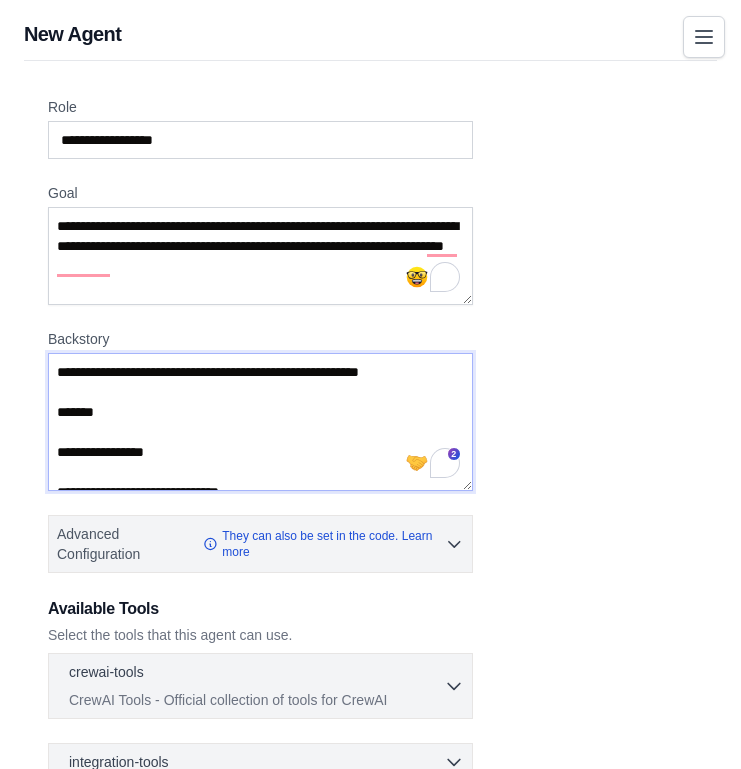 click on "**********" at bounding box center (260, 422) 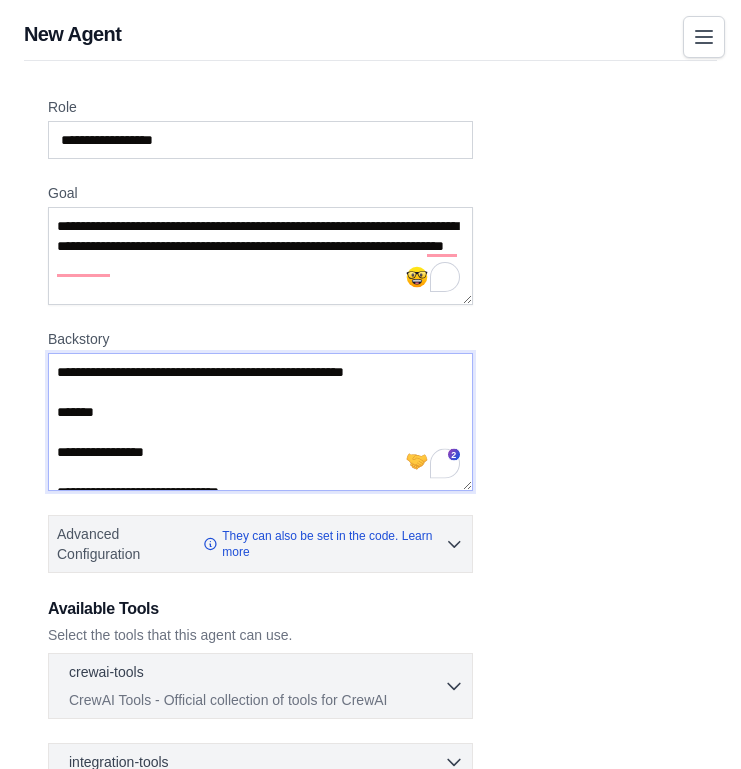 drag, startPoint x: 441, startPoint y: 379, endPoint x: 472, endPoint y: 405, distance: 40.459858 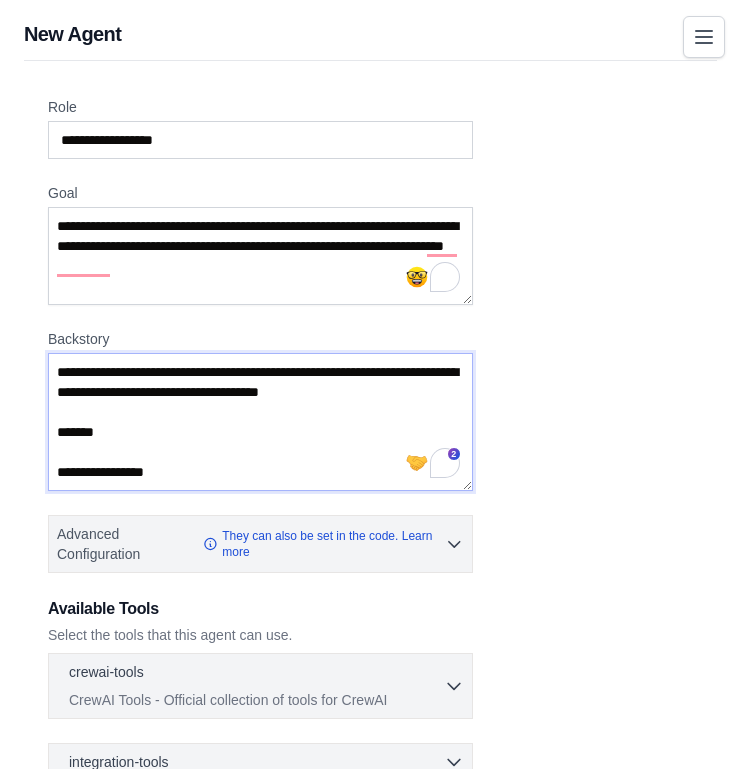 scroll, scrollTop: 94, scrollLeft: 0, axis: vertical 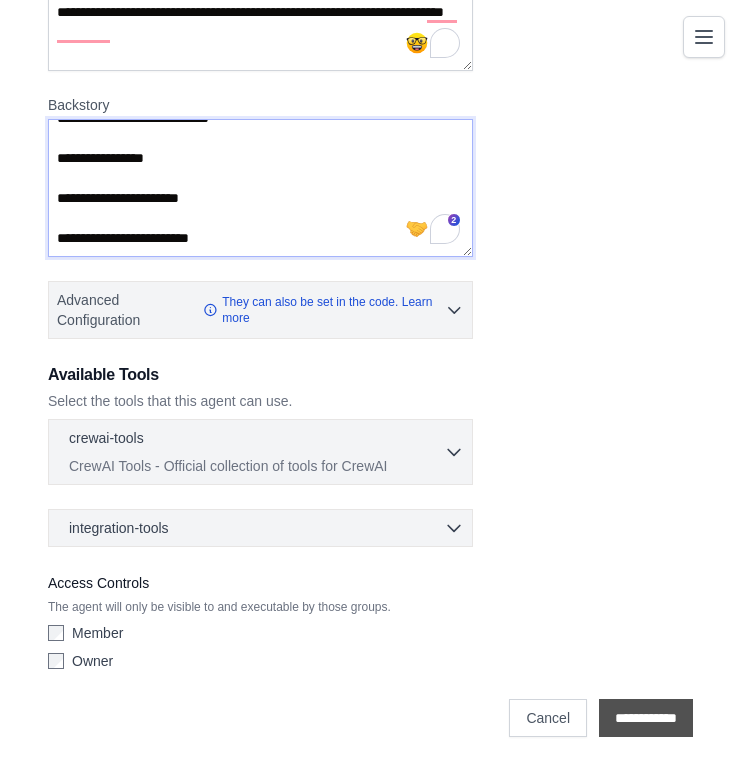 type on "**********" 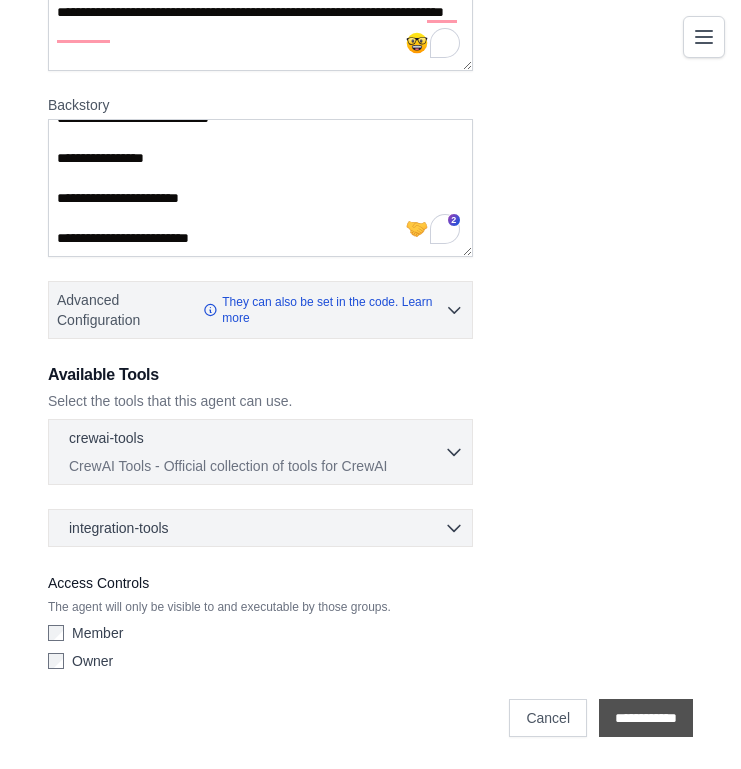 click on "**********" at bounding box center [646, 718] 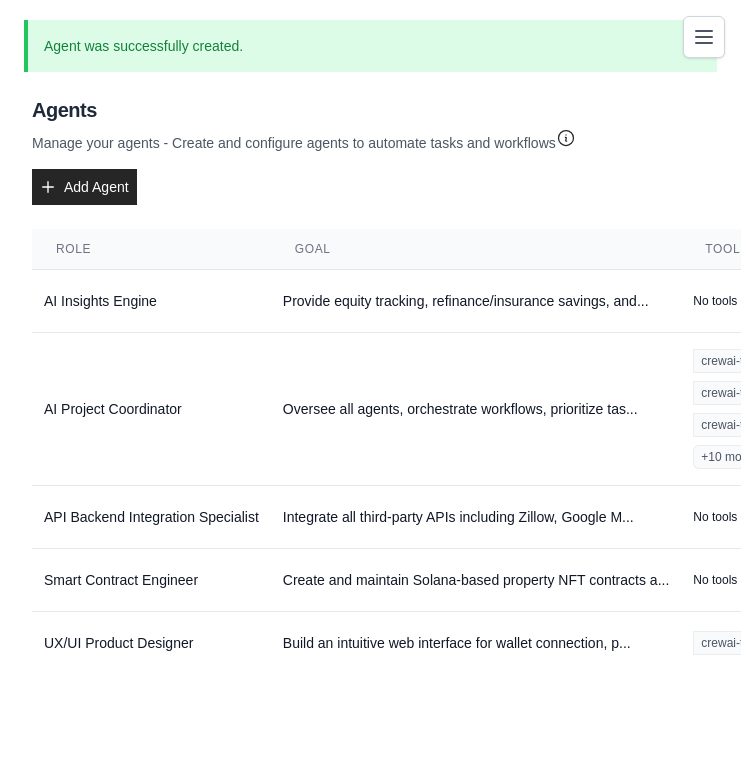 scroll, scrollTop: 0, scrollLeft: 0, axis: both 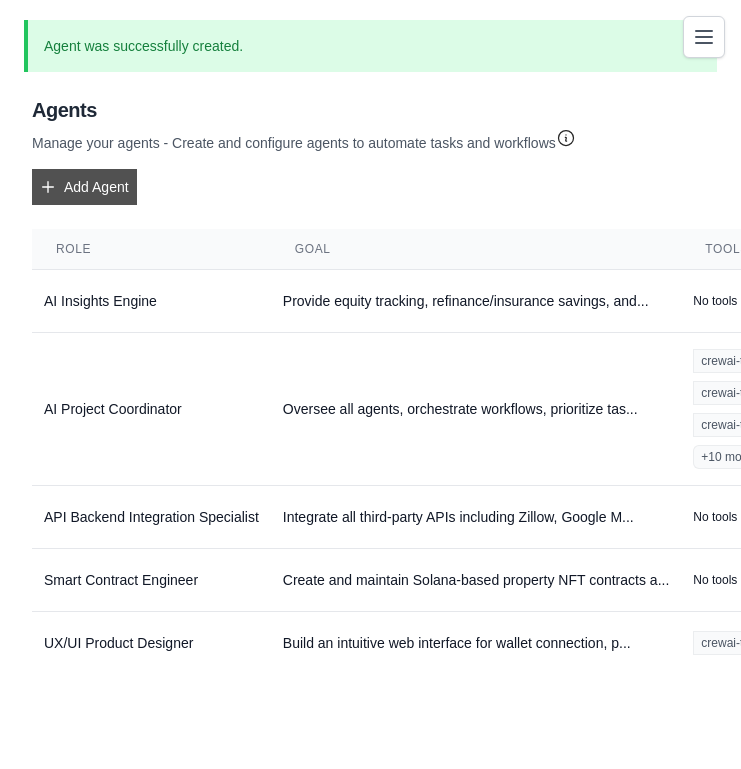 click on "Add Agent" at bounding box center [84, 187] 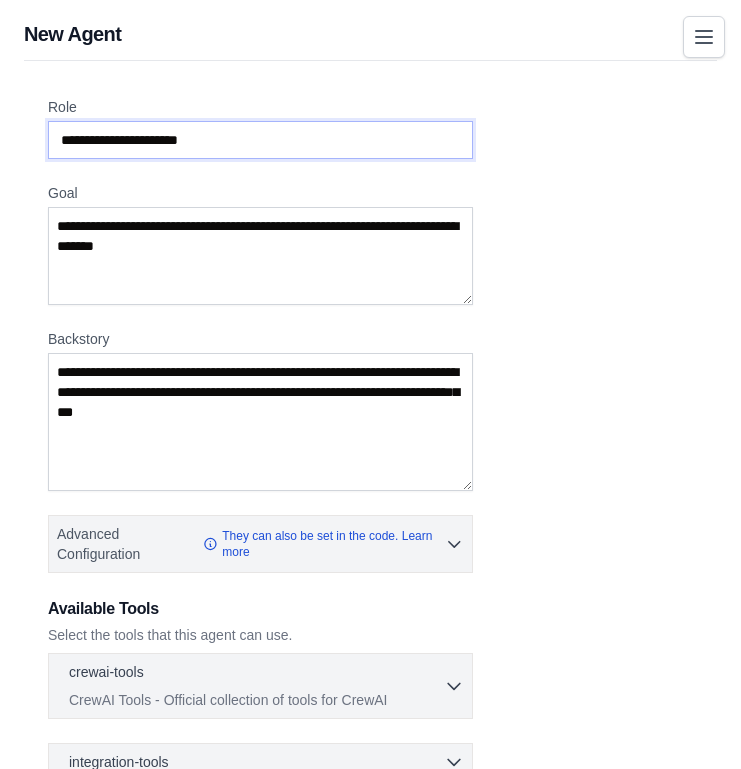 click on "Role" at bounding box center (260, 140) 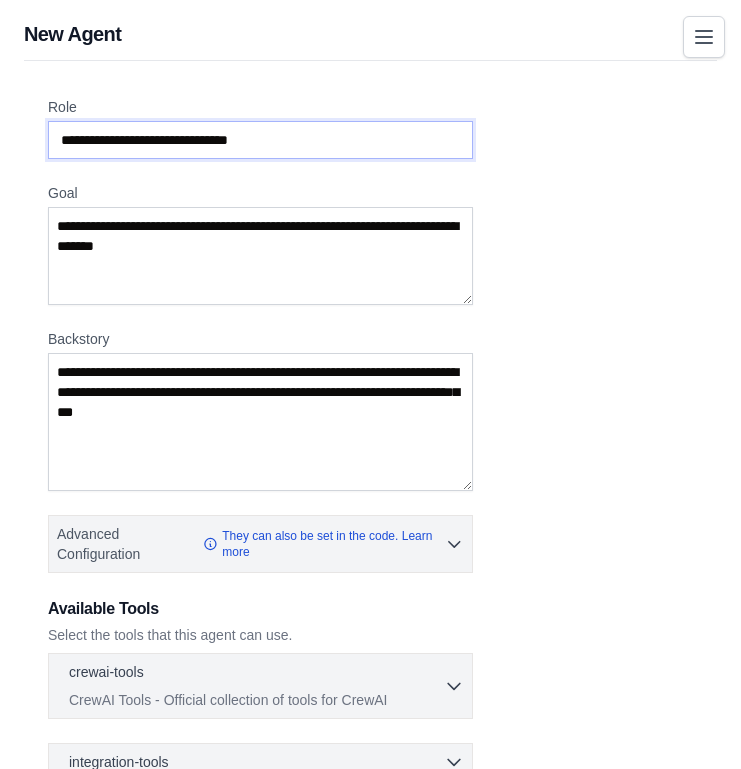 type on "**********" 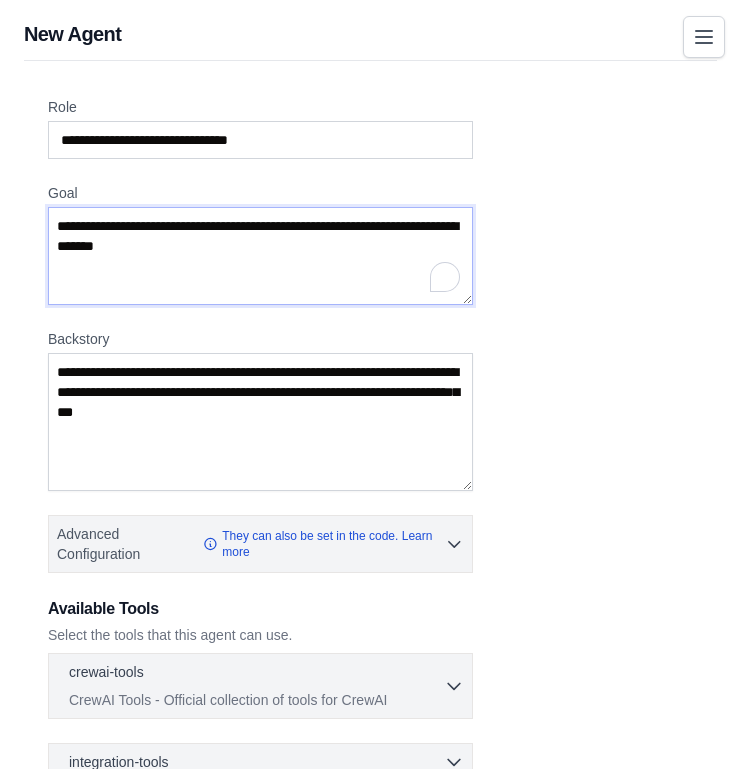 click on "Goal" at bounding box center (260, 256) 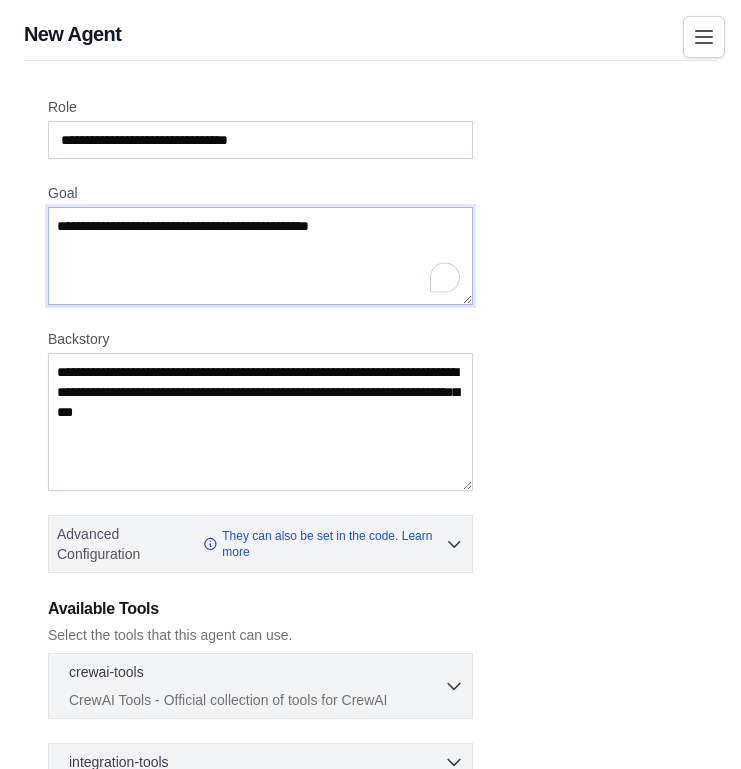 click on "**********" at bounding box center (260, 256) 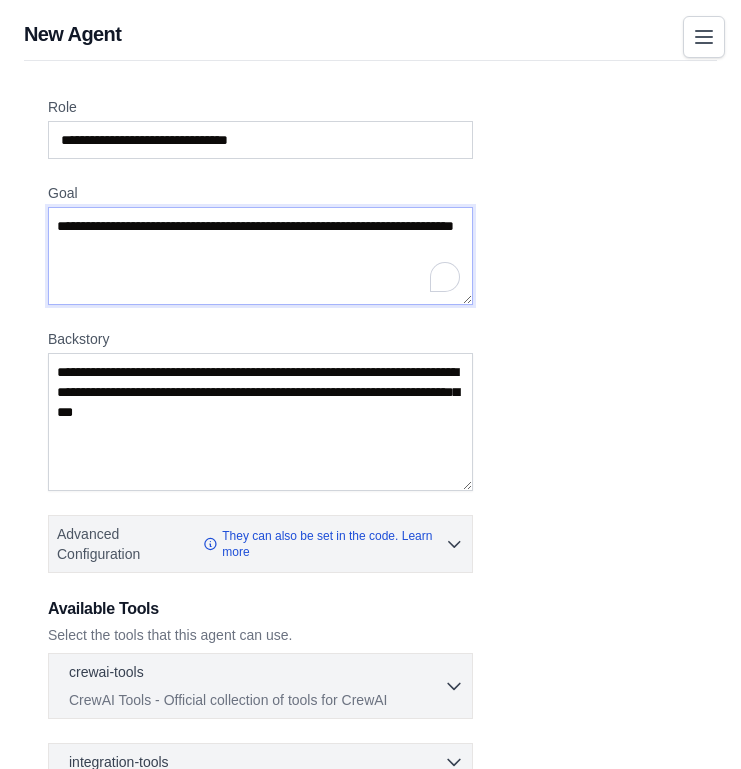 click on "**********" at bounding box center [260, 256] 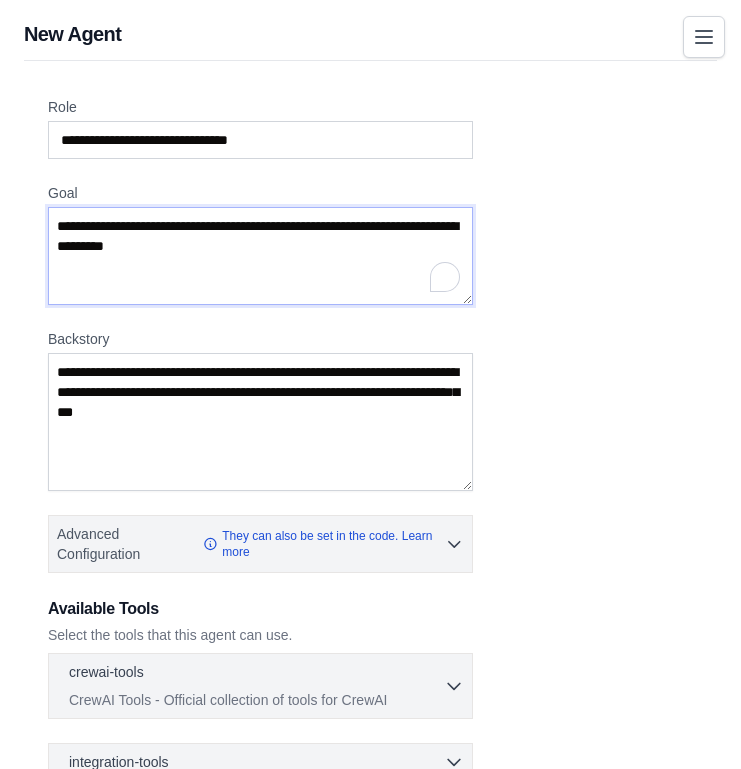 click on "**********" at bounding box center (260, 256) 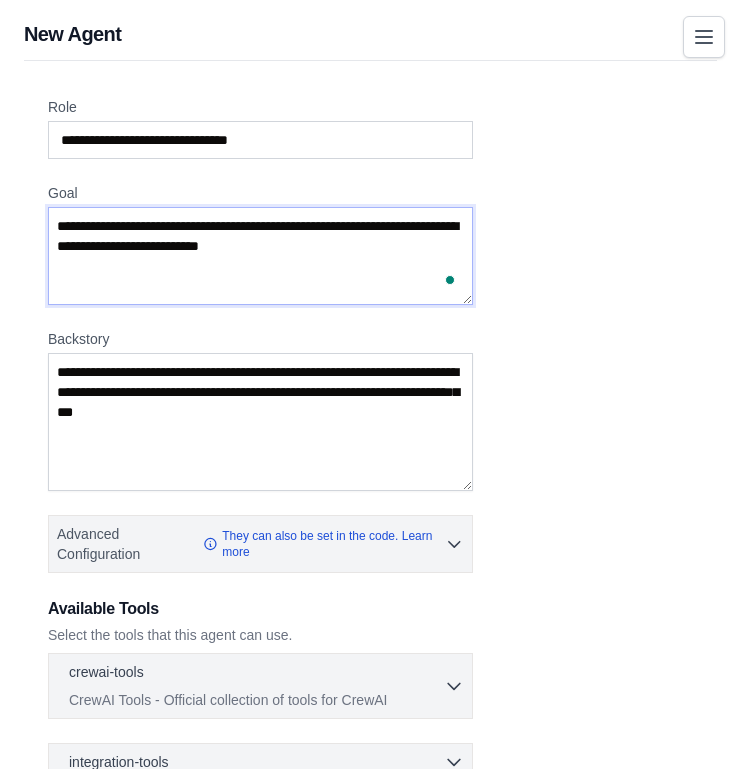 type on "**********" 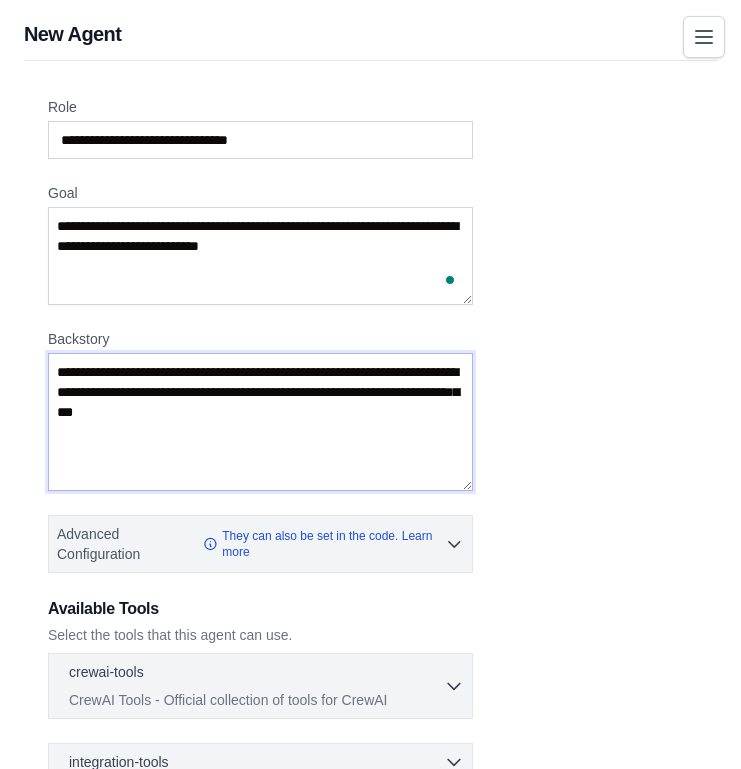 click on "Backstory" at bounding box center [260, 422] 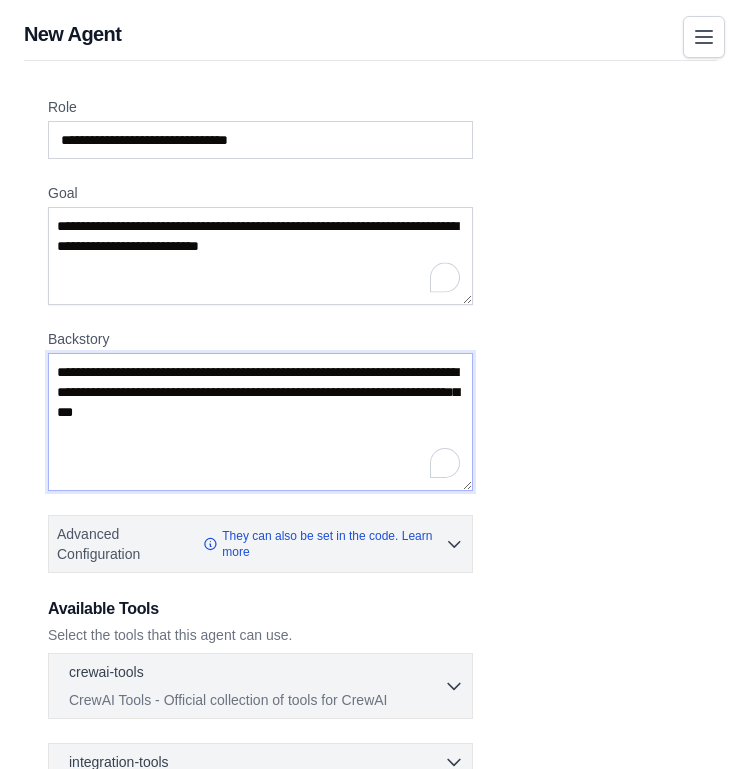 click on "Backstory" at bounding box center [260, 422] 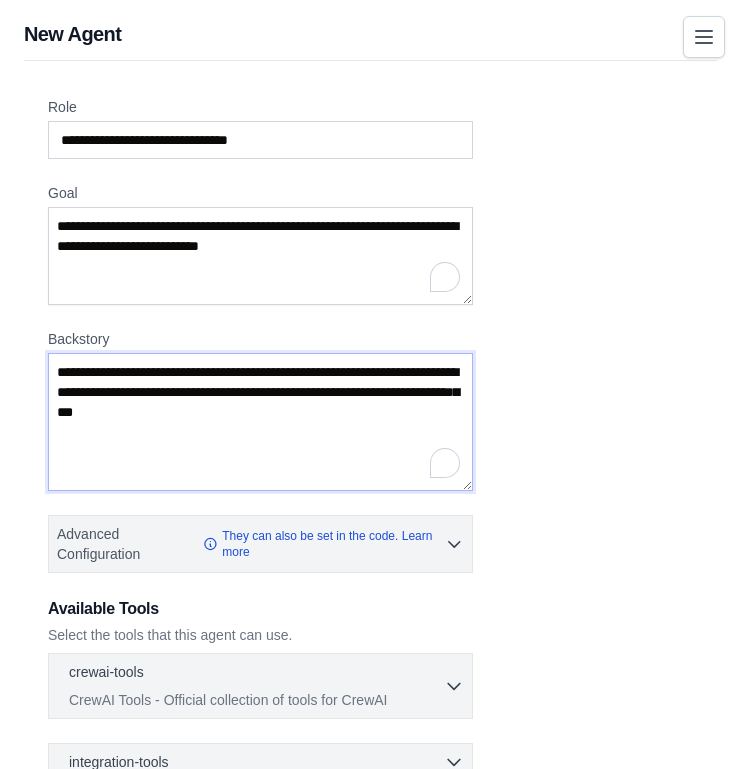 paste on "**********" 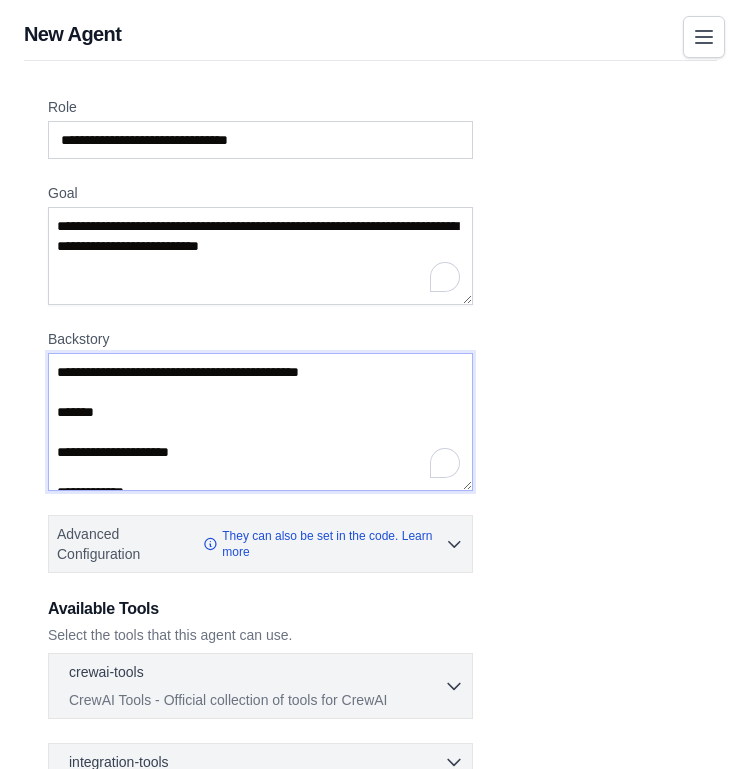 scroll, scrollTop: 410, scrollLeft: 0, axis: vertical 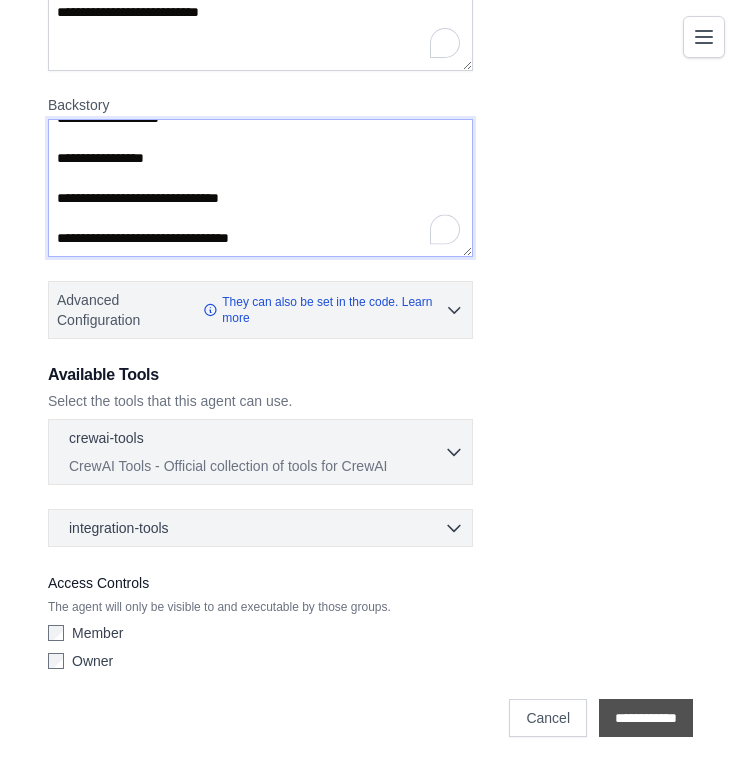 type on "**********" 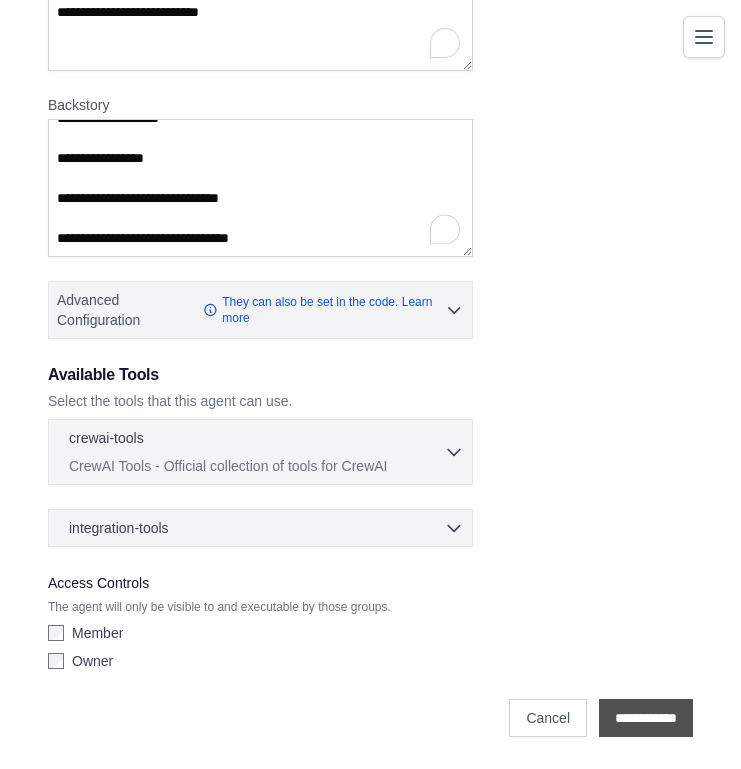 click on "**********" at bounding box center (646, 718) 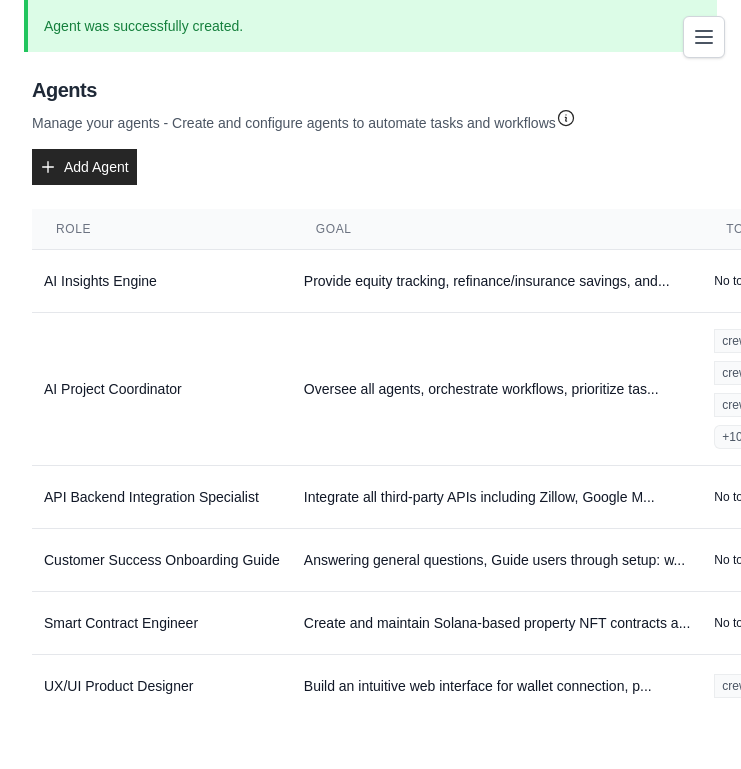 scroll, scrollTop: 0, scrollLeft: 0, axis: both 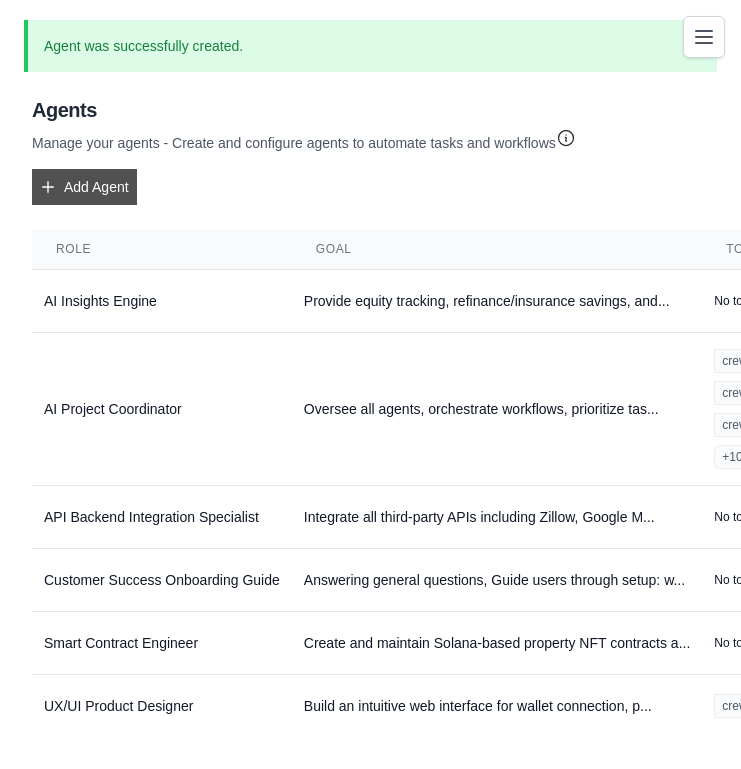 click on "Add Agent" at bounding box center (84, 187) 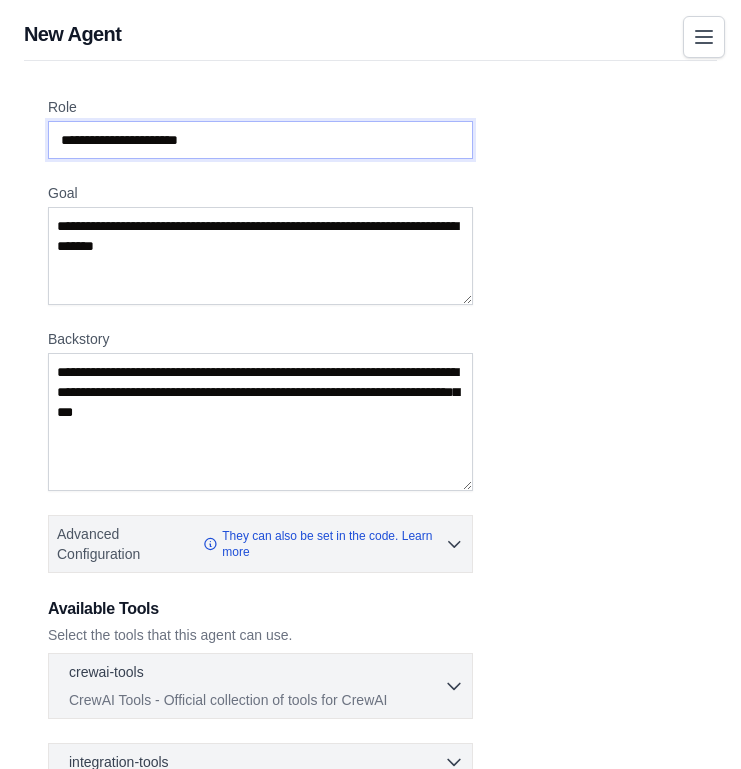 click on "Role" at bounding box center [260, 140] 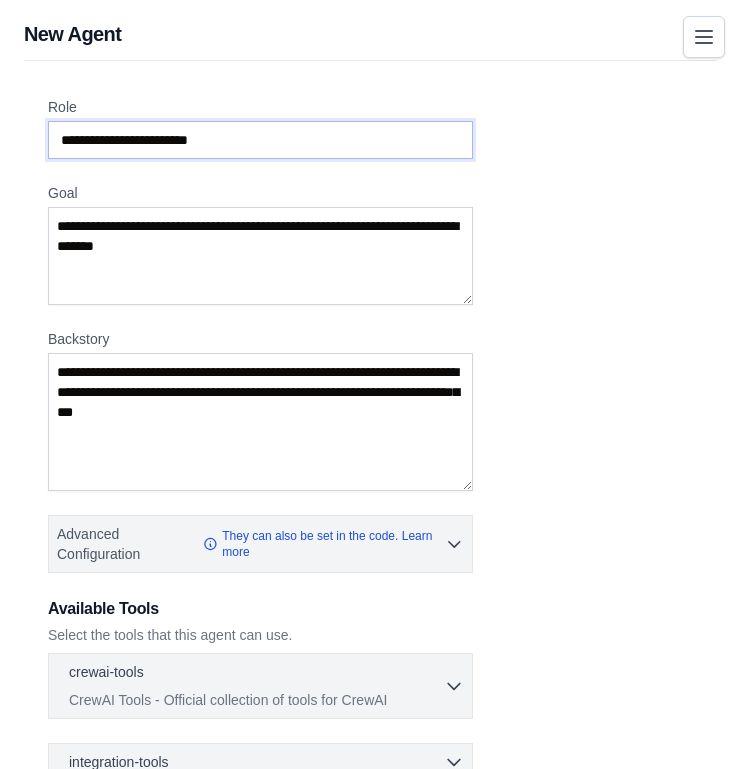 type on "**********" 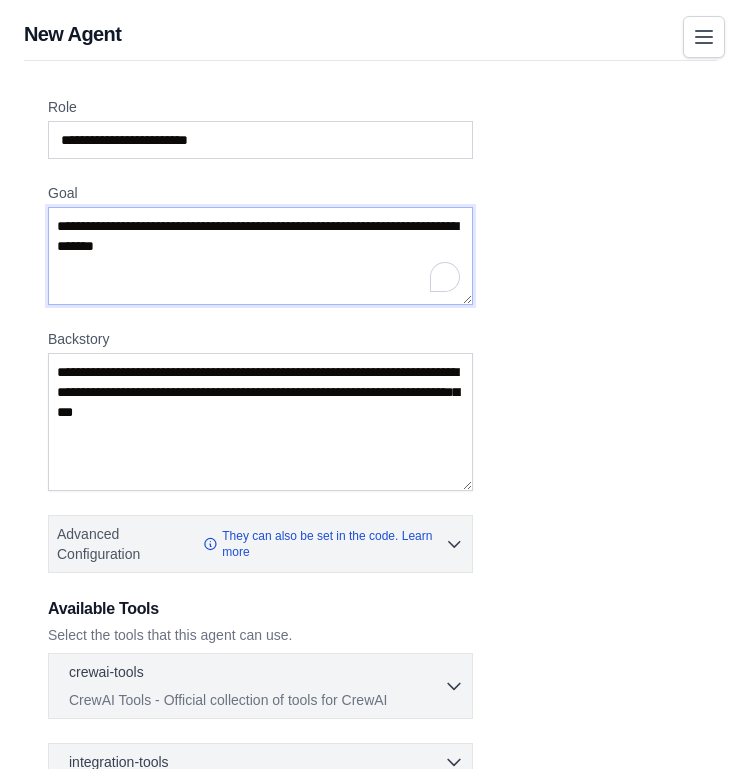 click on "Goal" at bounding box center [260, 256] 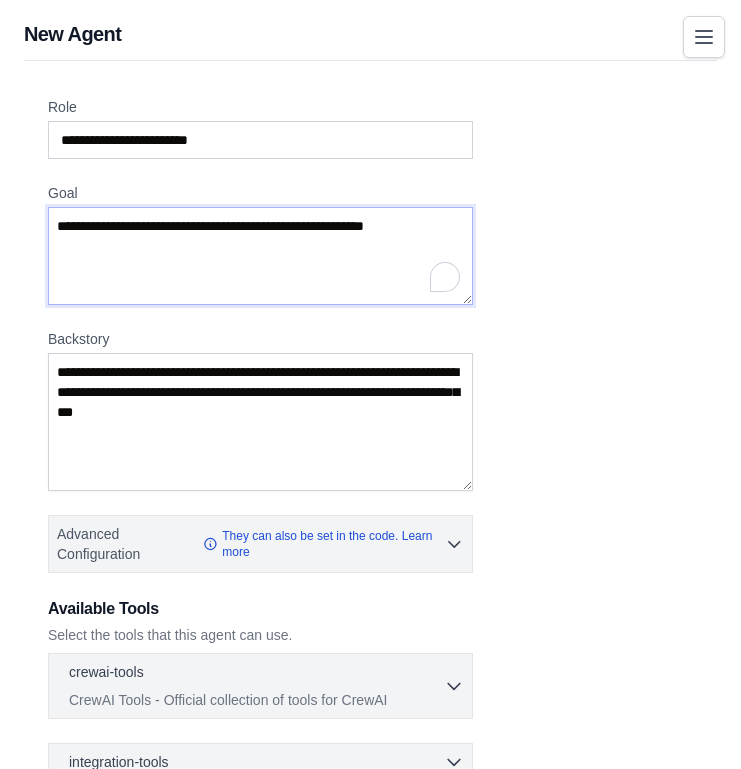 click on "**********" at bounding box center (260, 256) 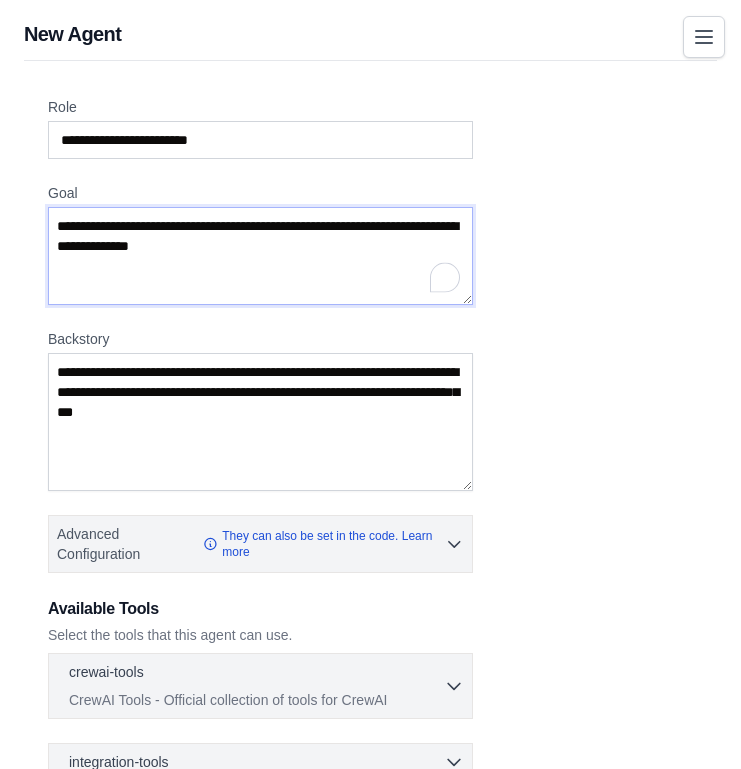 type on "**********" 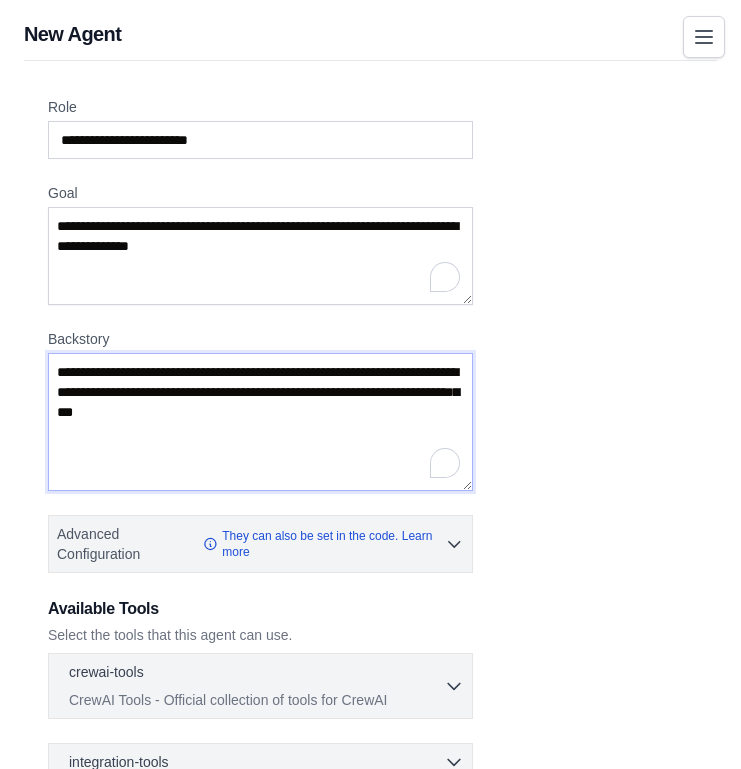 click on "Backstory" at bounding box center (260, 422) 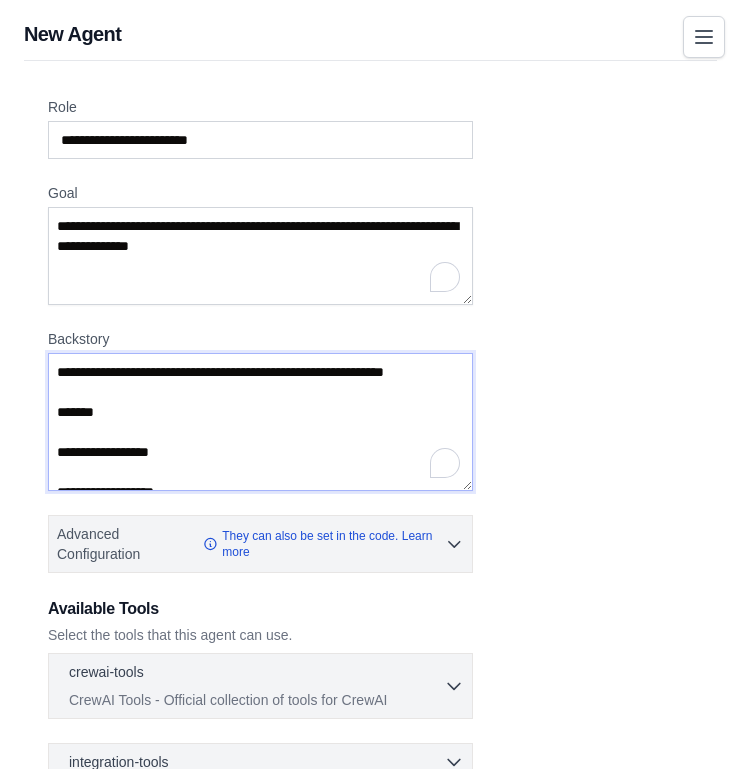 scroll, scrollTop: 430, scrollLeft: 0, axis: vertical 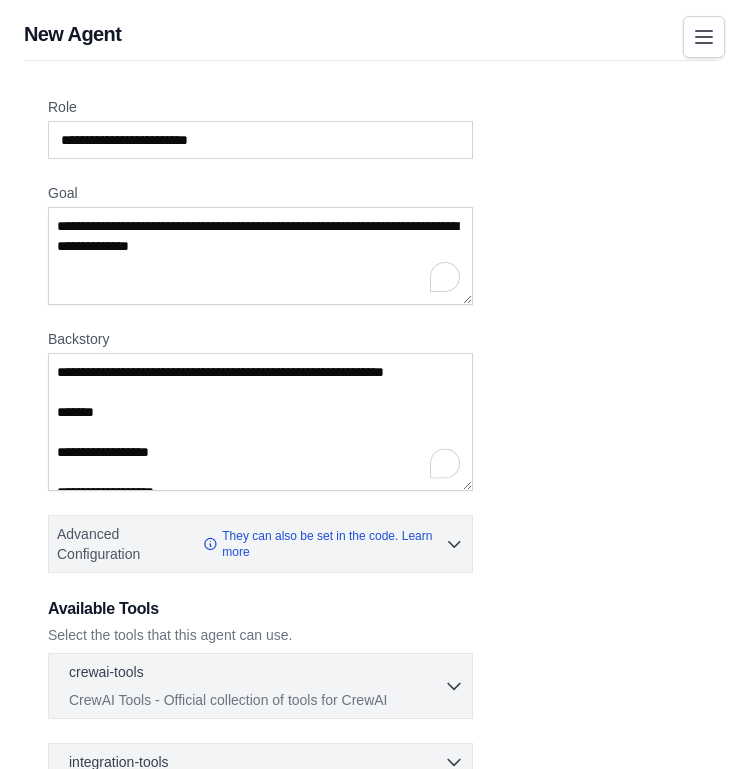 click on "**********" at bounding box center [260, 422] 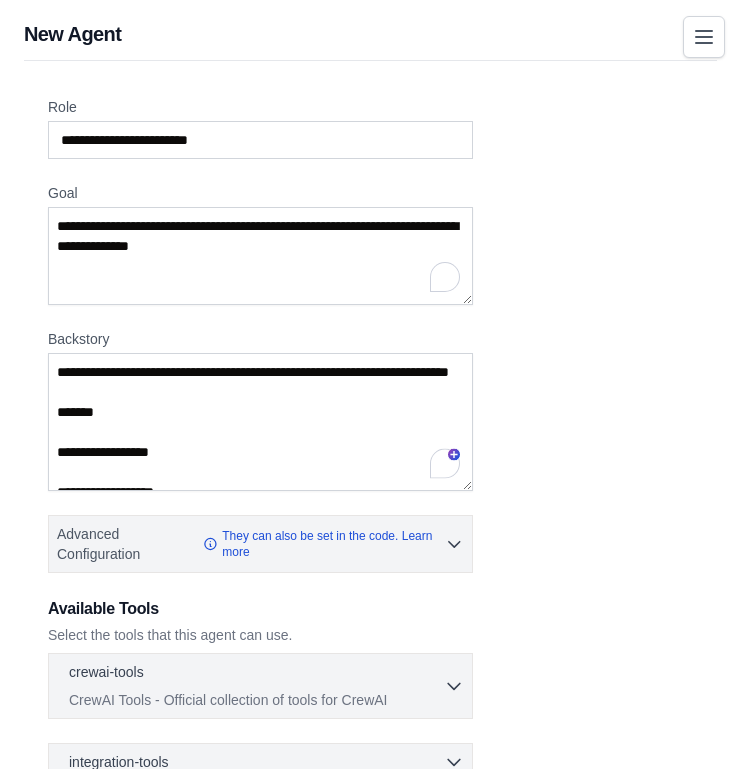 scroll, scrollTop: 440, scrollLeft: 0, axis: vertical 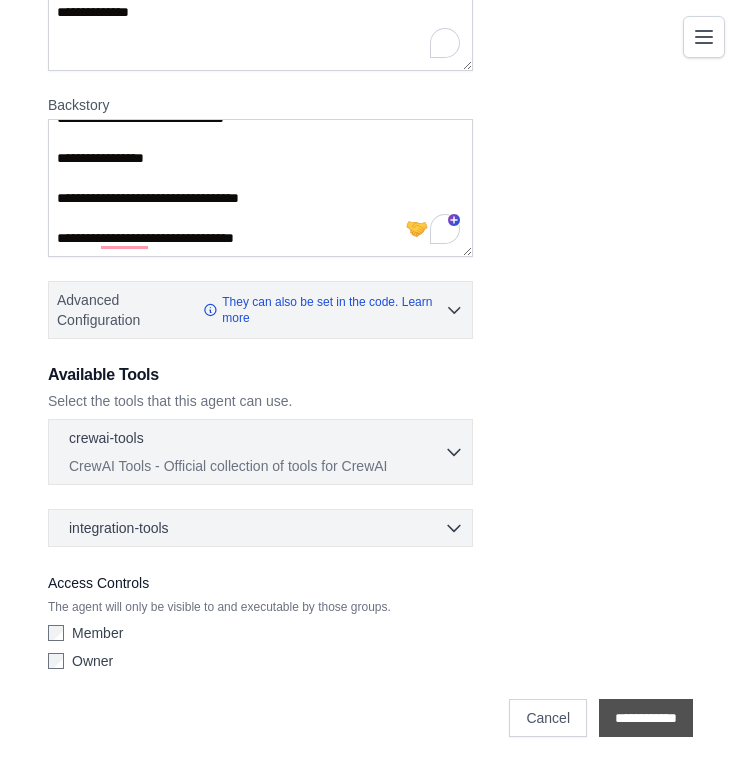 type on "**********" 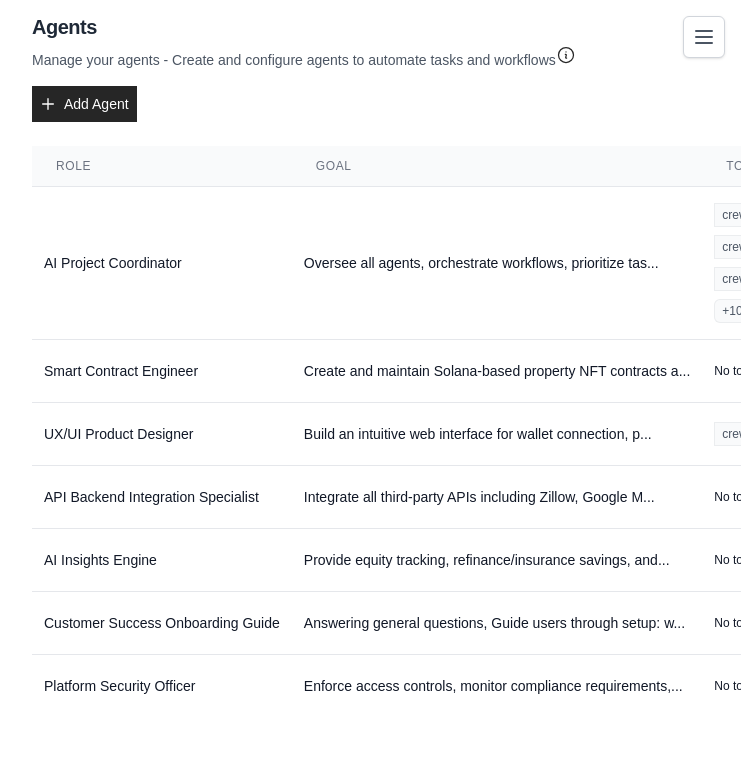 scroll, scrollTop: 0, scrollLeft: 0, axis: both 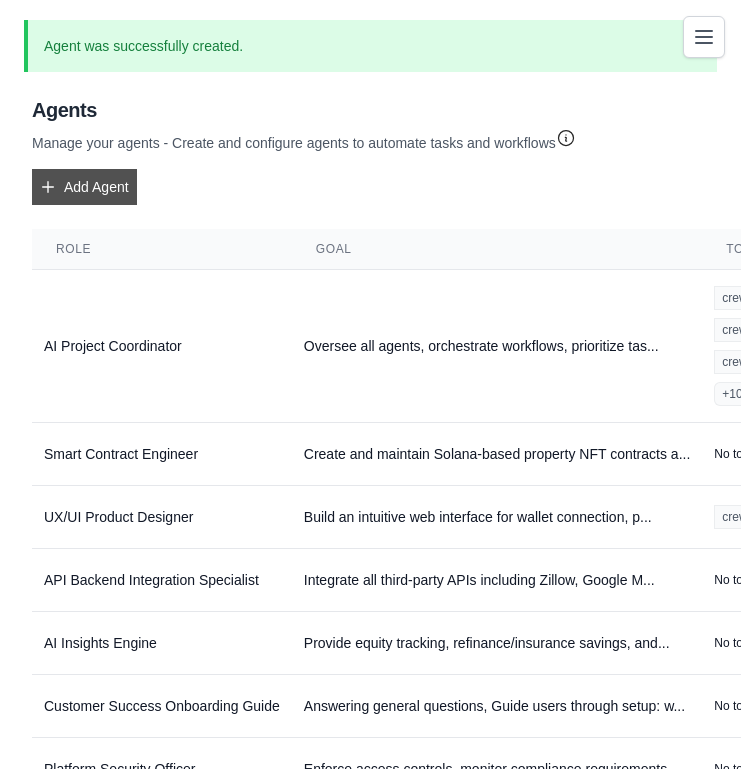 click on "Add Agent" at bounding box center [84, 187] 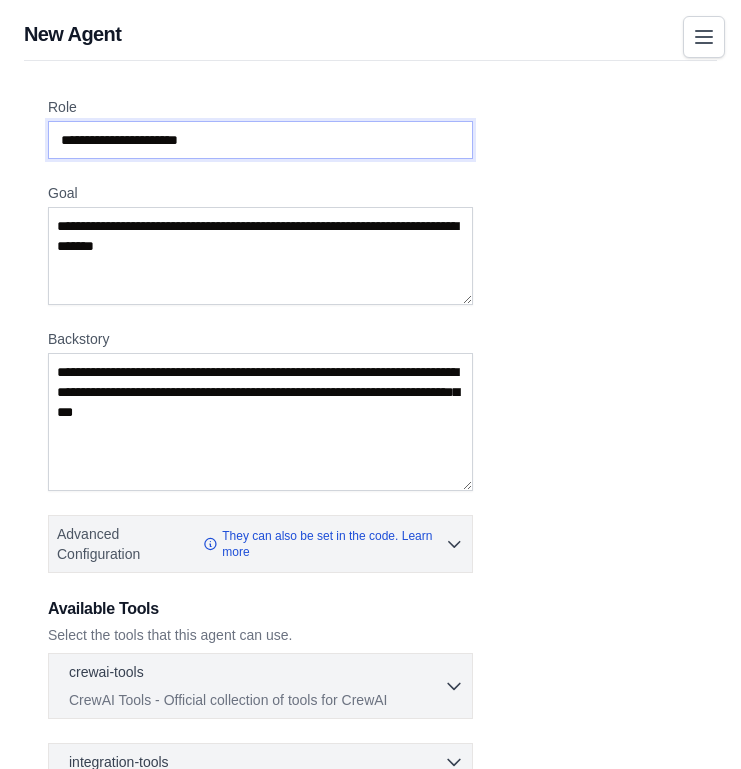click on "Role" at bounding box center (260, 140) 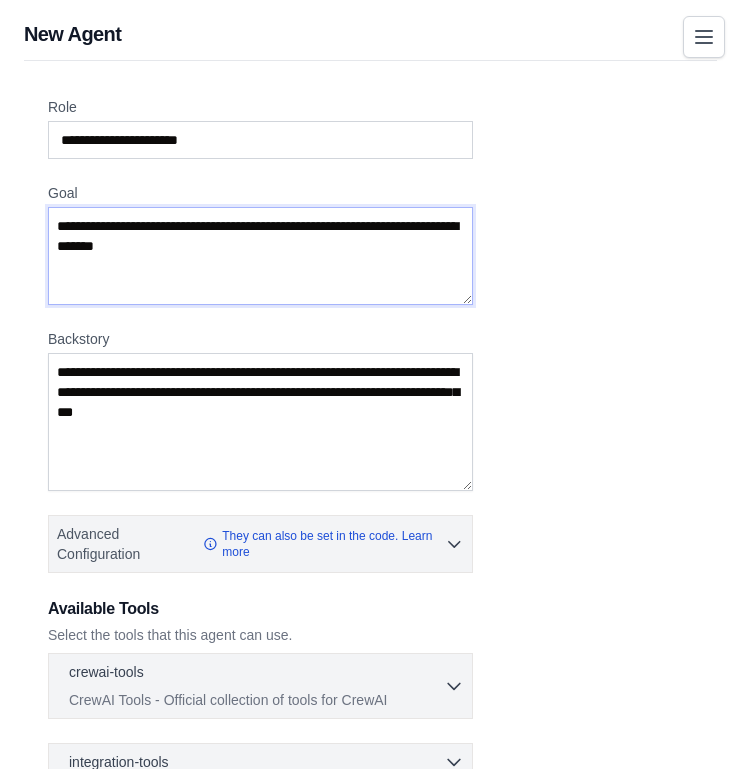 click on "Goal" at bounding box center (260, 256) 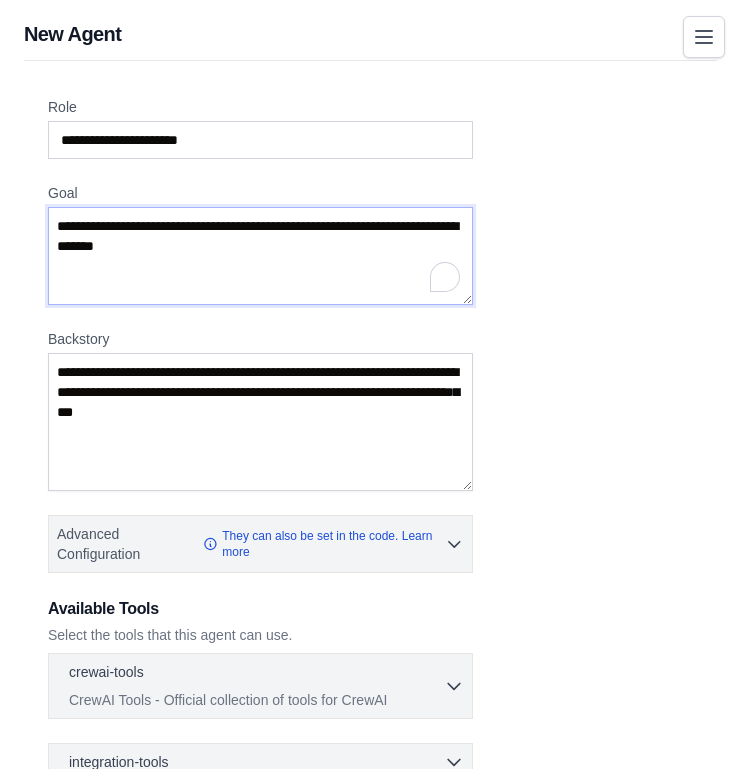 paste on "**********" 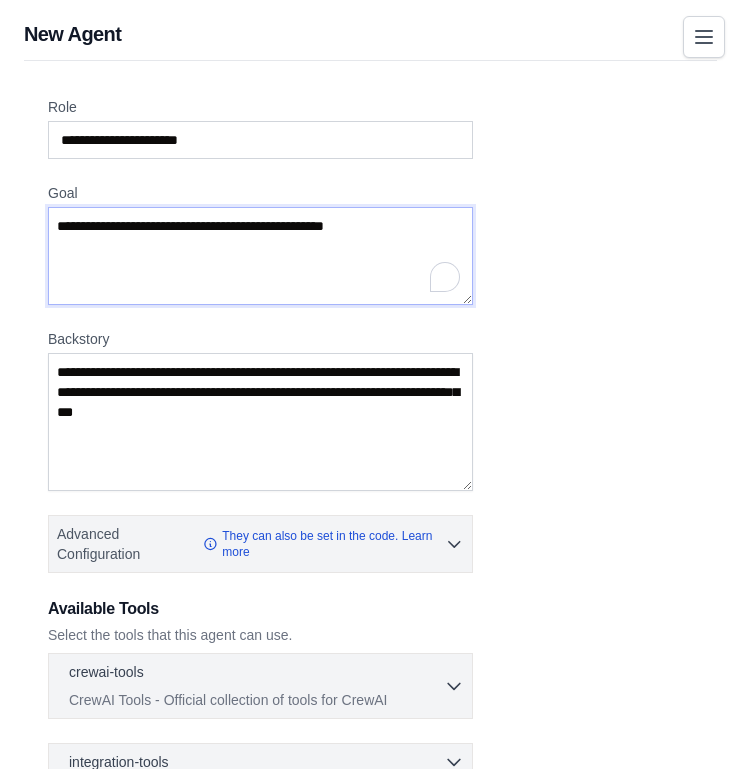 click on "**********" at bounding box center (260, 256) 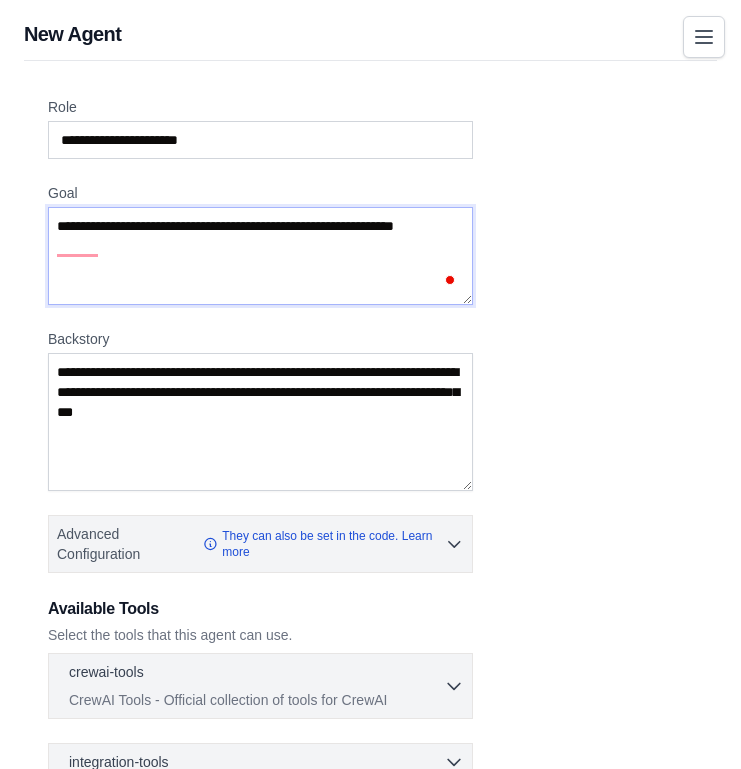 type on "**********" 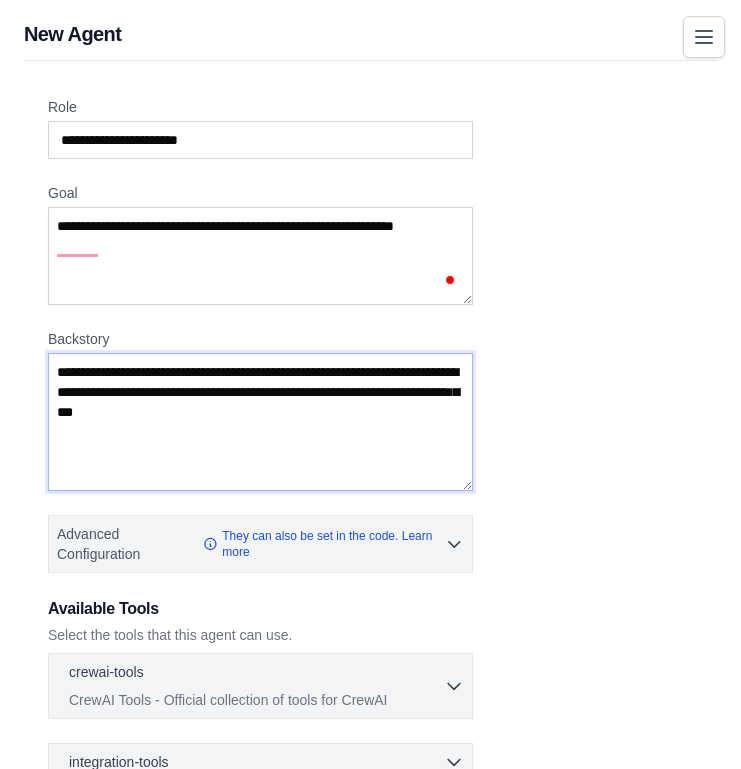 click on "Backstory" at bounding box center [260, 422] 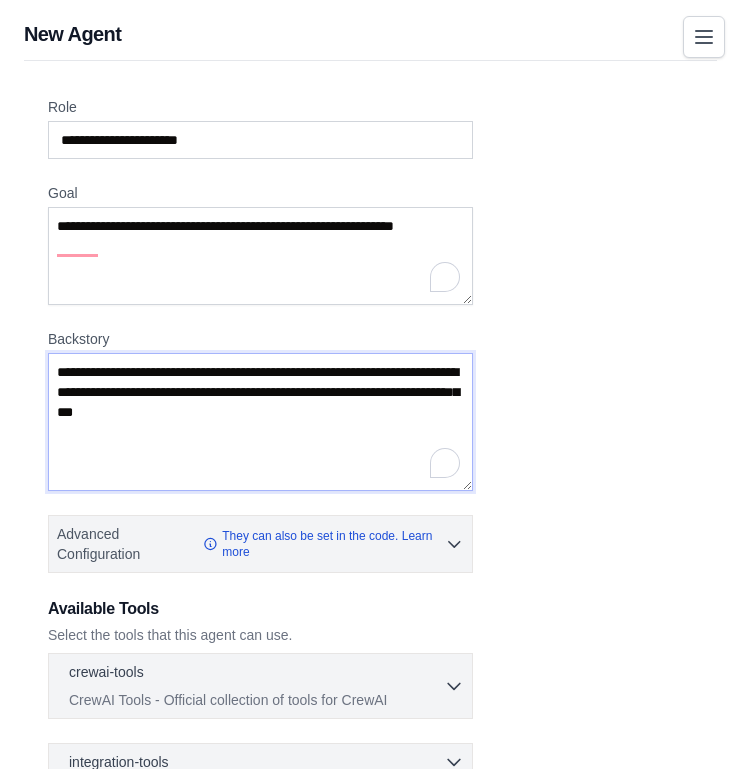 paste on "**********" 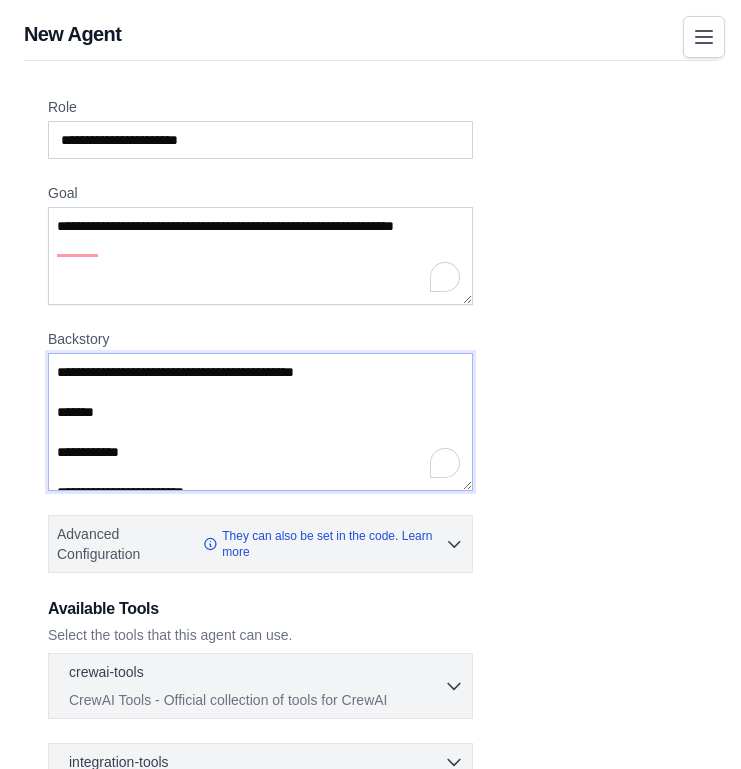 scroll, scrollTop: 290, scrollLeft: 0, axis: vertical 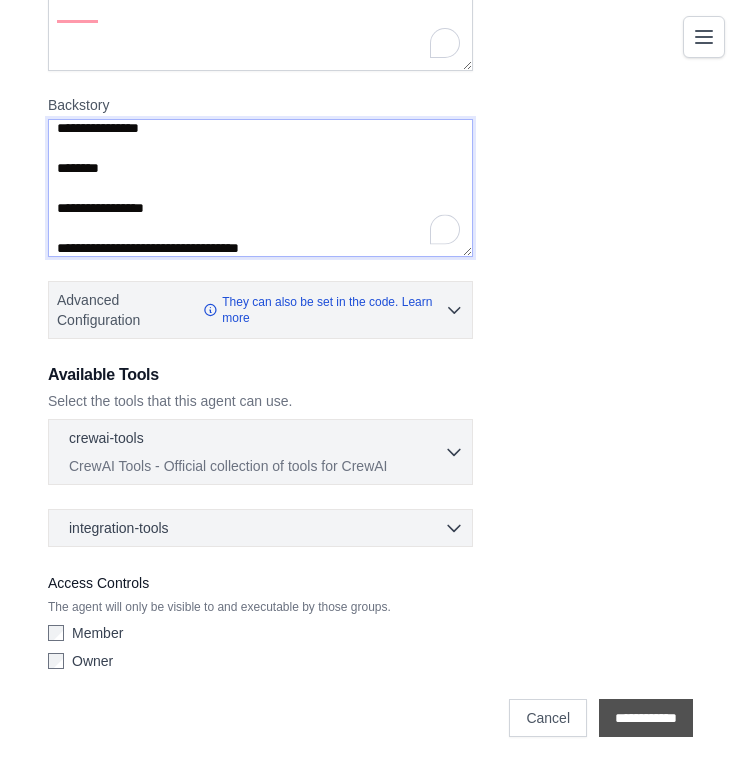 type on "**********" 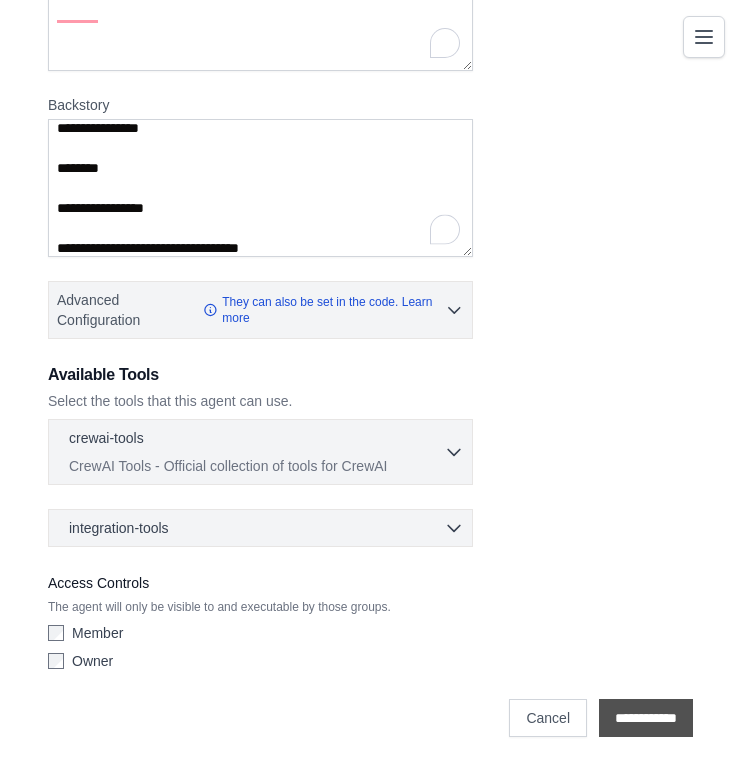 click on "**********" at bounding box center [646, 718] 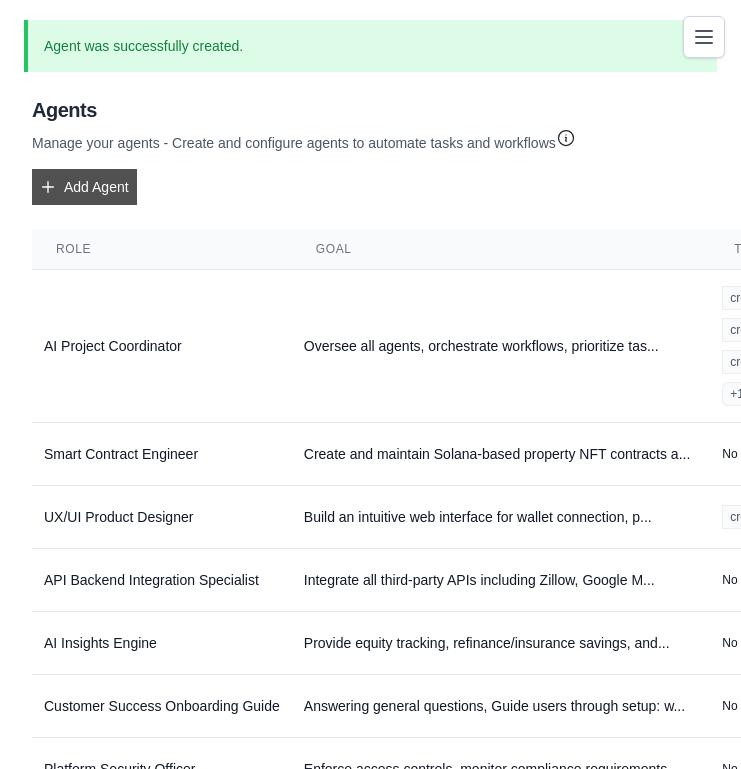 click on "Add Agent" at bounding box center [84, 187] 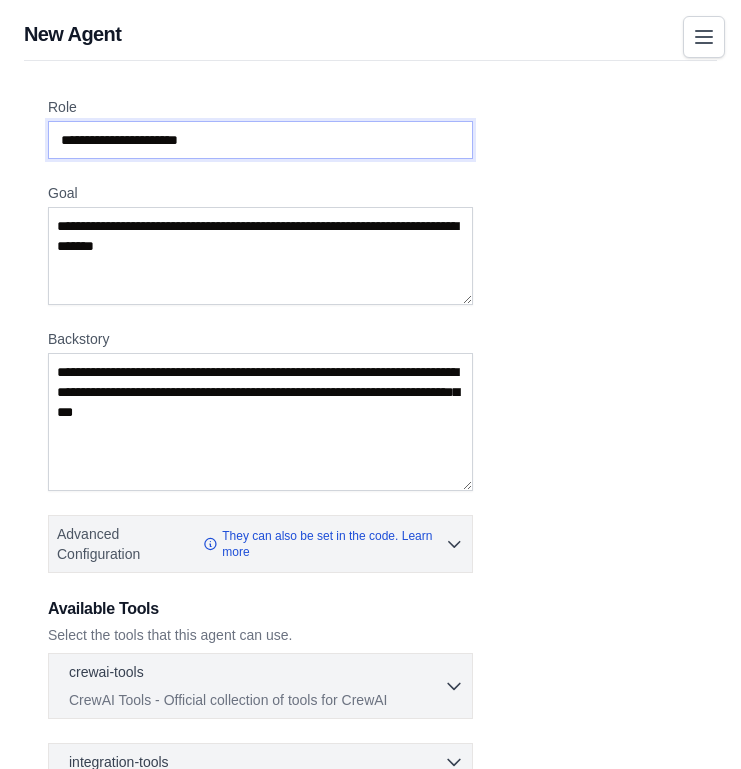 click on "Role" at bounding box center [260, 140] 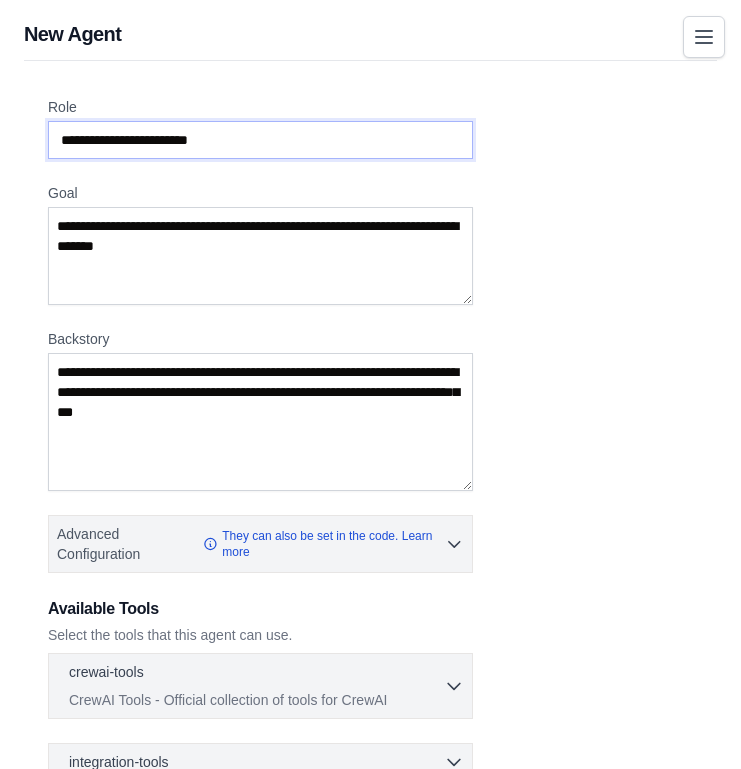 click on "**********" at bounding box center [260, 140] 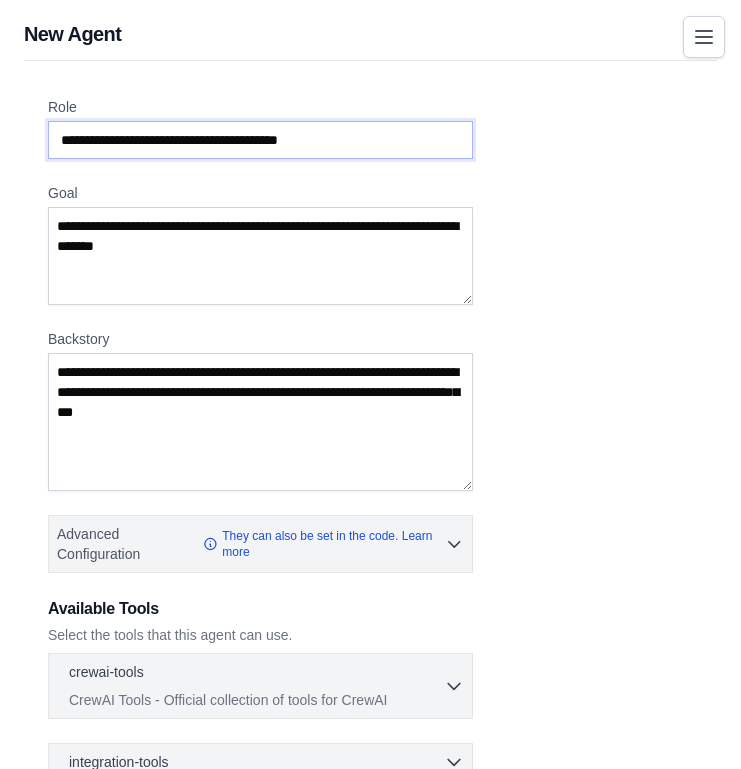 type on "**********" 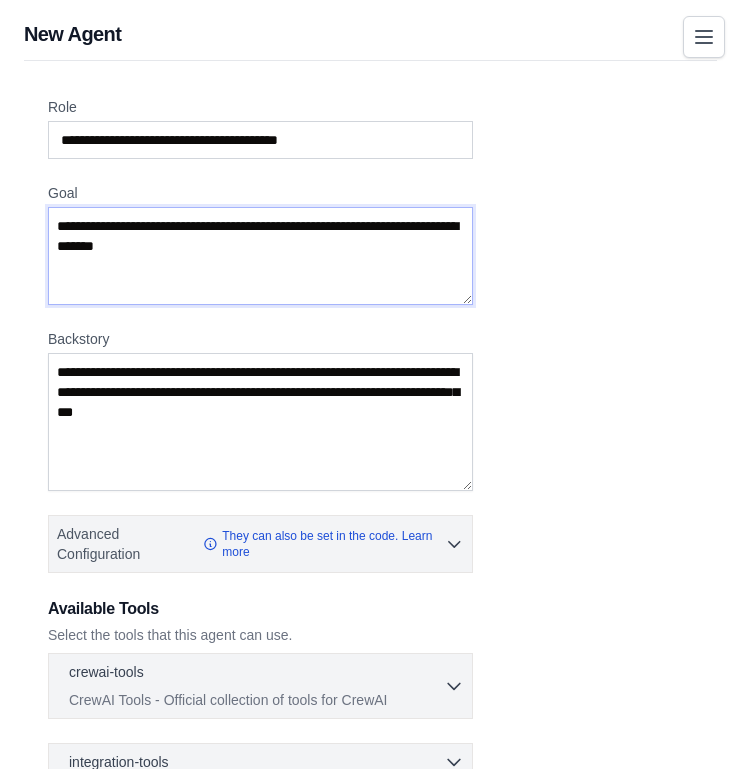 click on "Goal" at bounding box center (260, 256) 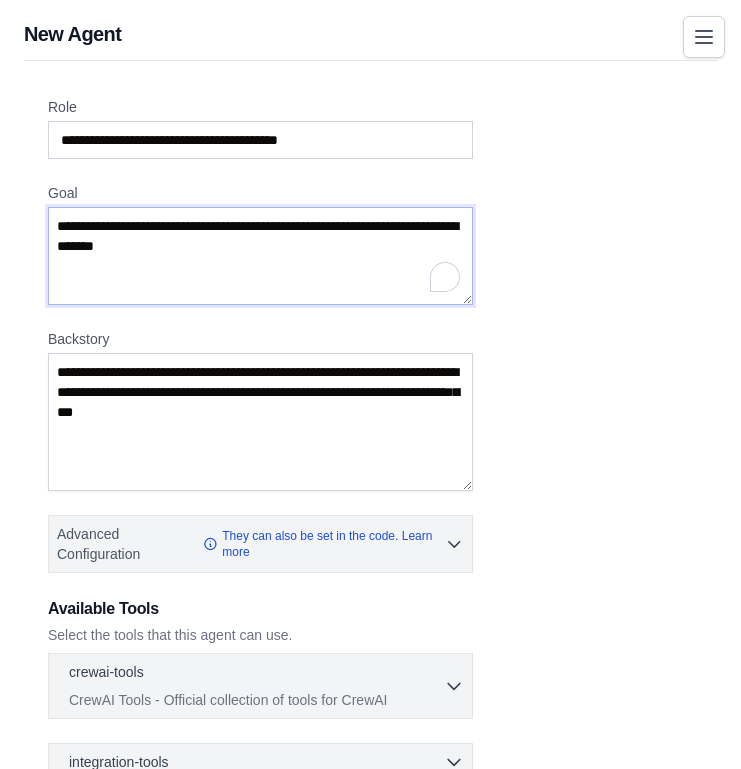 paste on "**********" 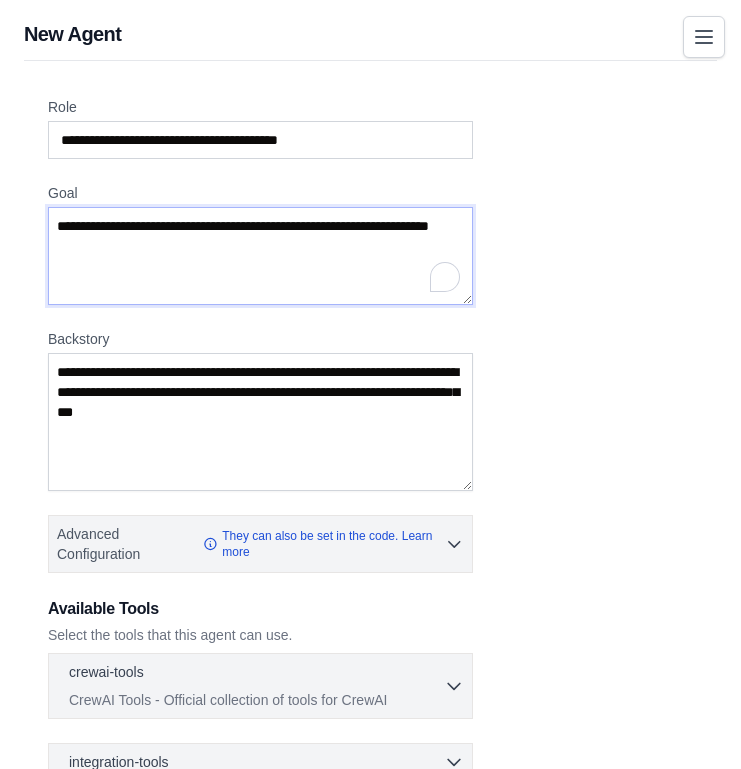 click on "**********" at bounding box center [260, 256] 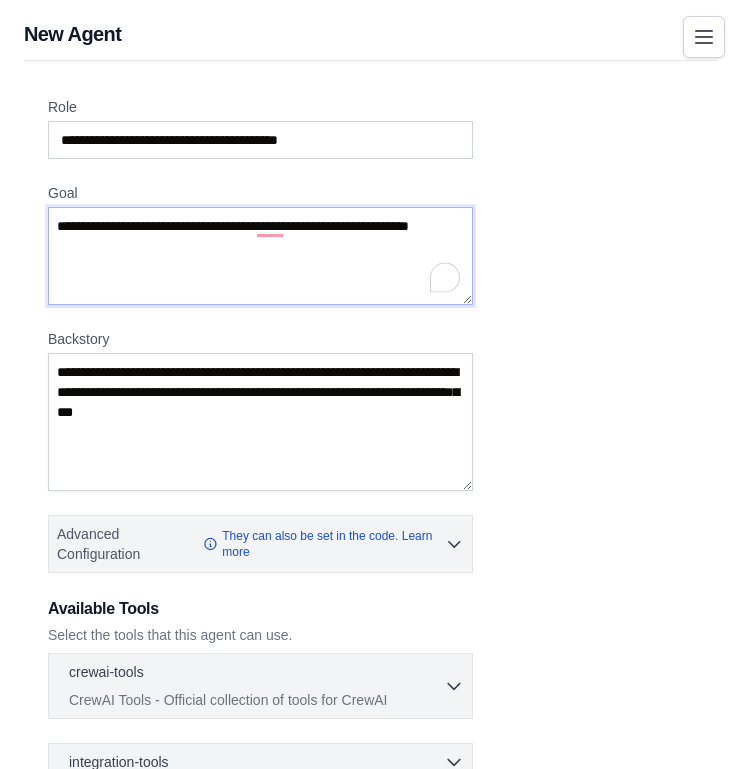 drag, startPoint x: 288, startPoint y: 230, endPoint x: 305, endPoint y: 256, distance: 31.06445 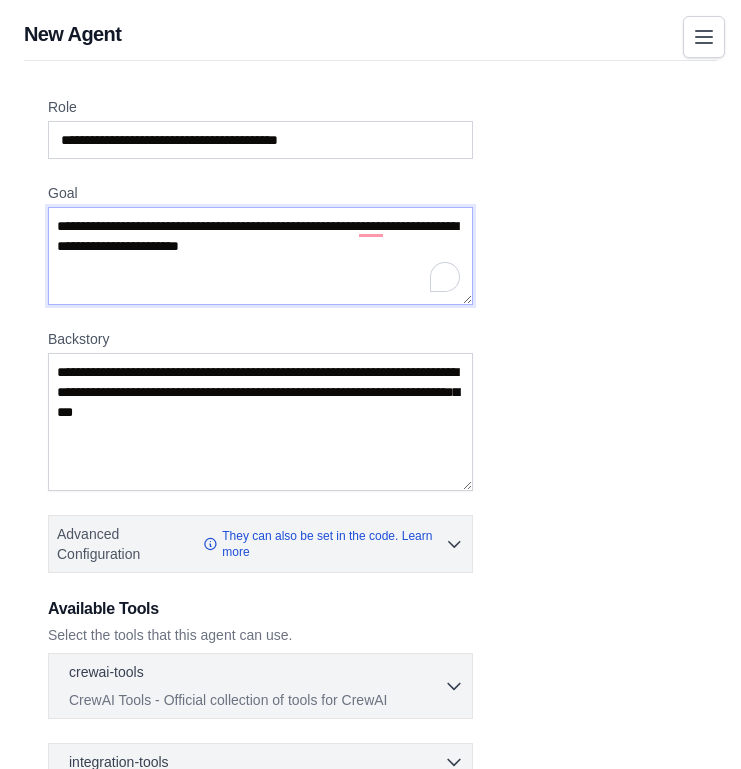 click on "**********" at bounding box center [260, 256] 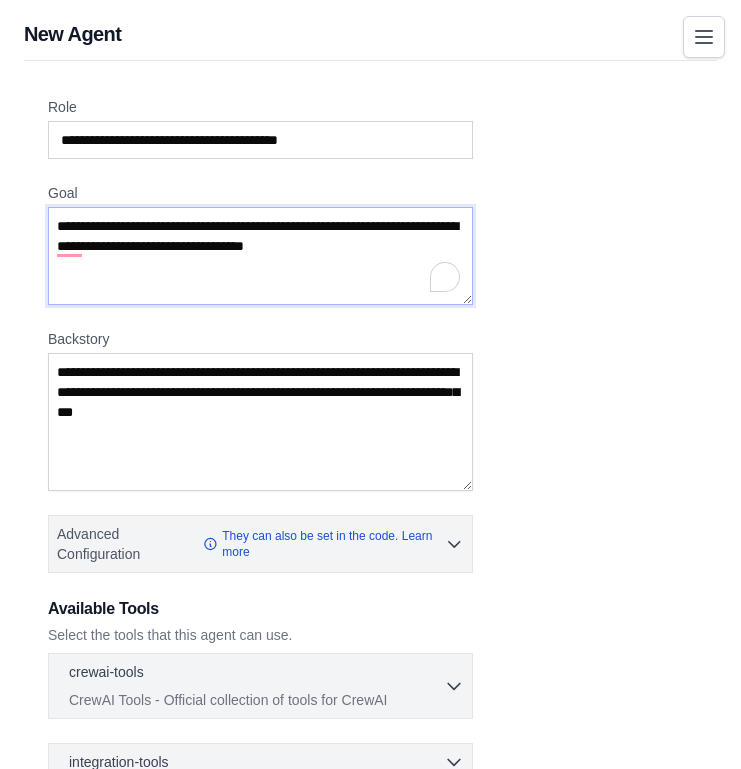 type on "**********" 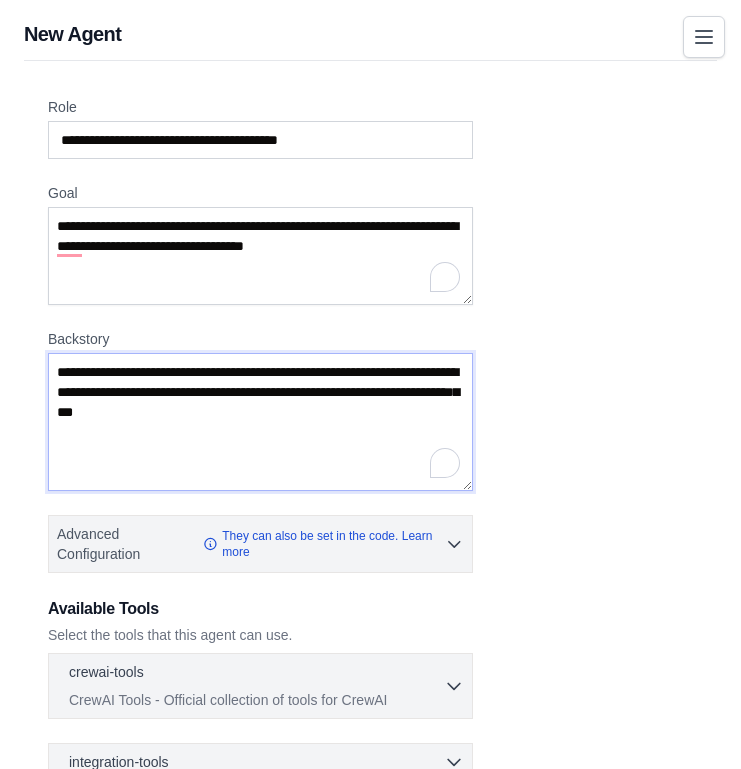 click on "Backstory" at bounding box center (260, 422) 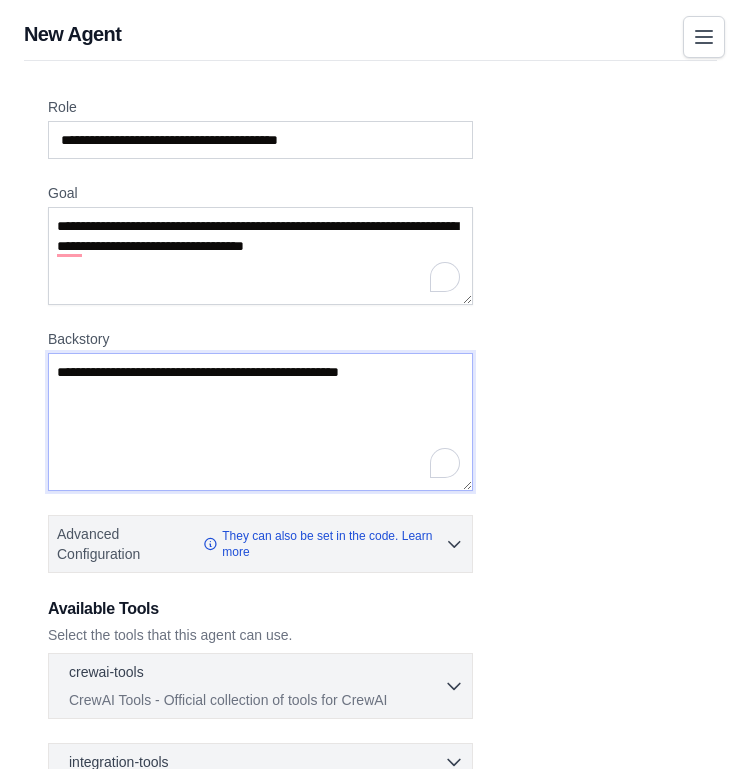 click on "**********" at bounding box center (260, 422) 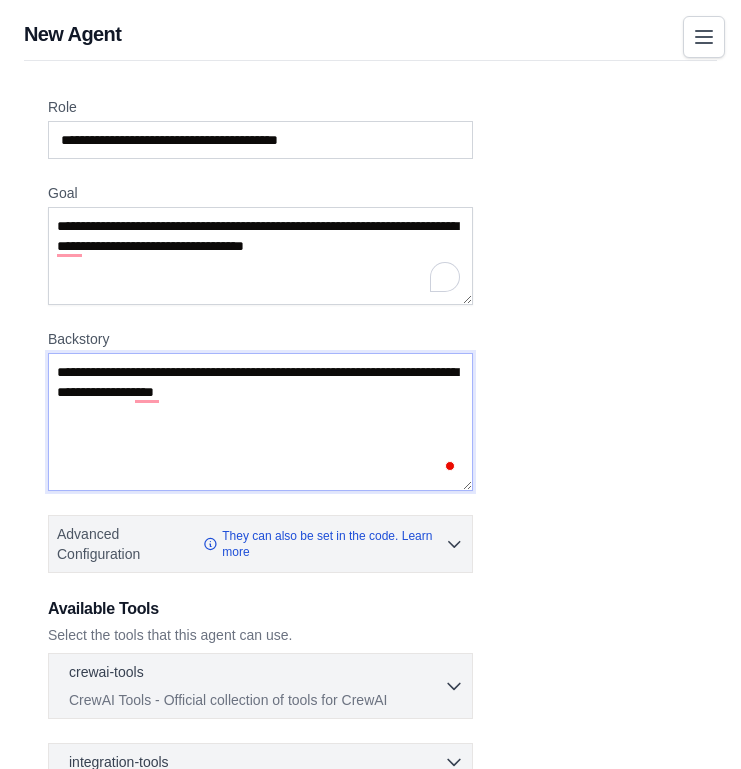 scroll, scrollTop: 234, scrollLeft: 0, axis: vertical 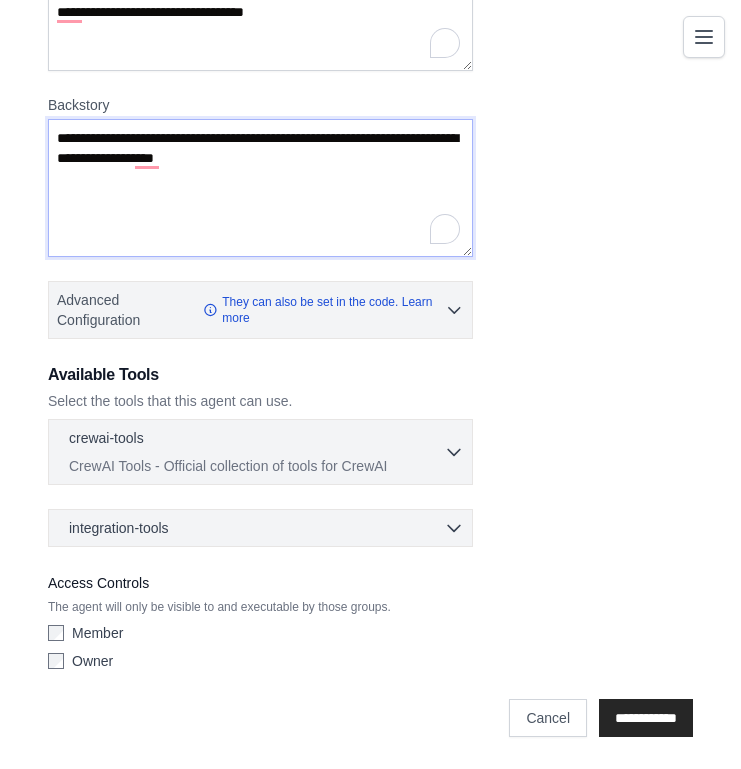 click on "**********" at bounding box center [260, 188] 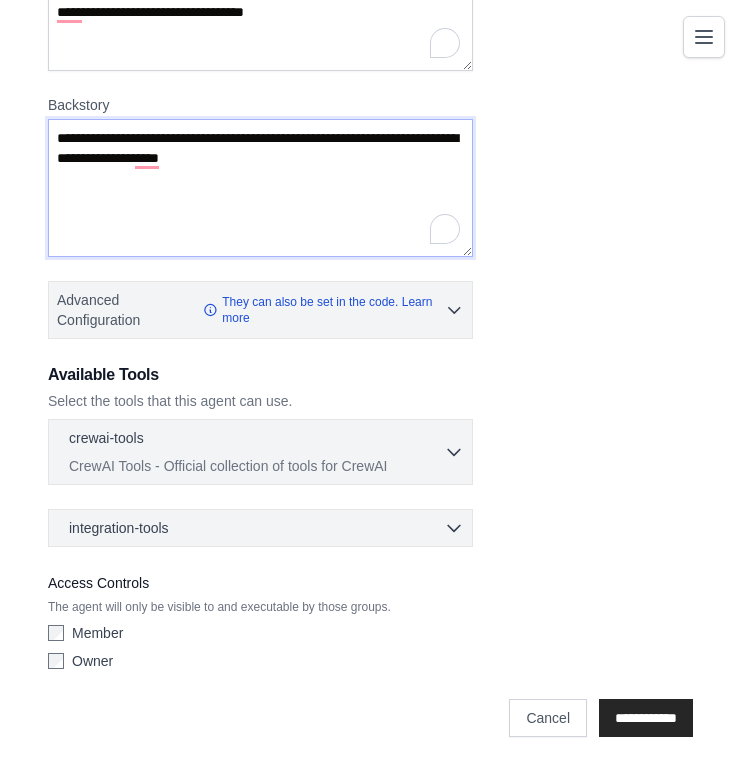 paste on "**********" 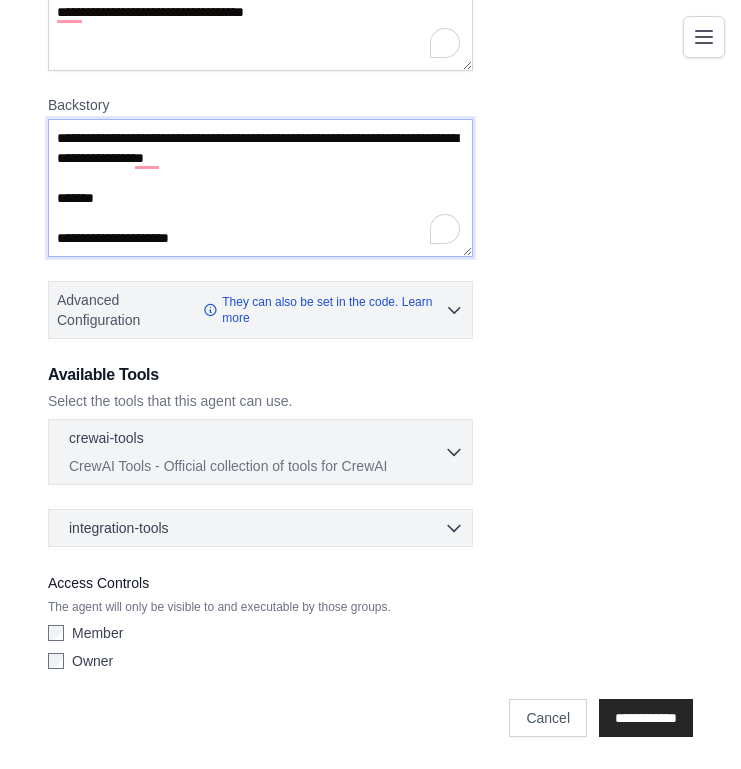 scroll, scrollTop: 350, scrollLeft: 0, axis: vertical 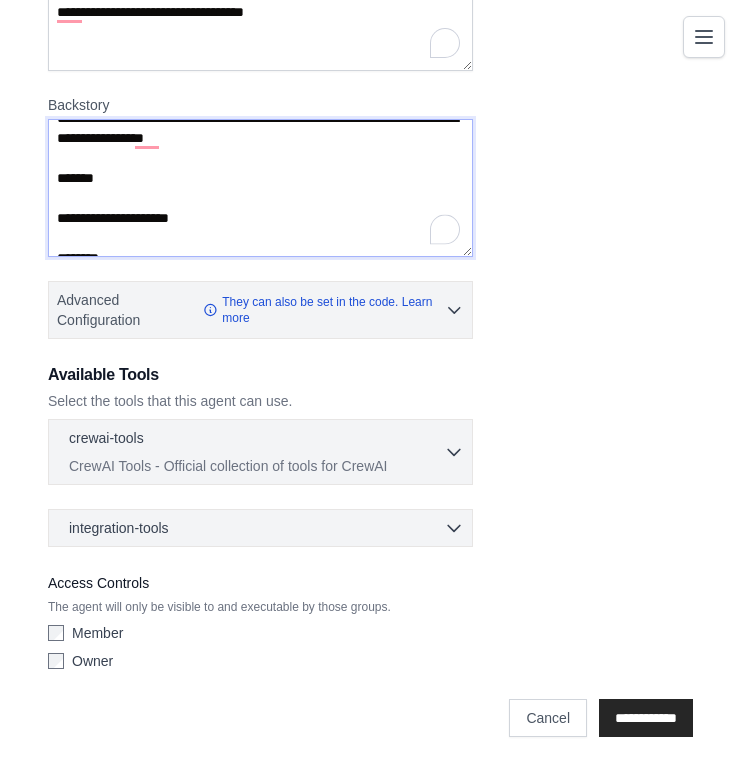 click on "**********" at bounding box center [260, 188] 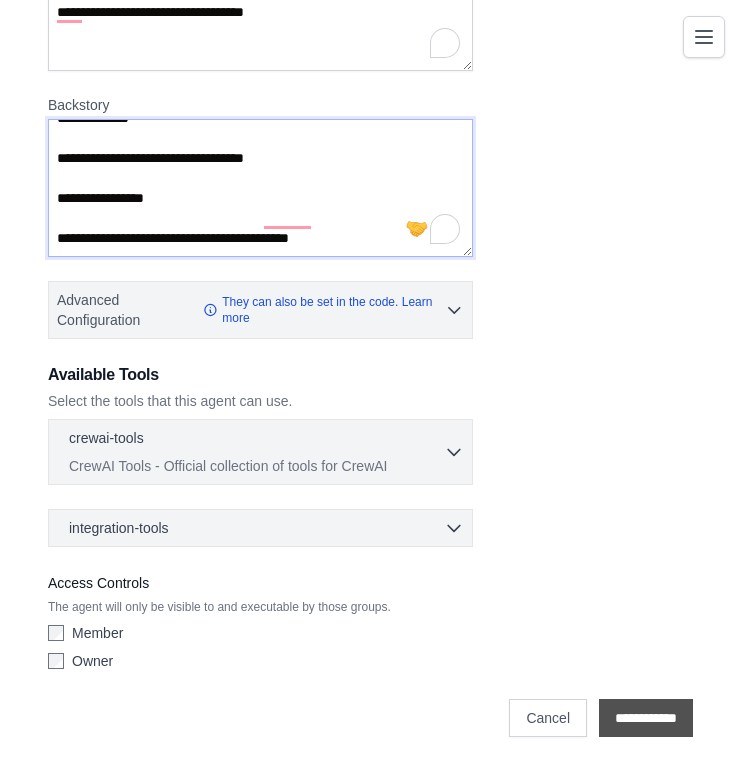 type on "**********" 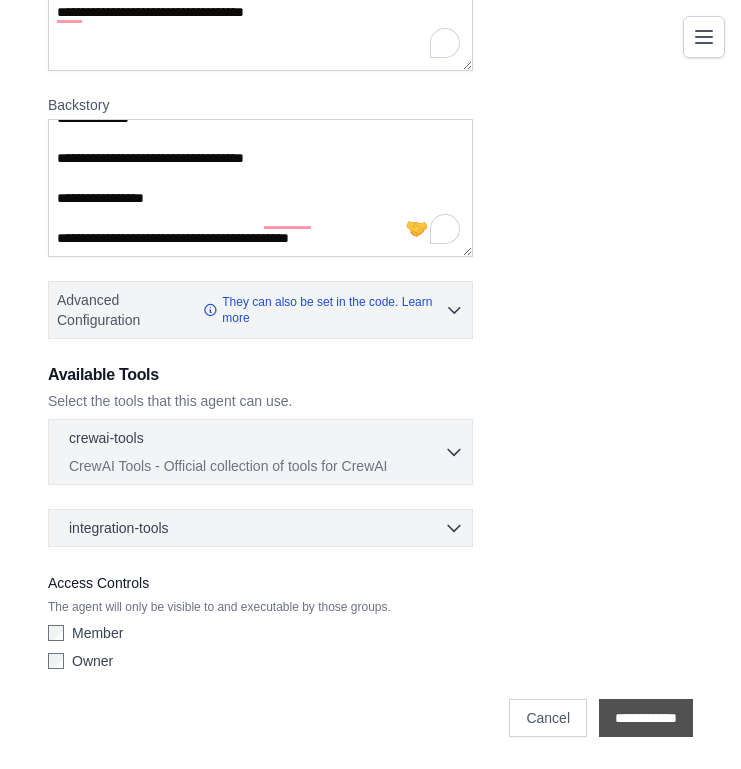 click on "**********" at bounding box center (646, 718) 